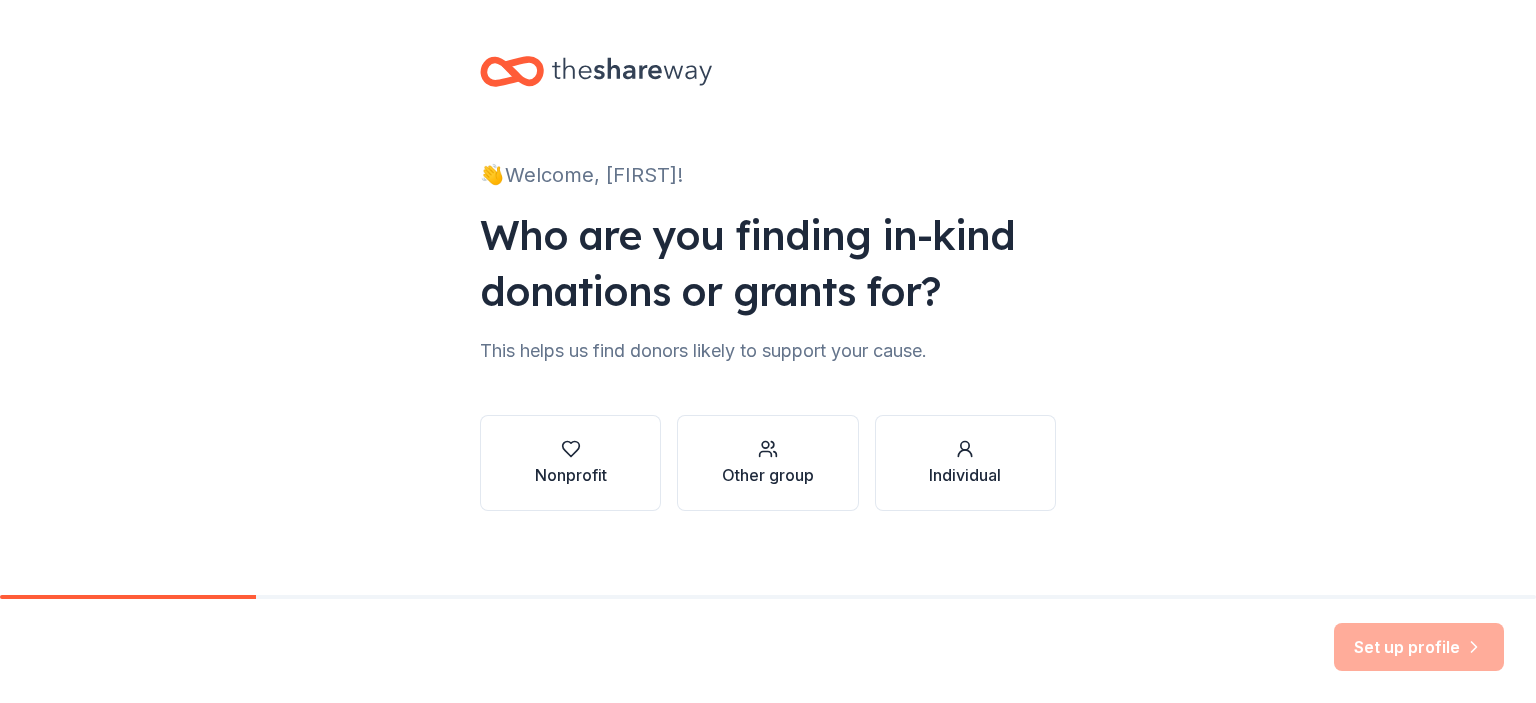 scroll, scrollTop: 0, scrollLeft: 0, axis: both 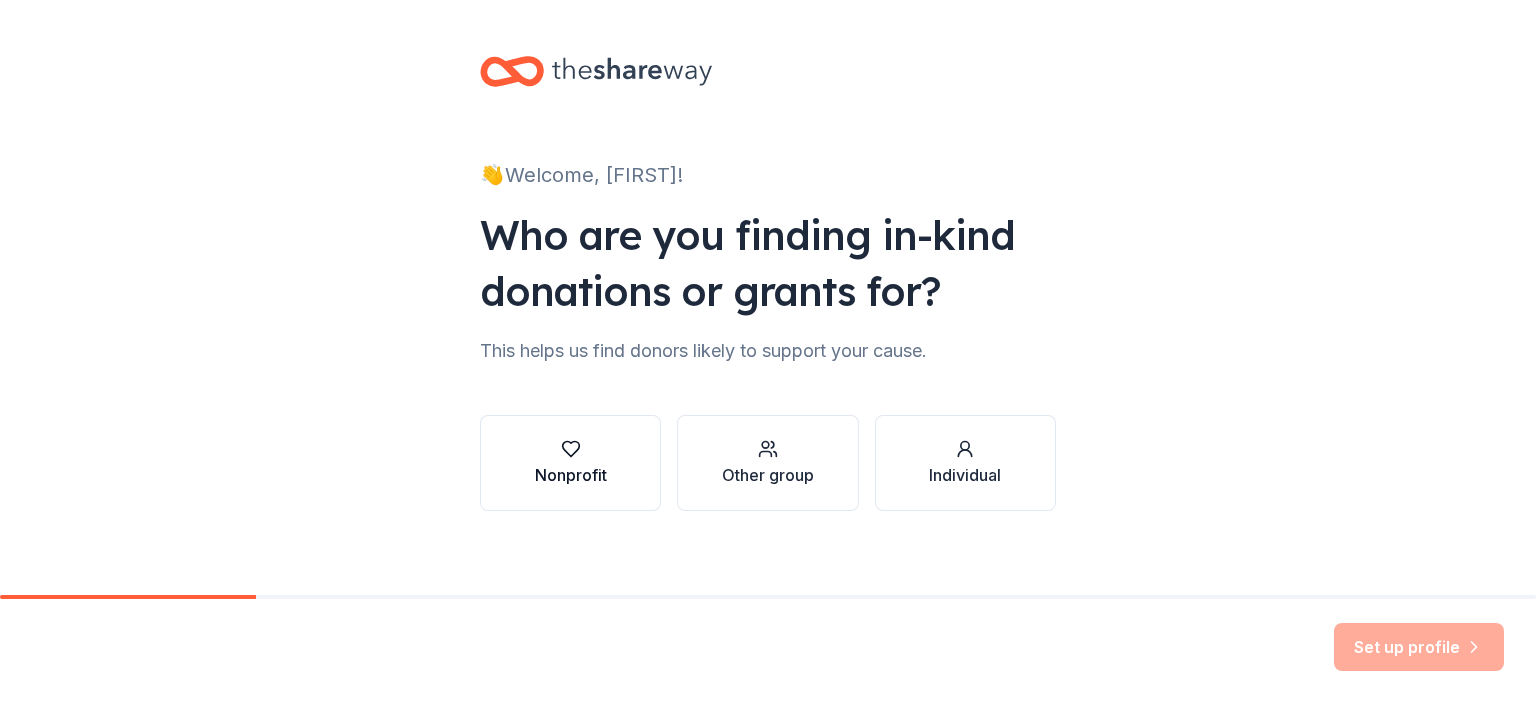 click on "Nonprofit" at bounding box center (571, 475) 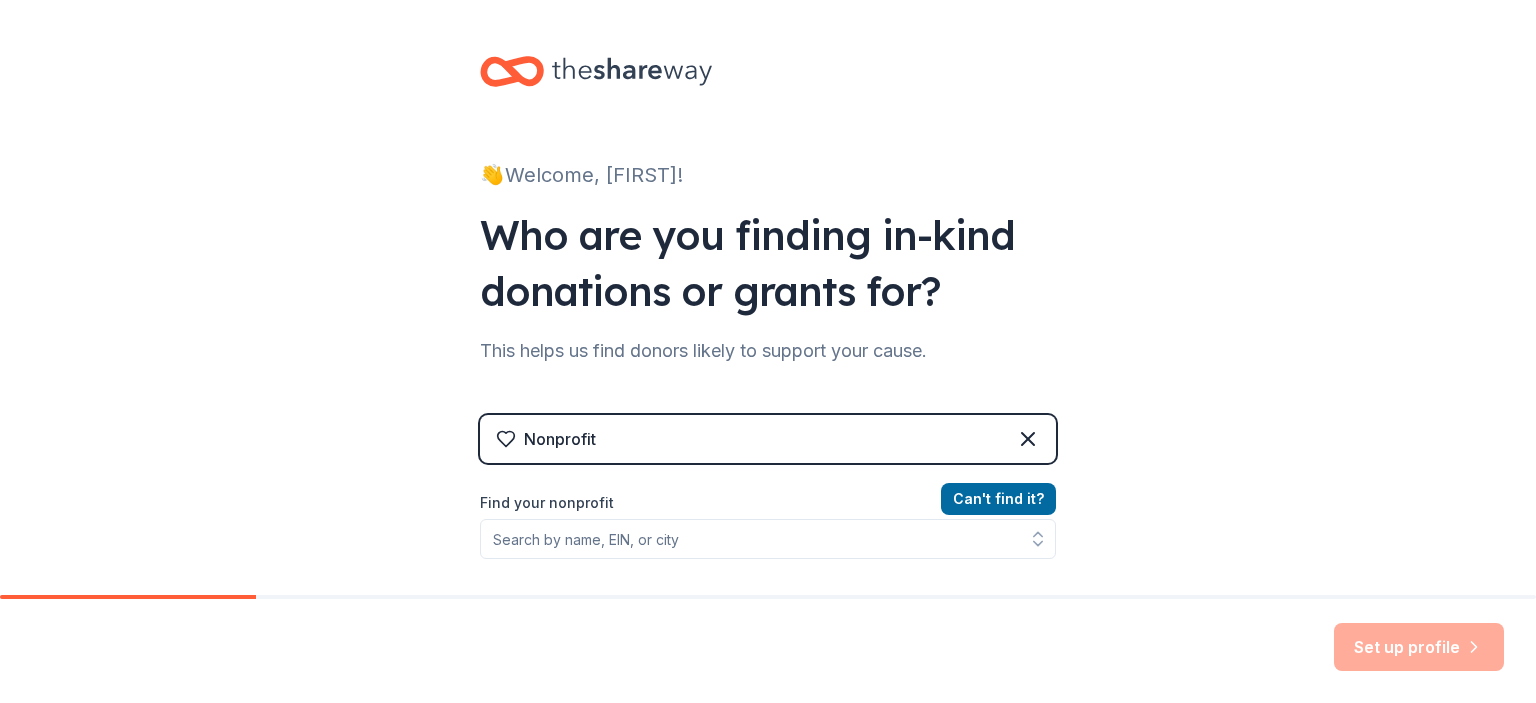 scroll, scrollTop: 132, scrollLeft: 0, axis: vertical 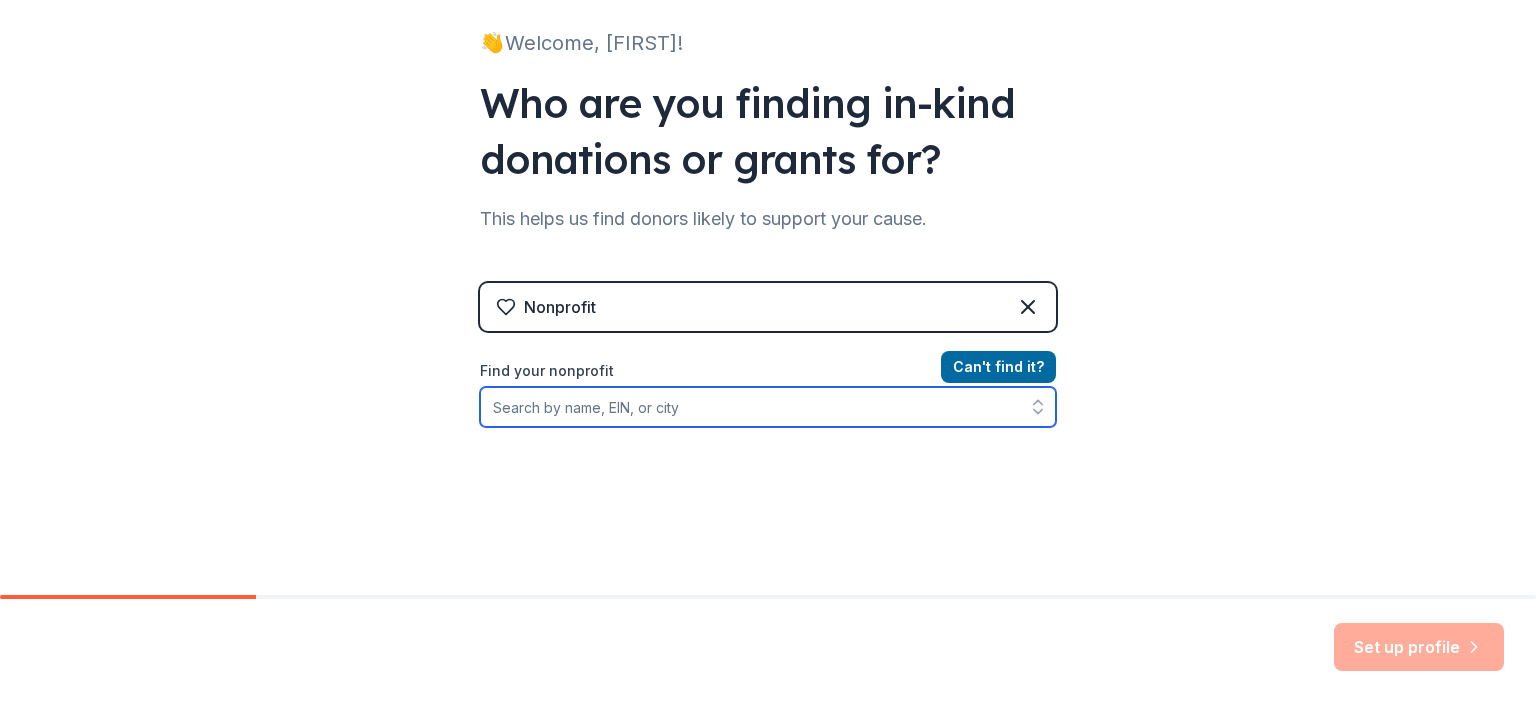 click on "Find your nonprofit" at bounding box center (768, 407) 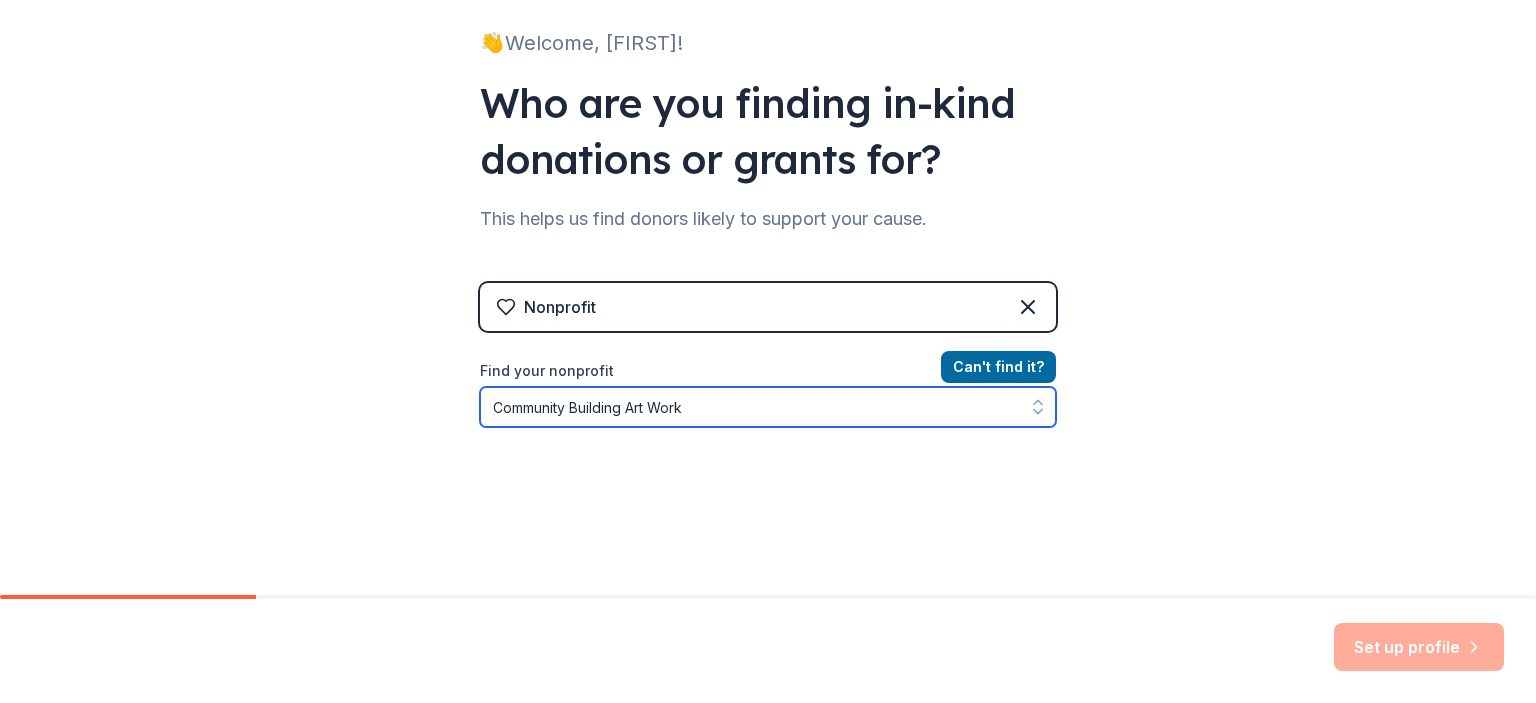type on "Community Building Art Works" 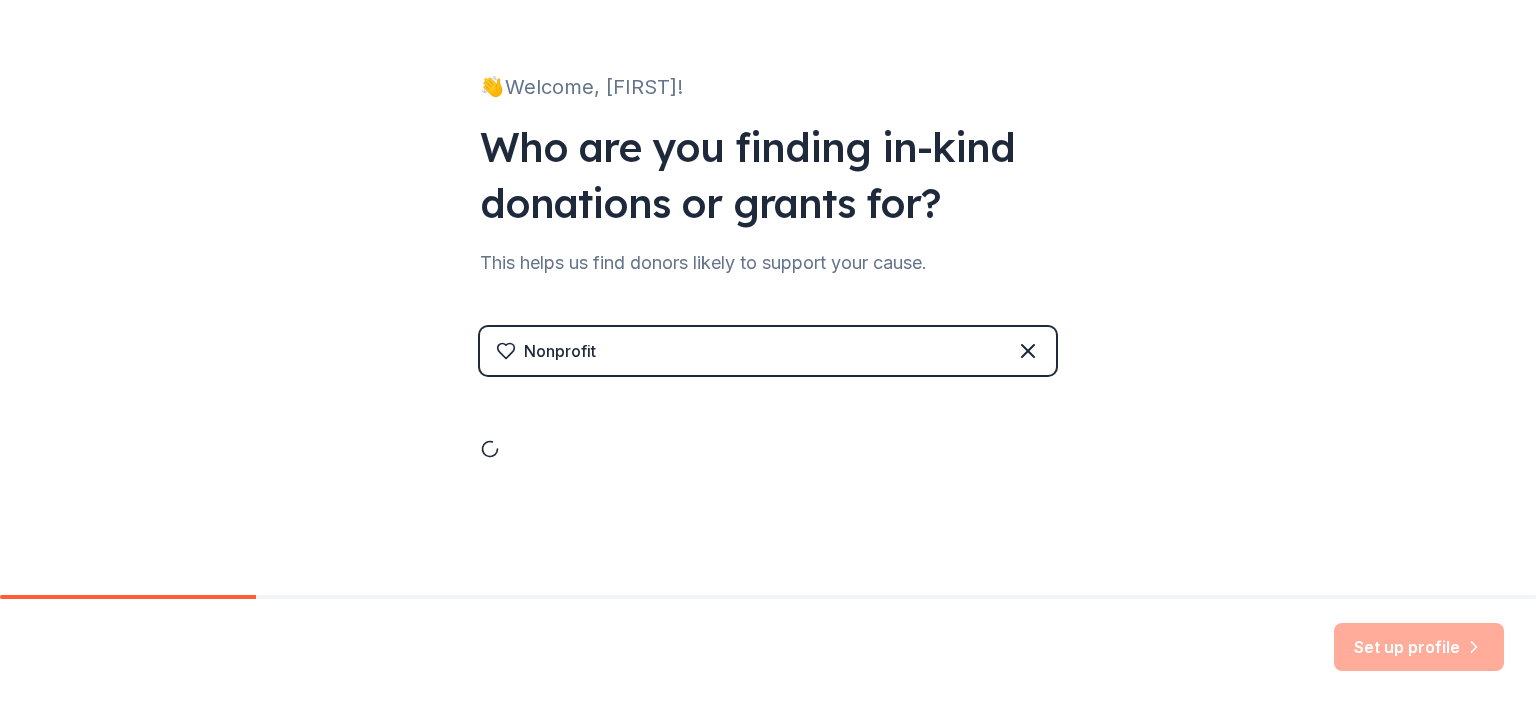 scroll, scrollTop: 88, scrollLeft: 0, axis: vertical 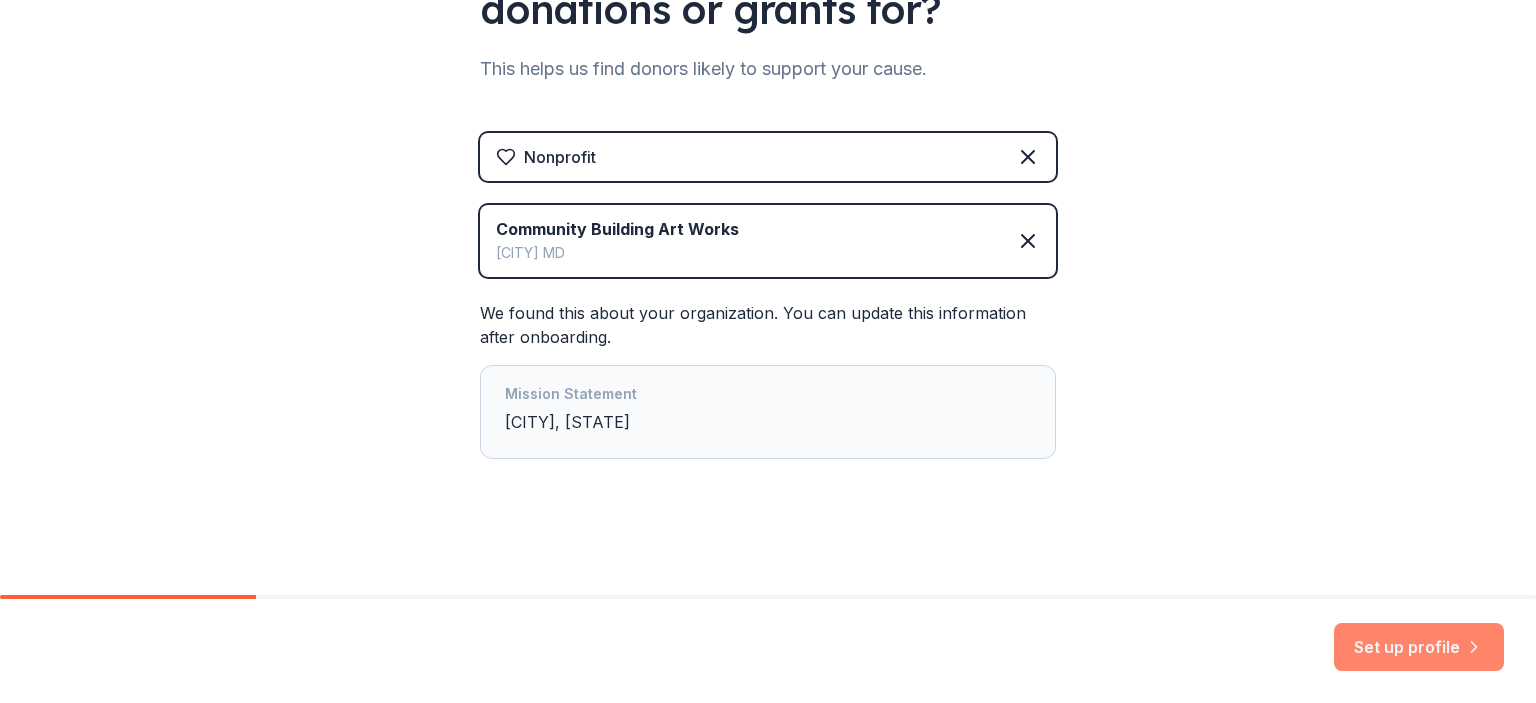 click on "Set up profile" at bounding box center [1419, 647] 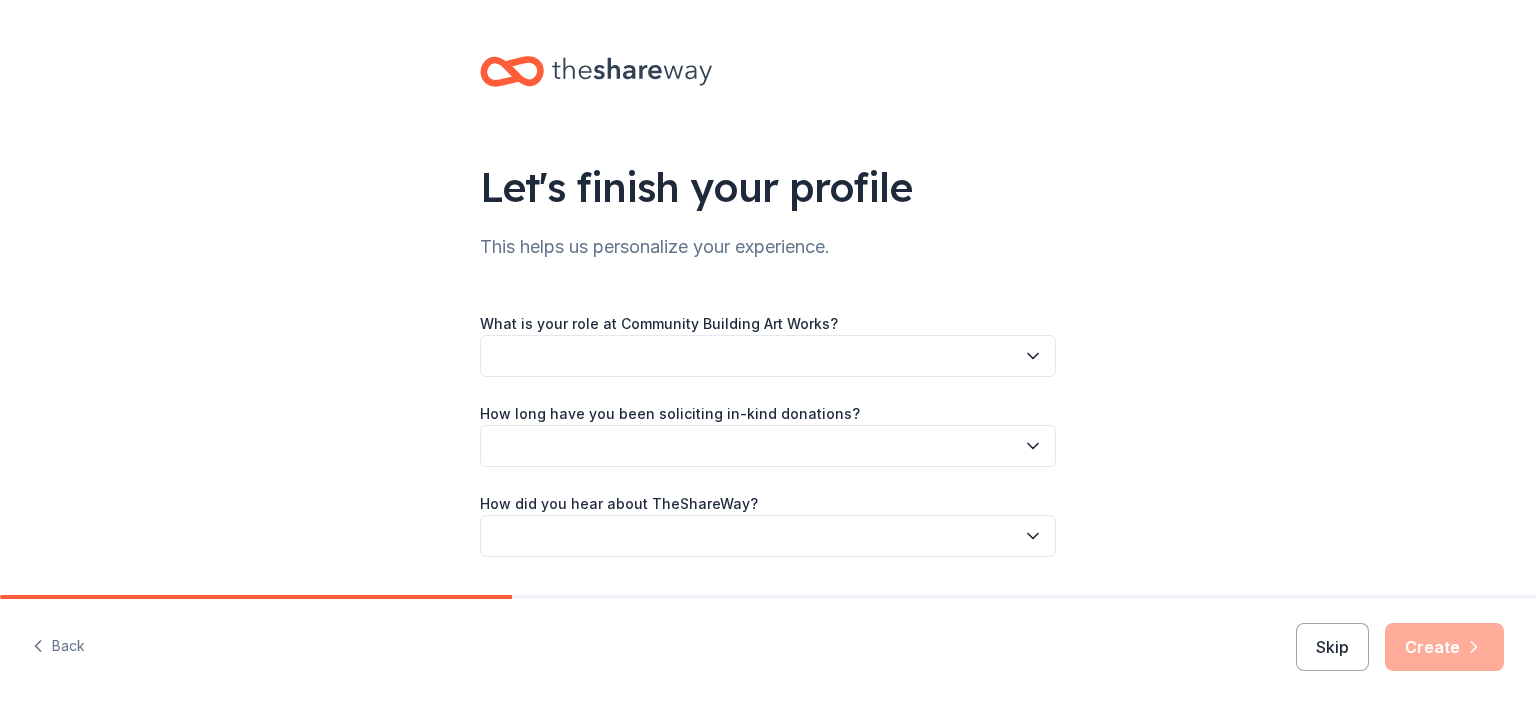 click at bounding box center (768, 356) 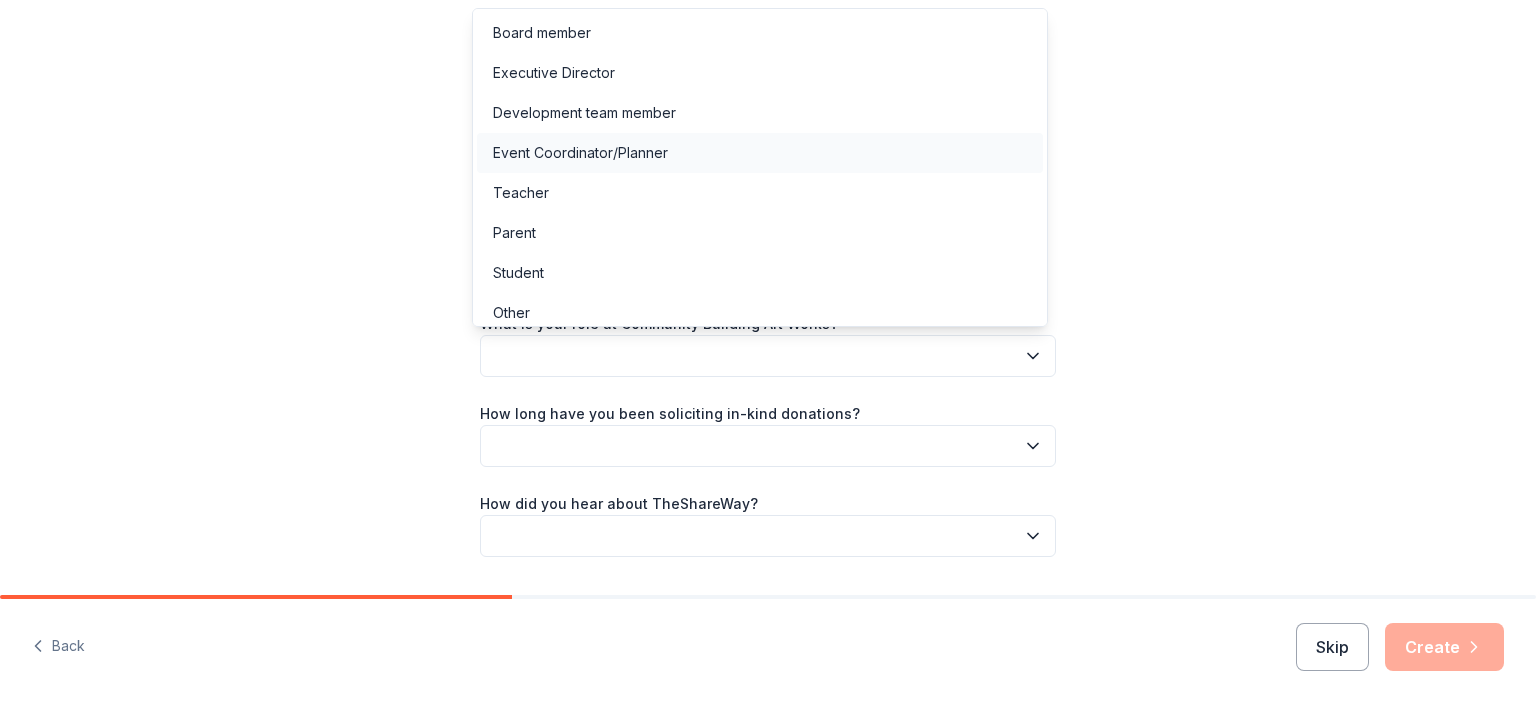 scroll, scrollTop: 10, scrollLeft: 0, axis: vertical 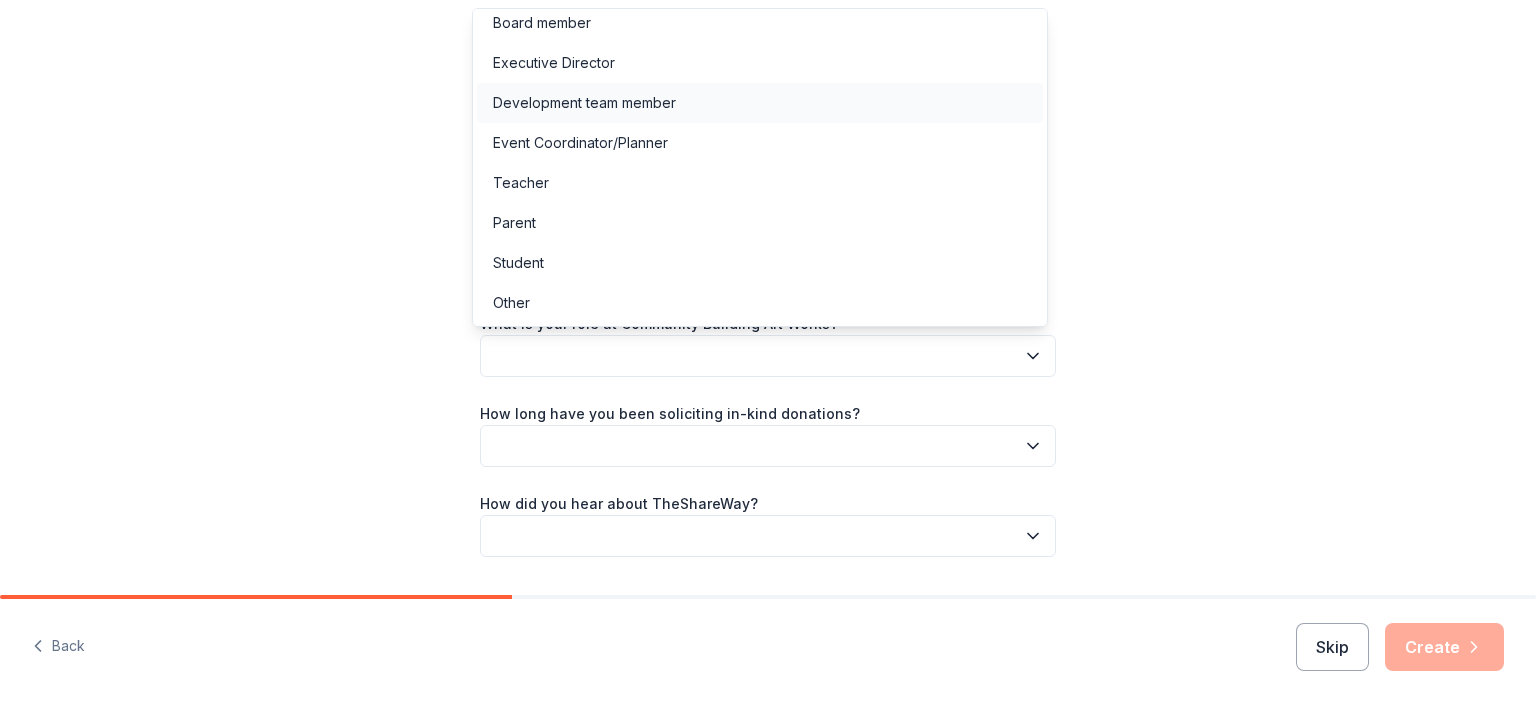 click on "Development team member" at bounding box center [760, 103] 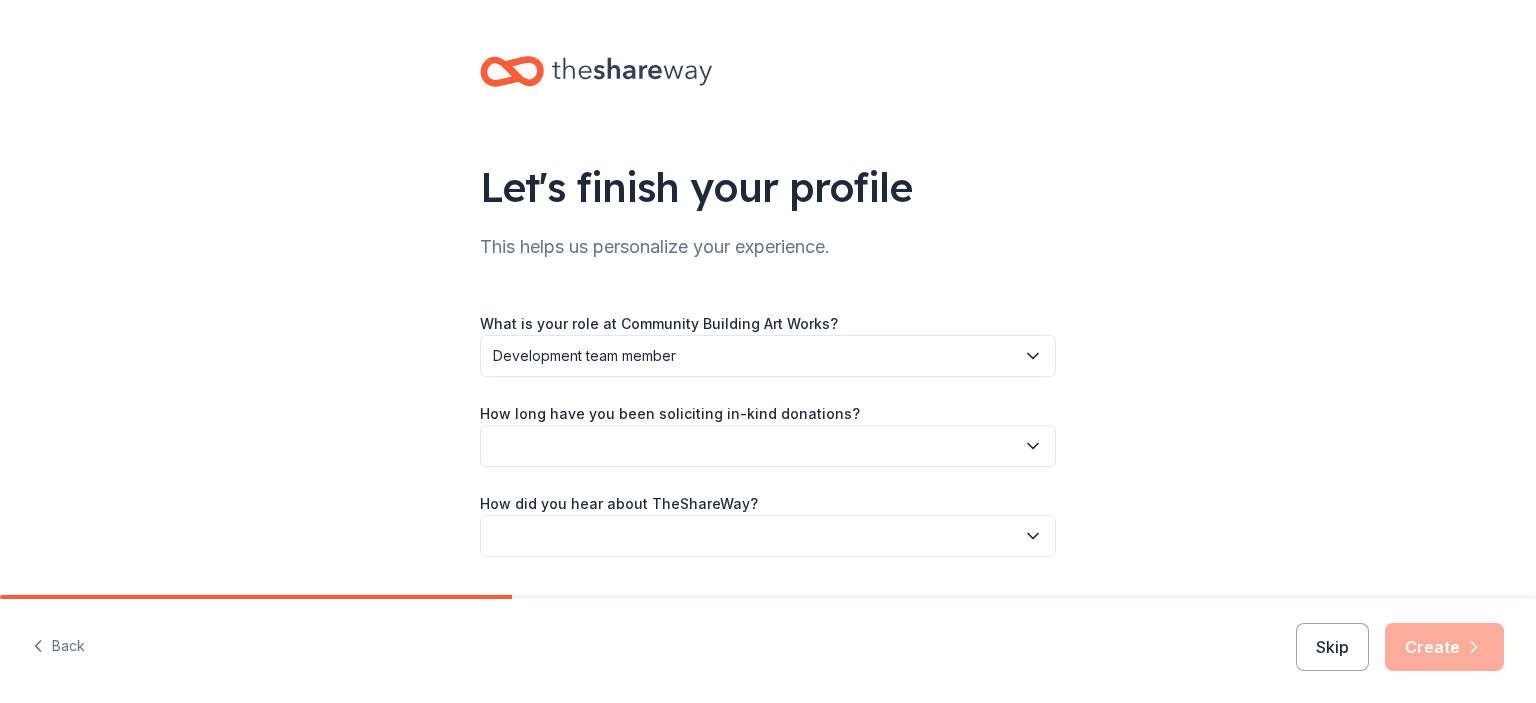 click at bounding box center [768, 446] 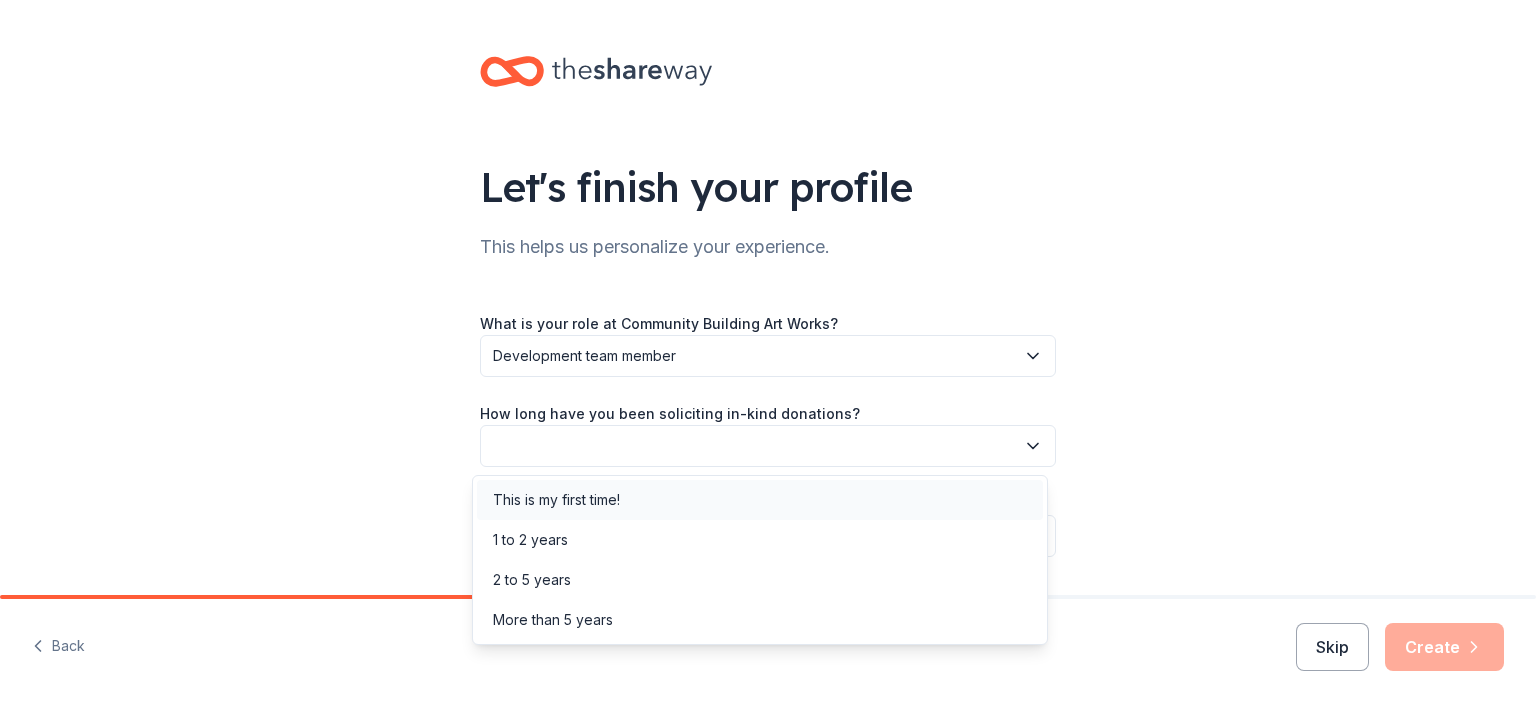 click on "This is my first time!" at bounding box center [760, 500] 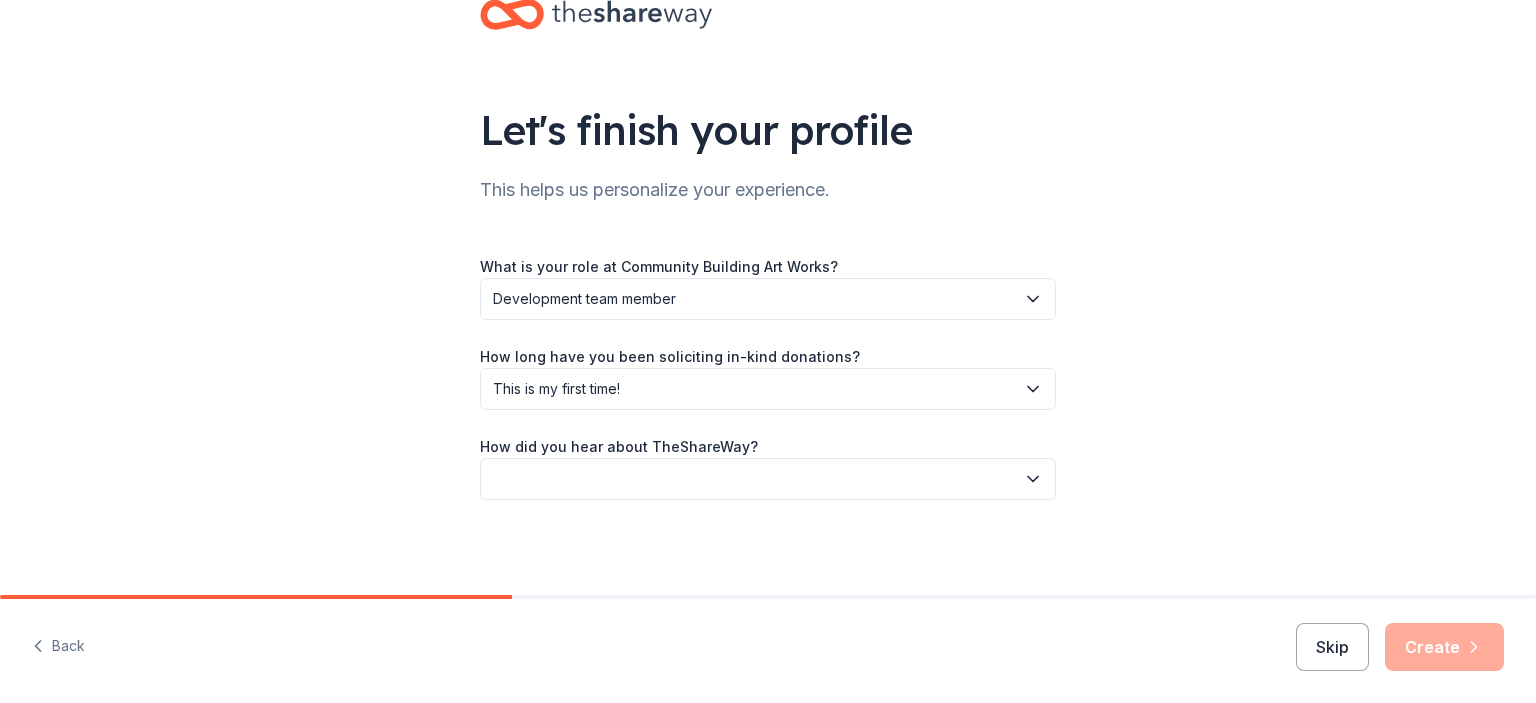 scroll, scrollTop: 57, scrollLeft: 0, axis: vertical 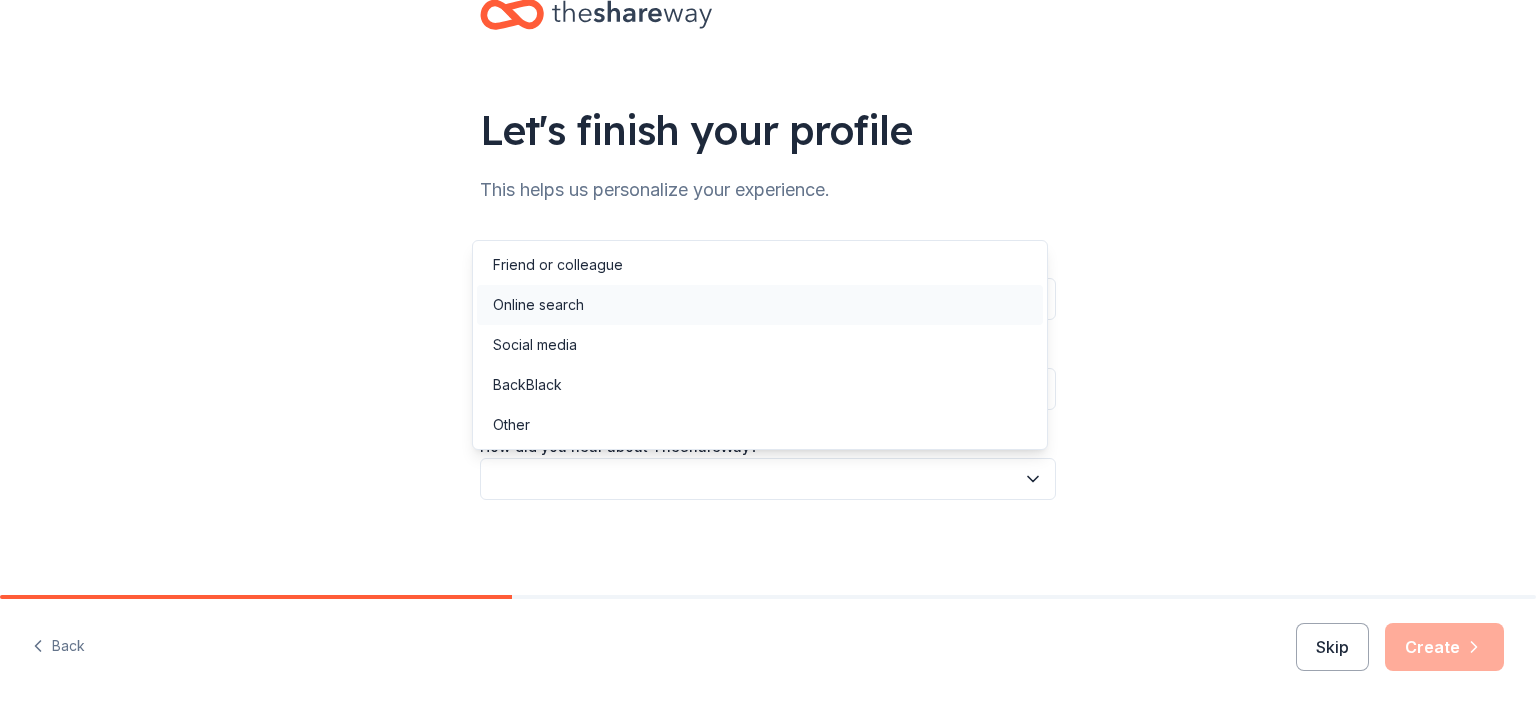 click on "Online search" at bounding box center (760, 305) 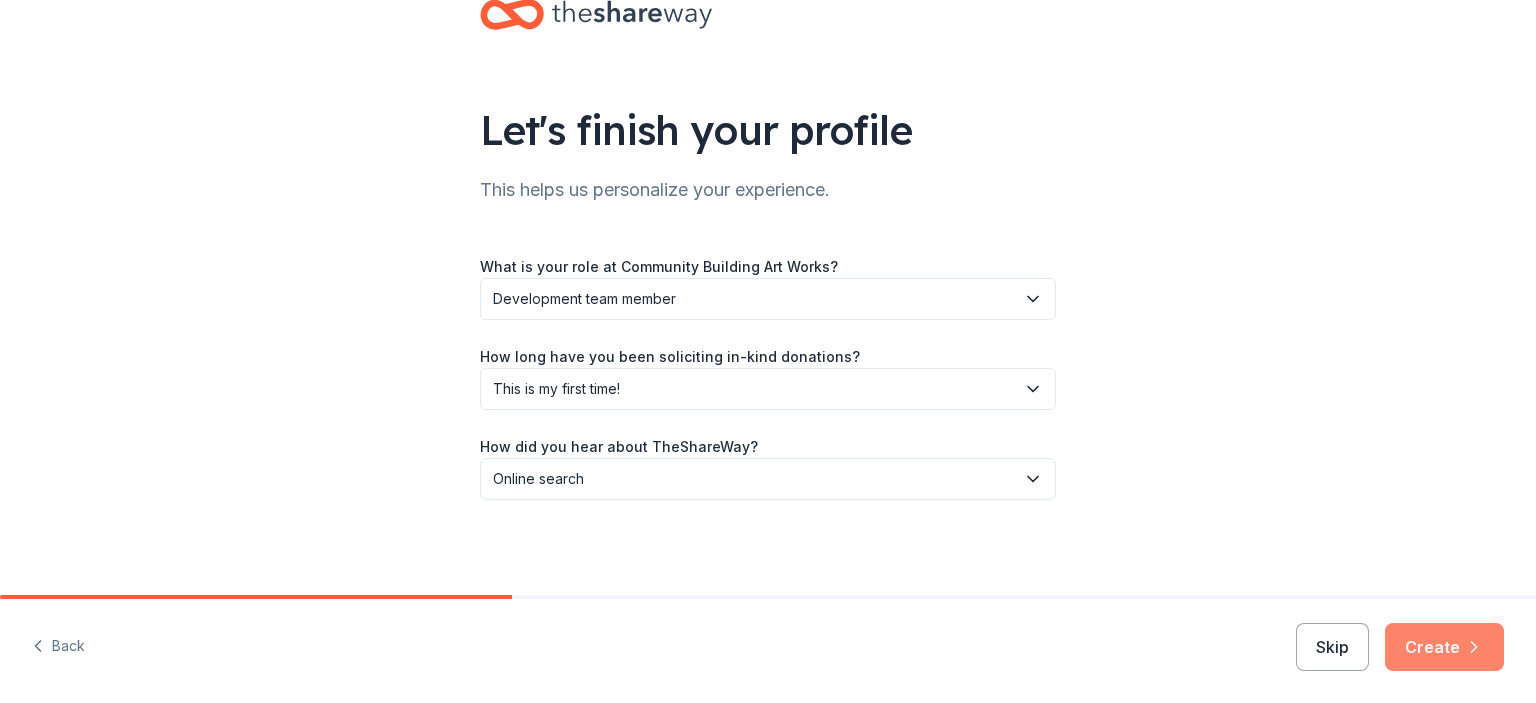 click on "Create" at bounding box center [1444, 647] 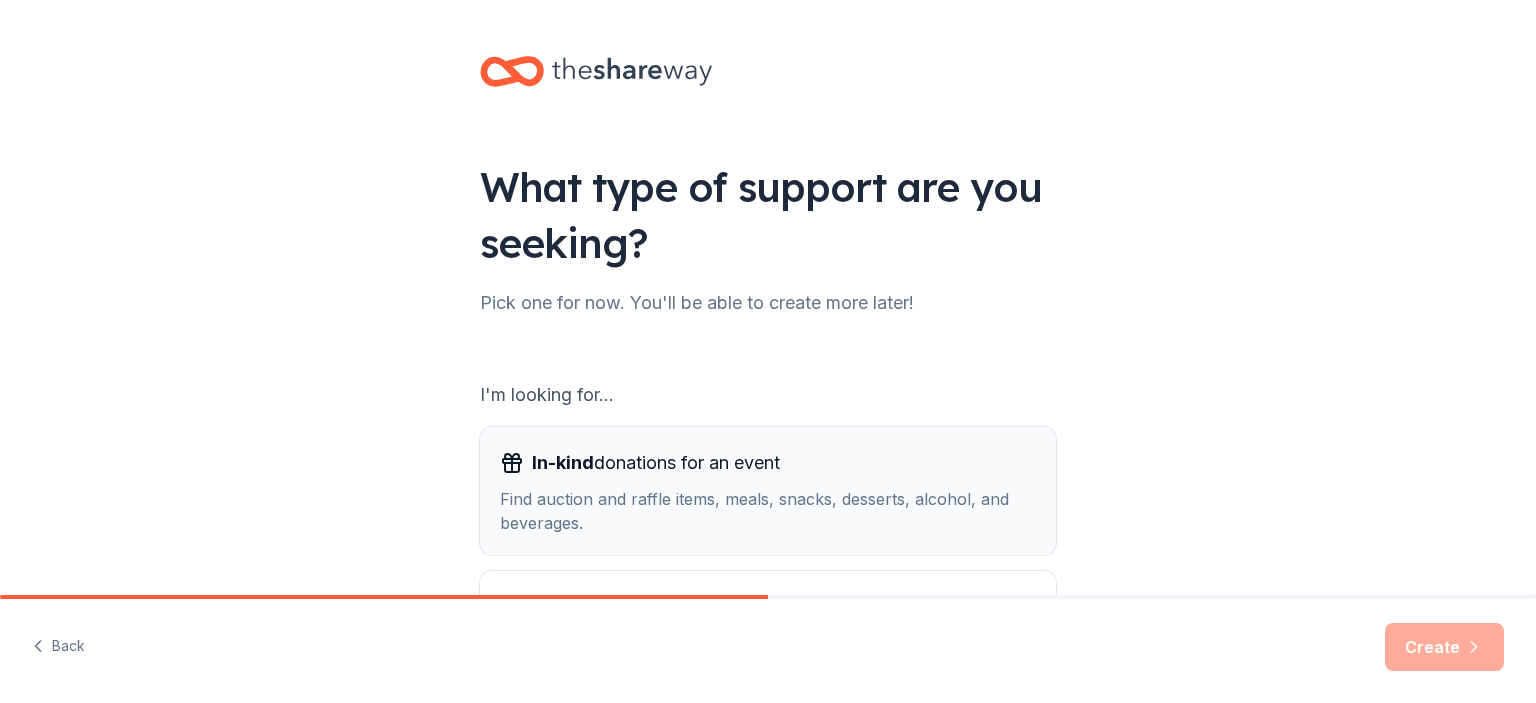 scroll, scrollTop: 210, scrollLeft: 0, axis: vertical 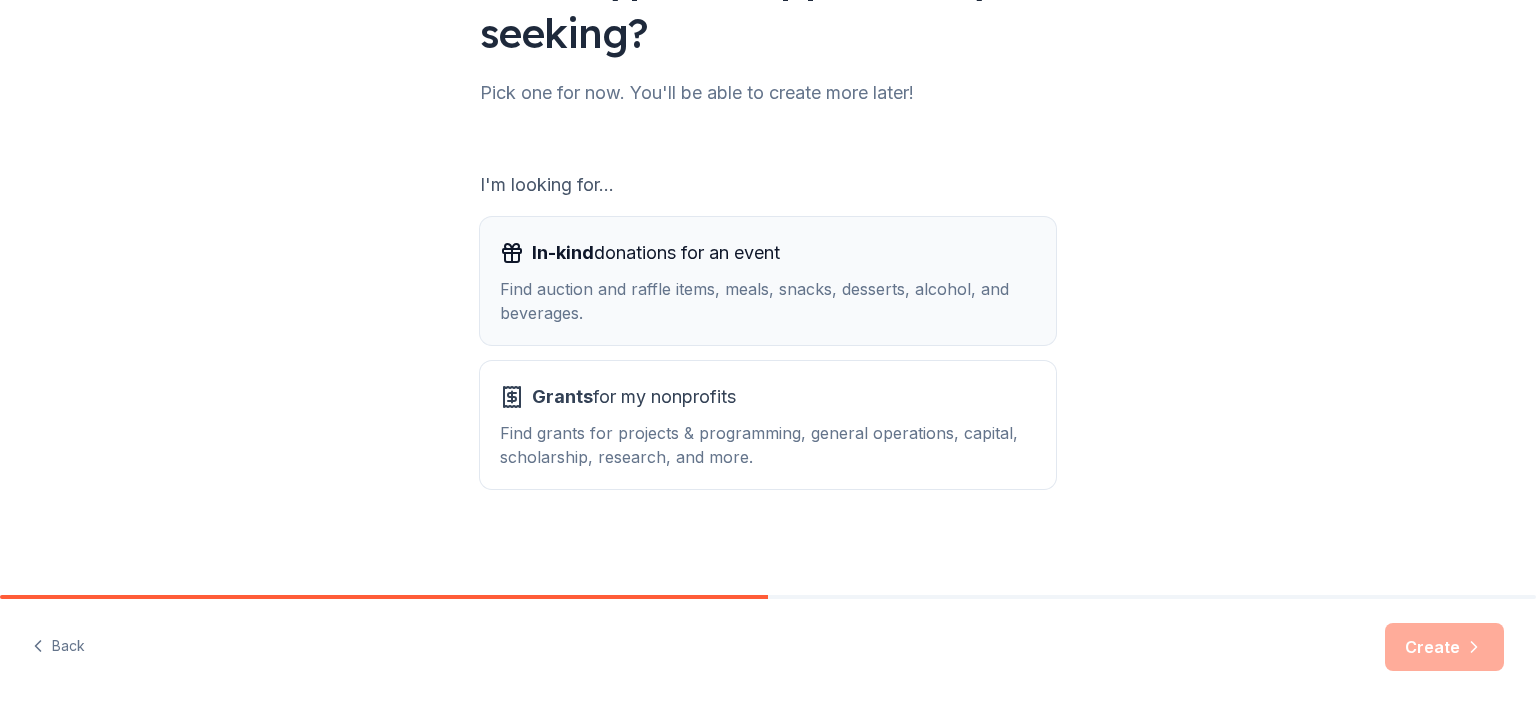 click on "Find auction and raffle items, meals, snacks, desserts, alcohol, and beverages." at bounding box center (768, 301) 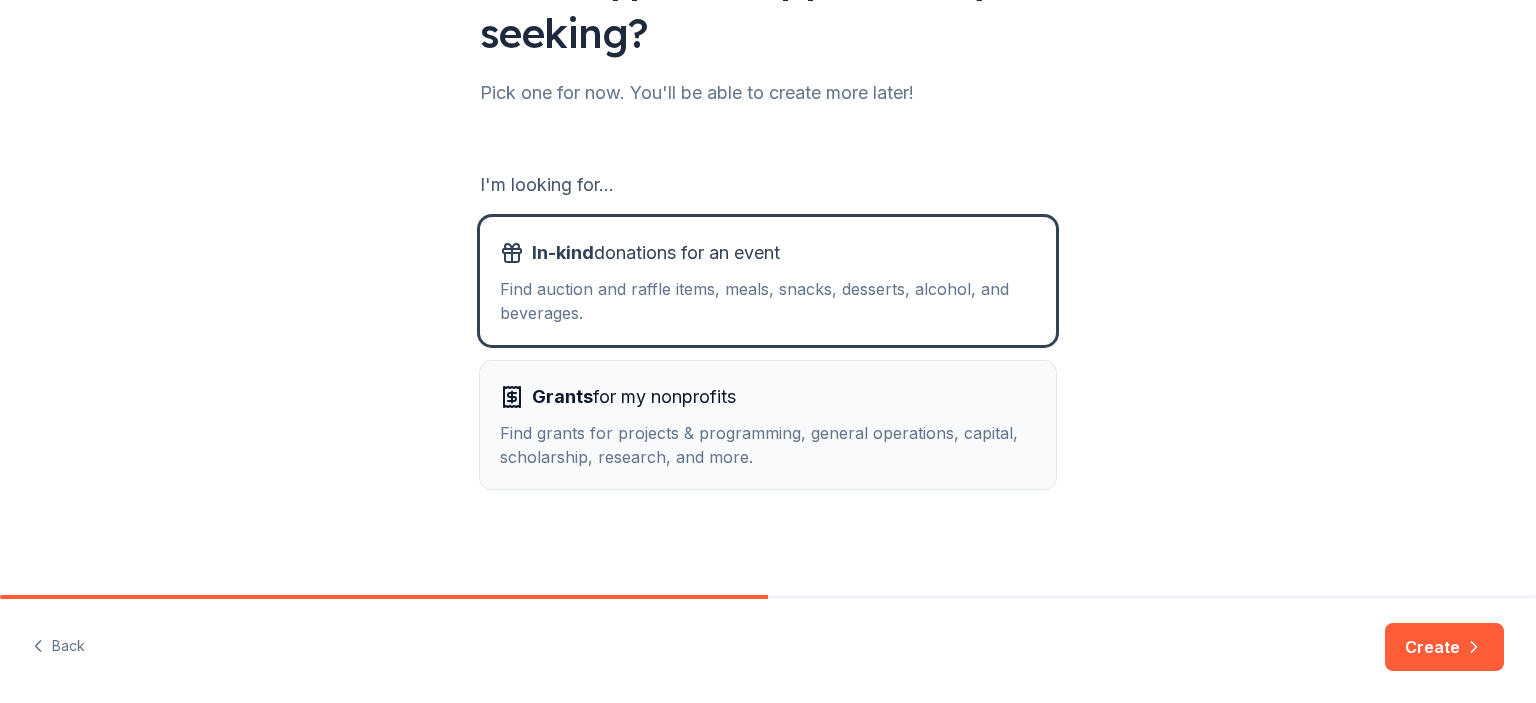 click on "Grants  for my nonprofits Find grants for projects & programming, general operations, capital, scholarship, research, and more." at bounding box center (768, 425) 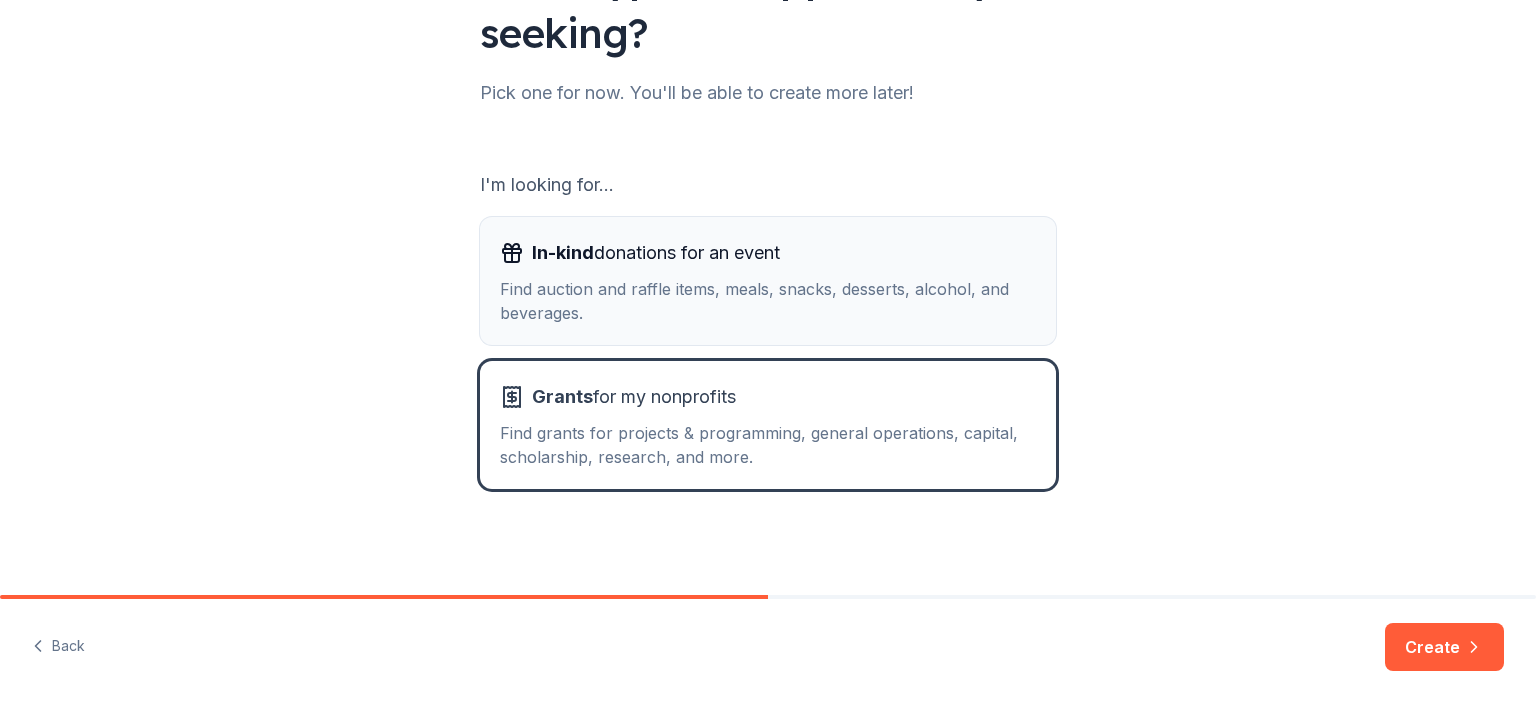 click on "Find auction and raffle items, meals, snacks, desserts, alcohol, and beverages." at bounding box center [768, 301] 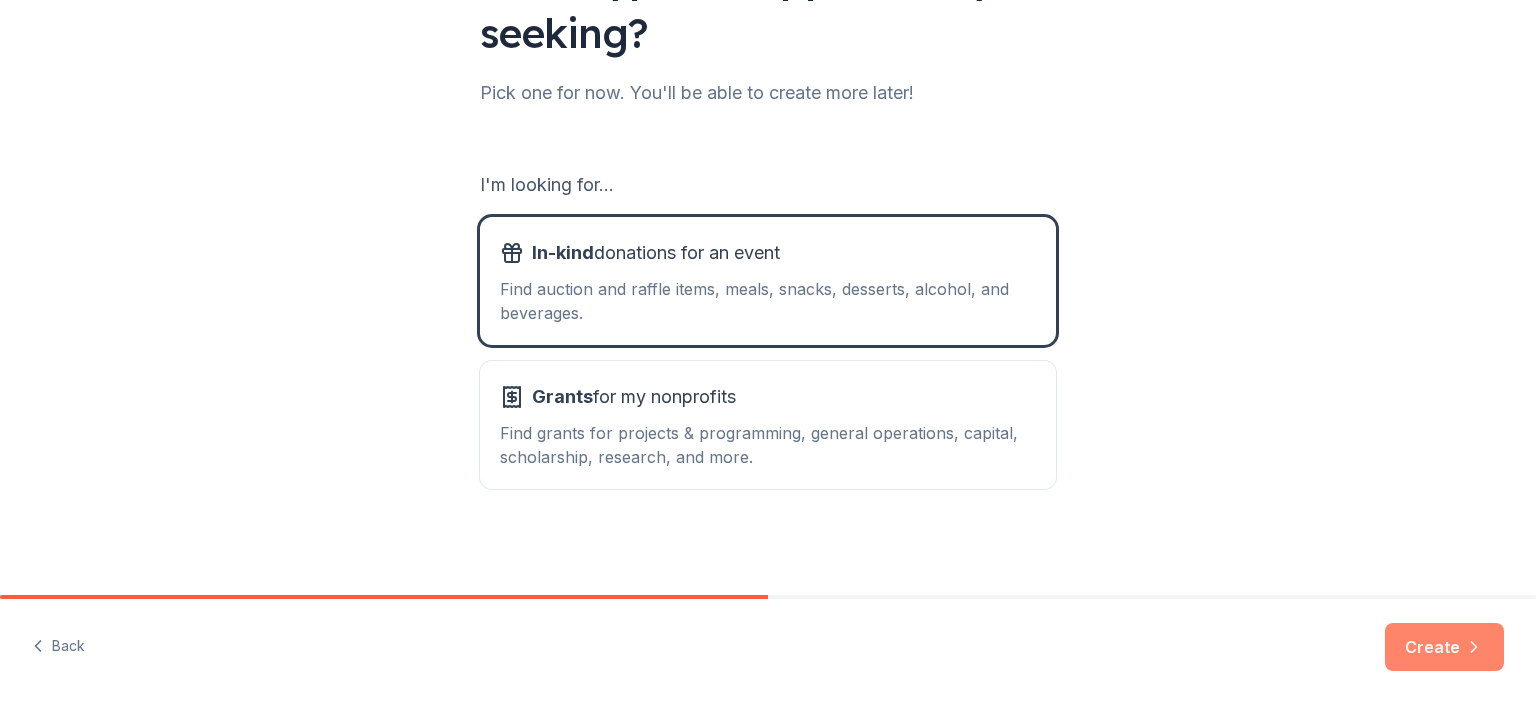 click on "Create" at bounding box center [1444, 647] 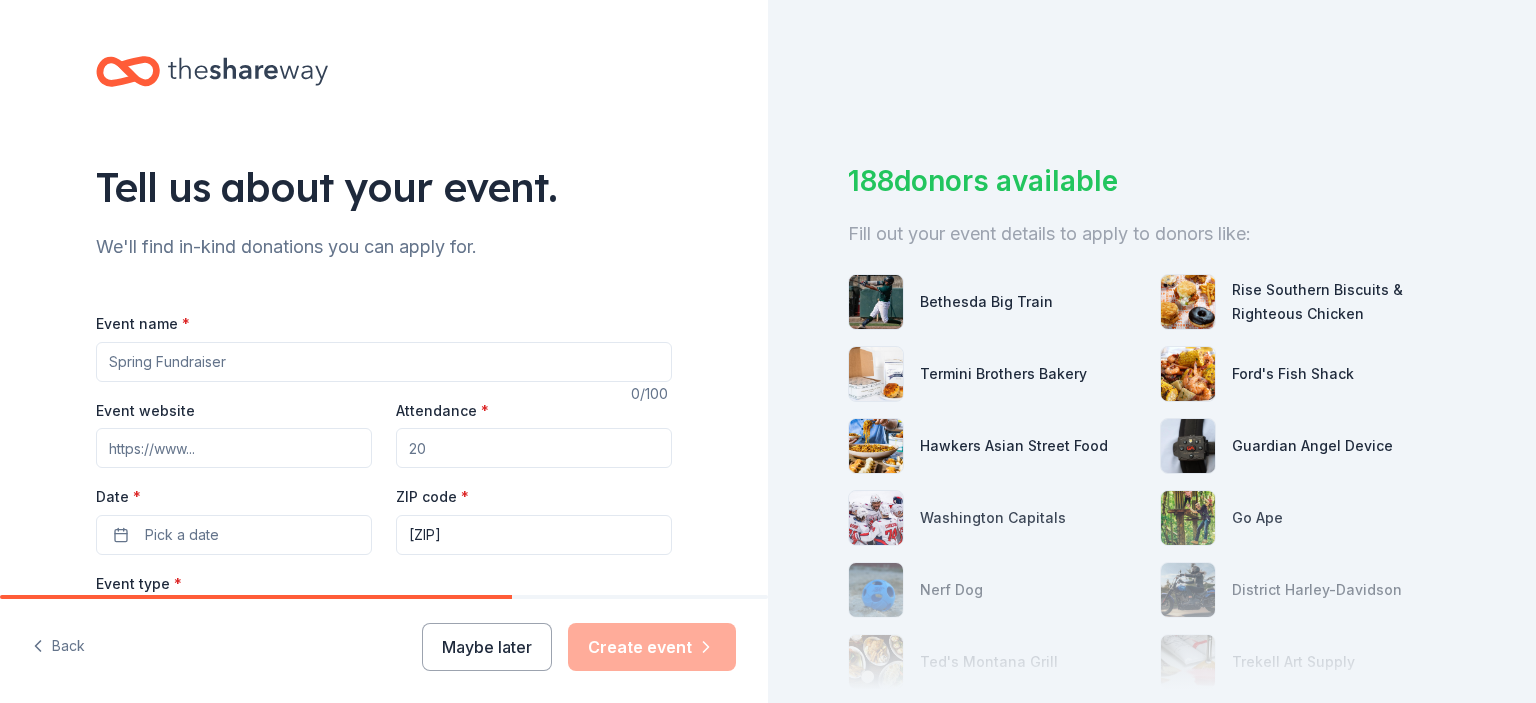 click on "Event name *" at bounding box center [384, 362] 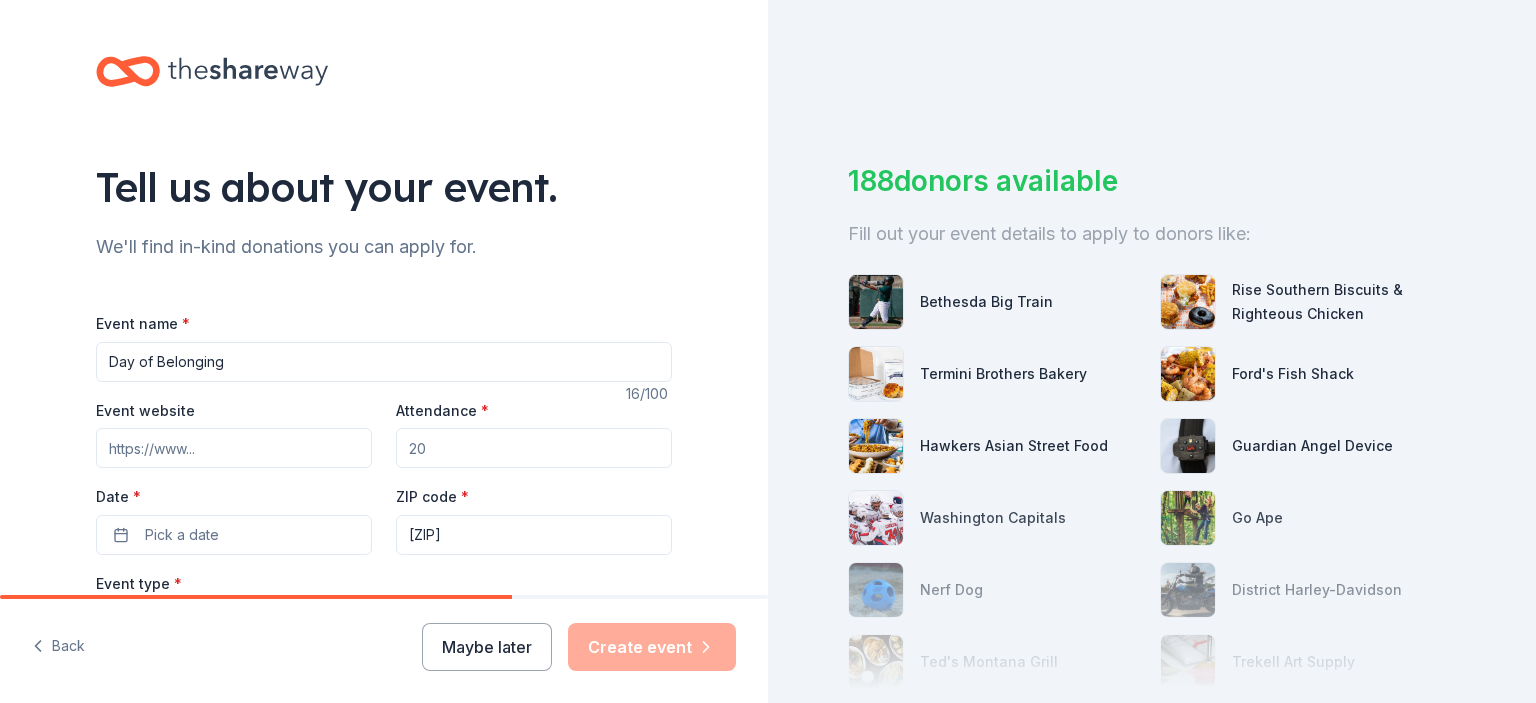 type on "Day of Belonging" 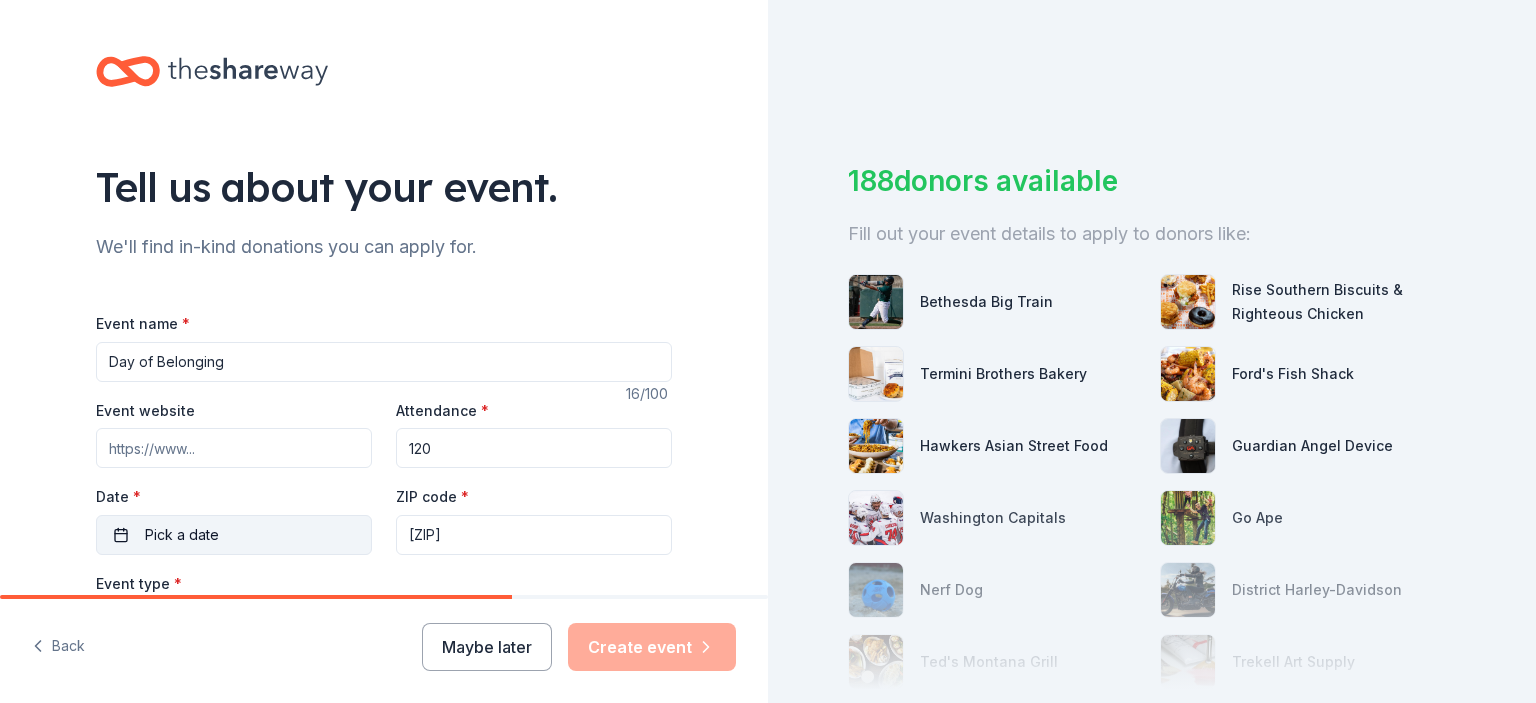type on "120" 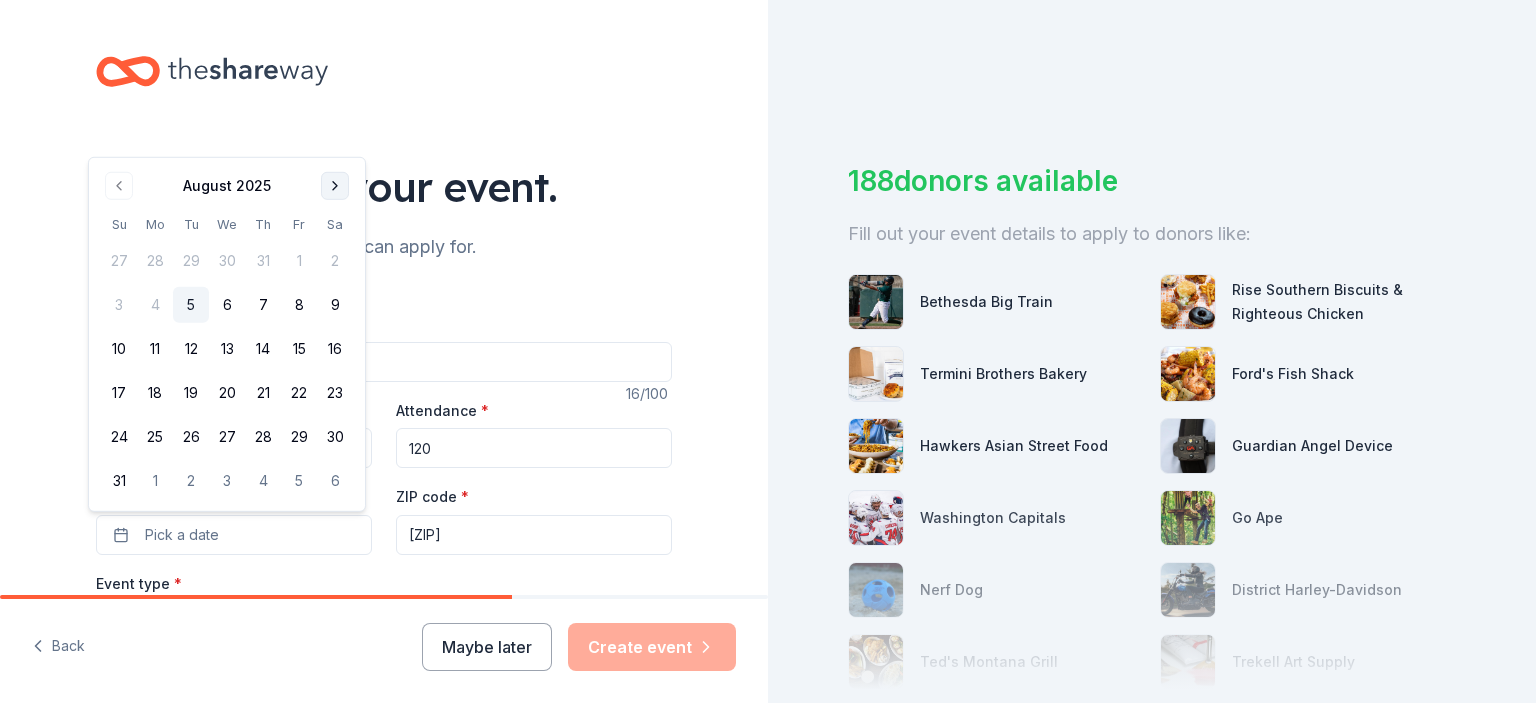 click at bounding box center (335, 186) 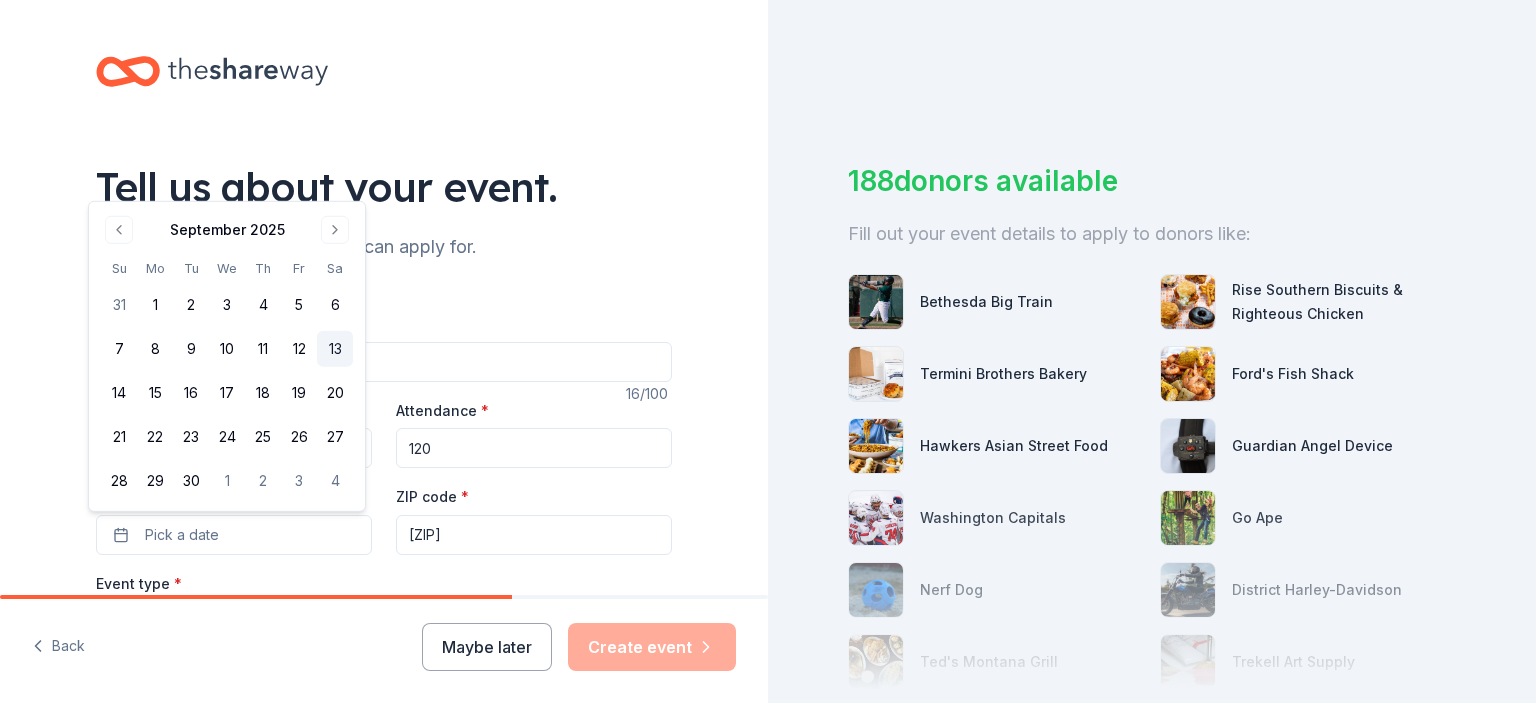 click on "13" at bounding box center [335, 349] 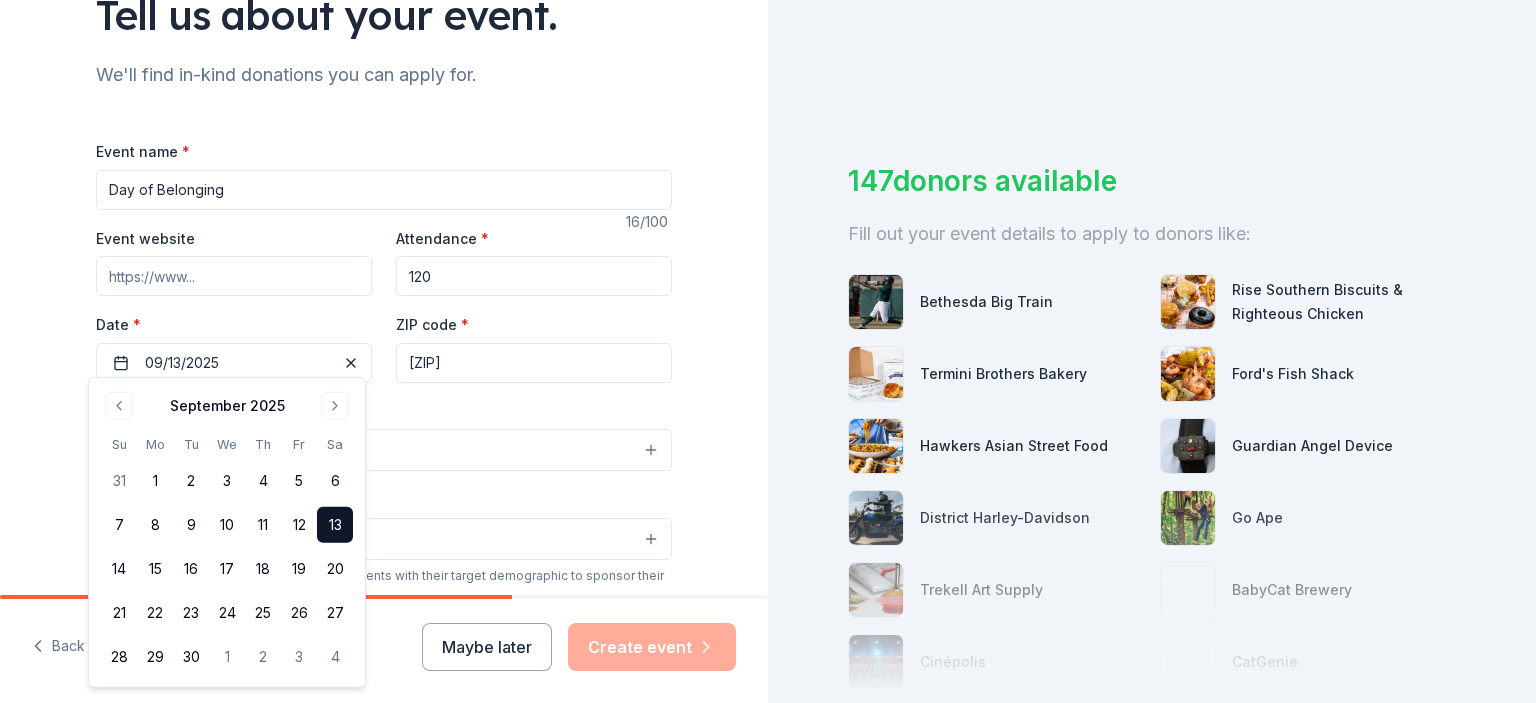 scroll, scrollTop: 182, scrollLeft: 0, axis: vertical 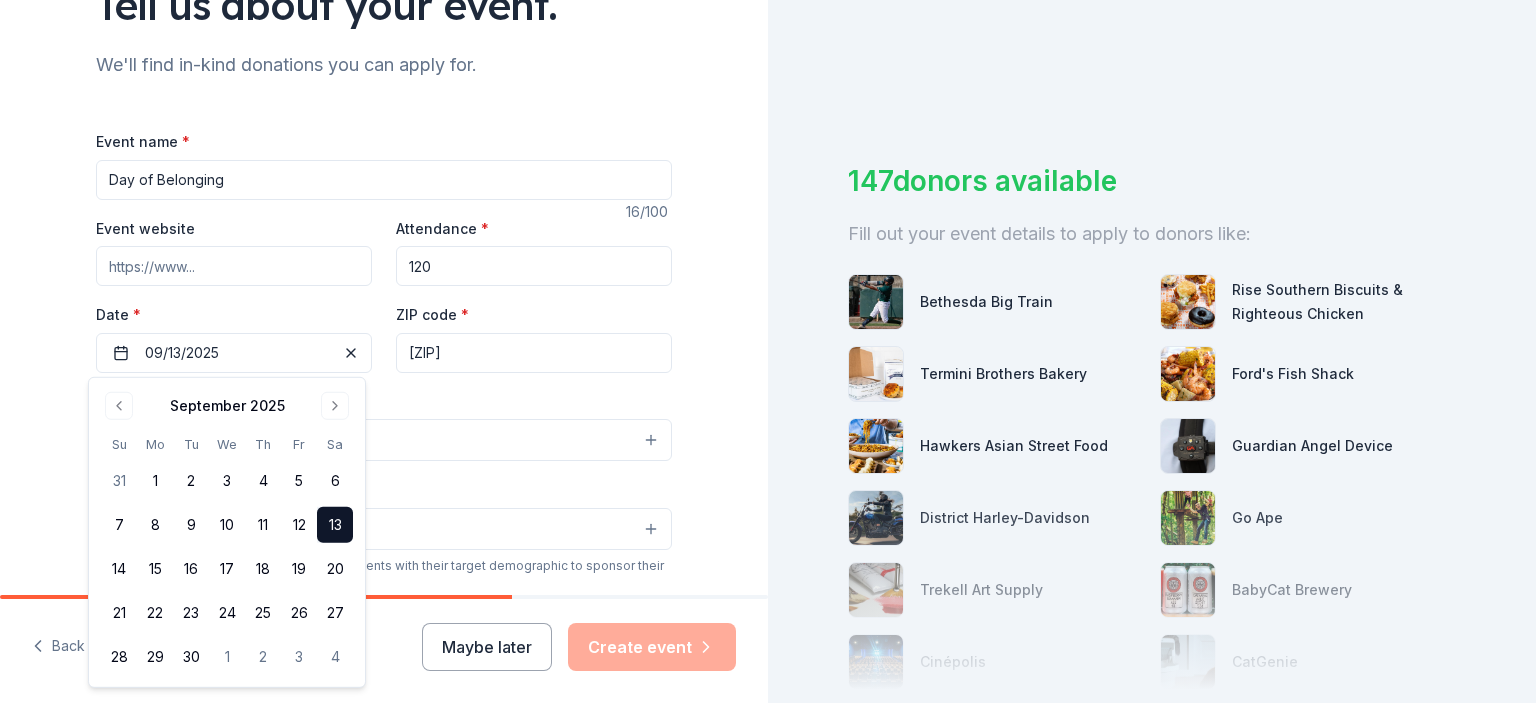 click on "Event type * Select" at bounding box center [384, 425] 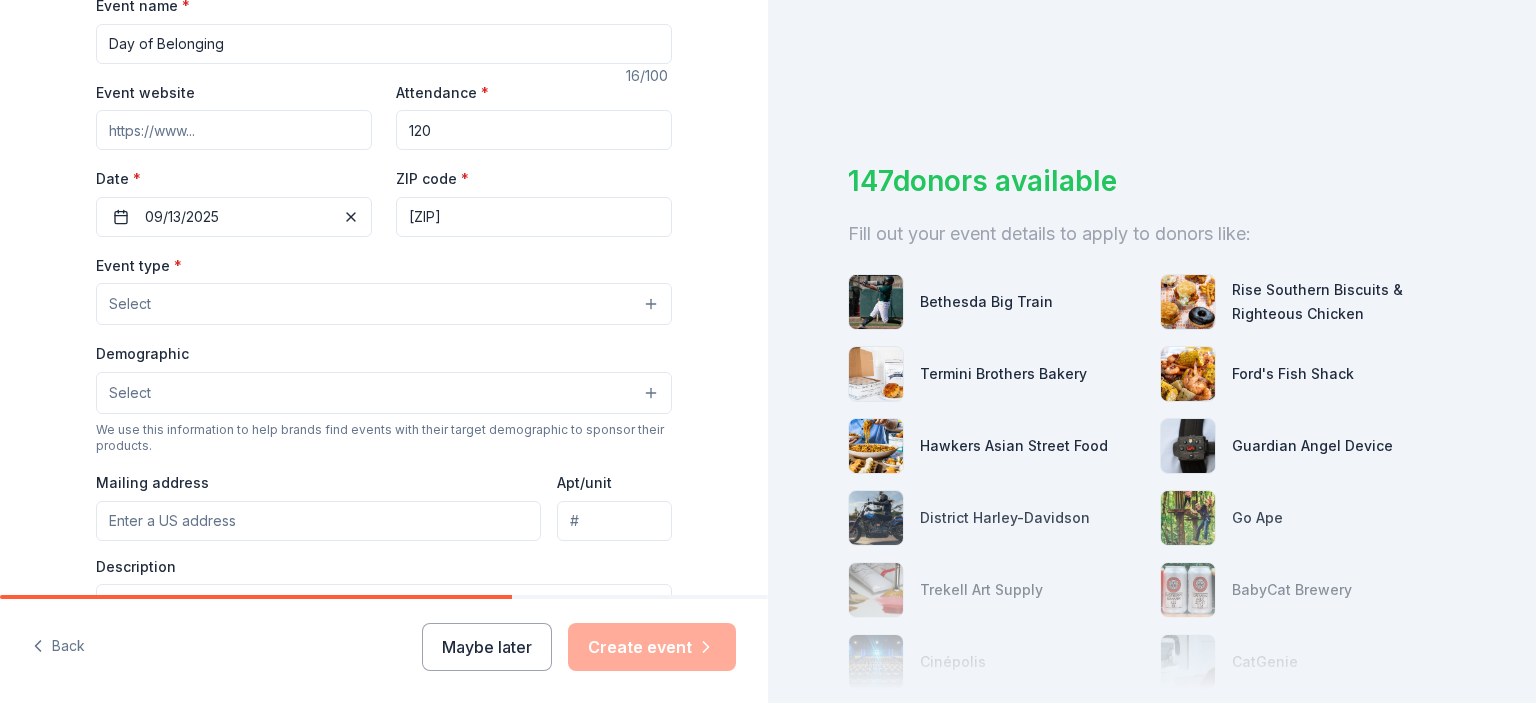 scroll, scrollTop: 318, scrollLeft: 0, axis: vertical 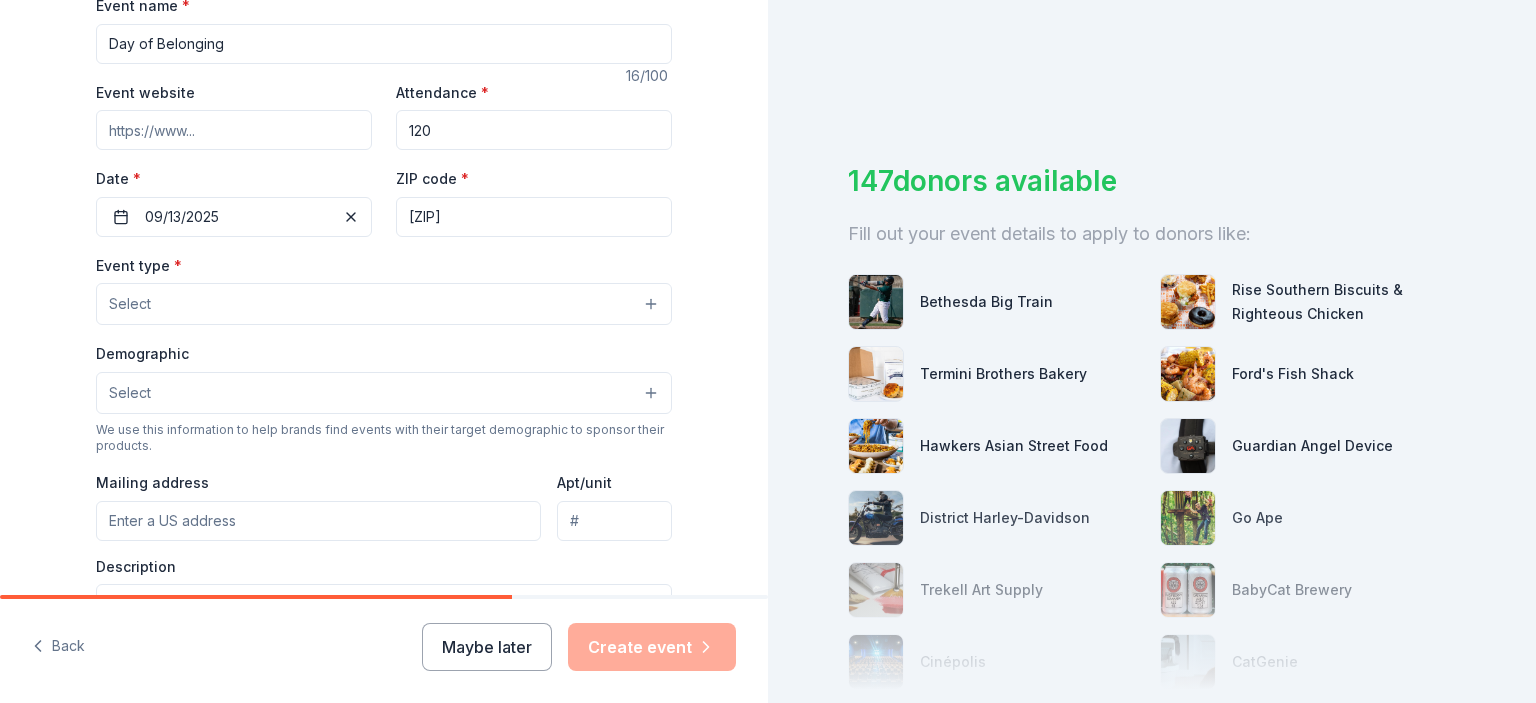 click on "Select" at bounding box center (384, 304) 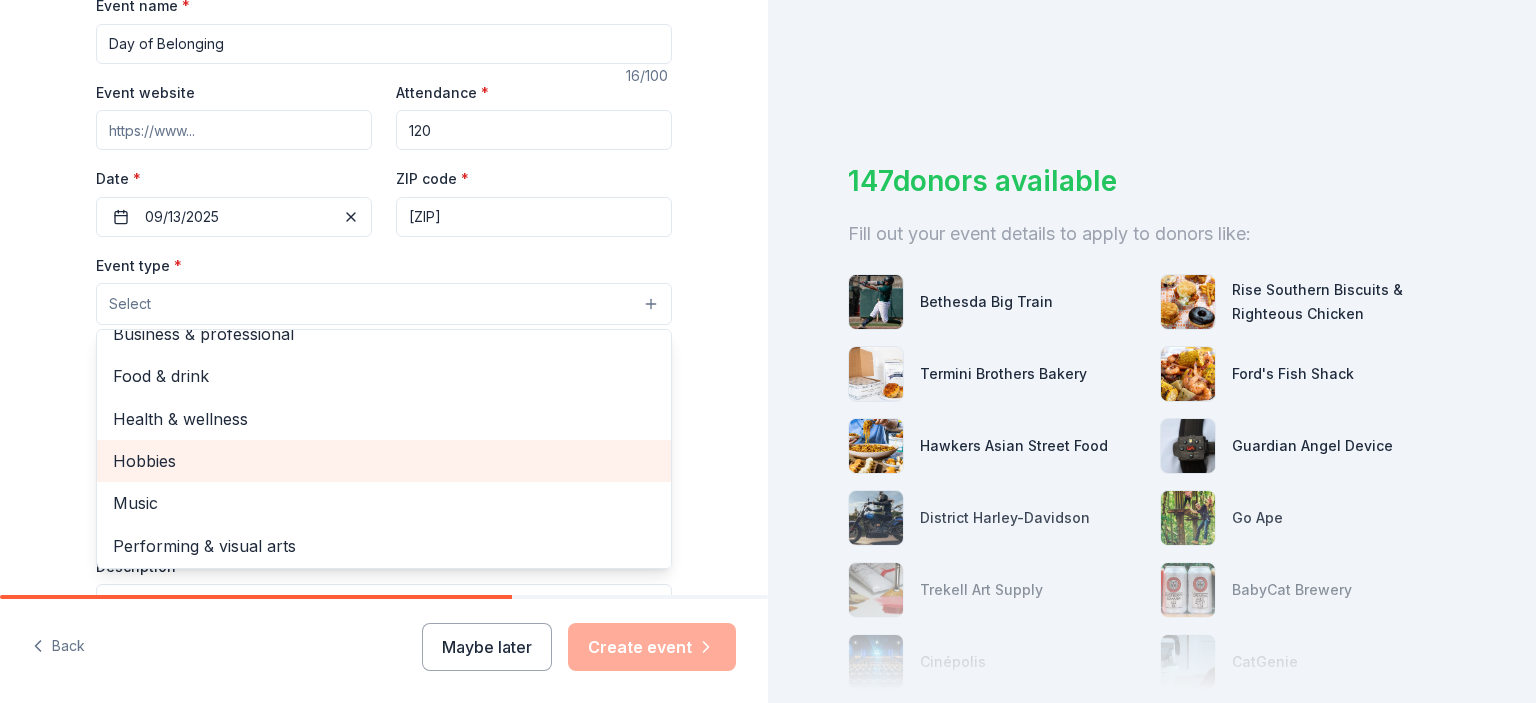 scroll, scrollTop: 66, scrollLeft: 0, axis: vertical 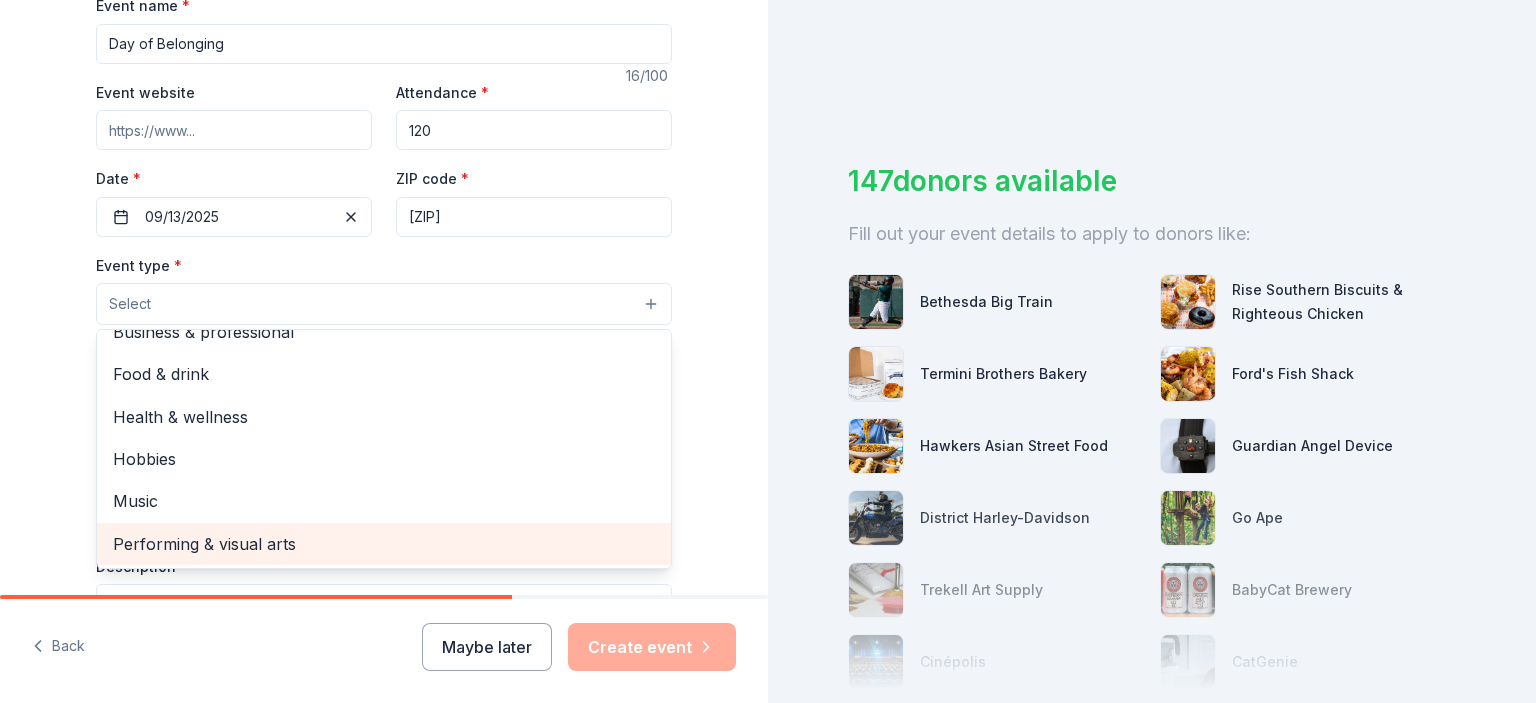 click on "Performing & visual arts" at bounding box center (384, 544) 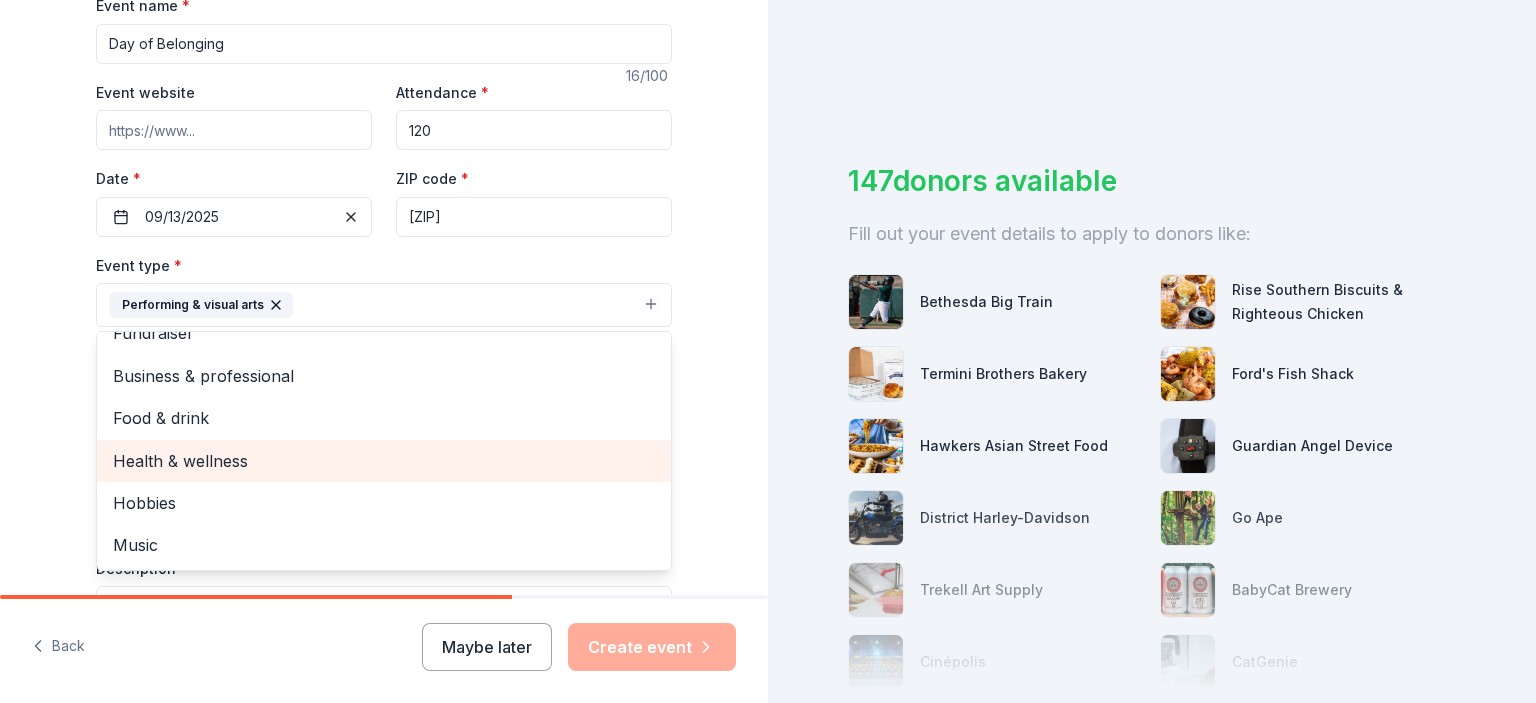 scroll, scrollTop: 0, scrollLeft: 0, axis: both 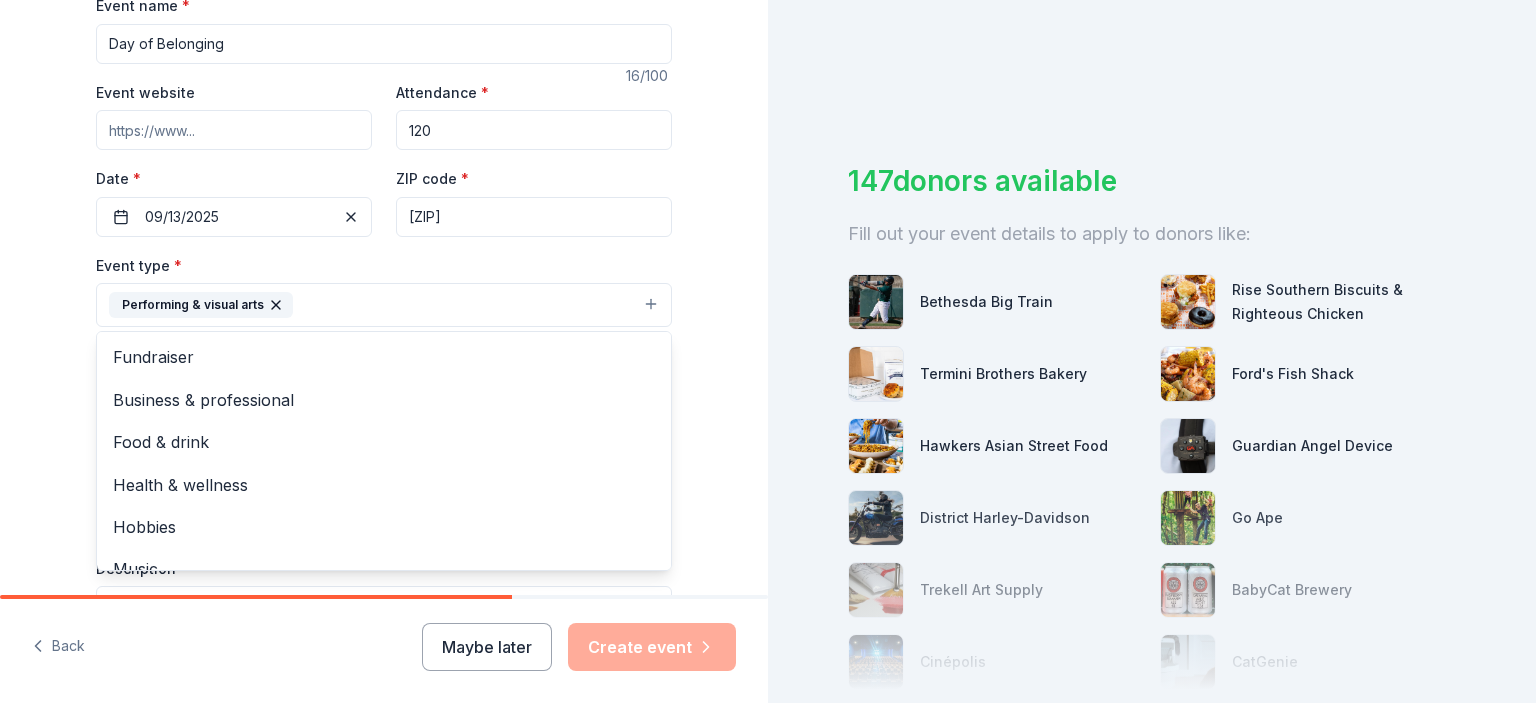 click on "Tell us about your event. We'll find in-kind donations you can apply for. Event name * Day of Belonging 16 /100 Event website Attendance * 120 Date * 09/13/2025 ZIP code * [ZIP] Event type * Performing & visual arts Fundraiser Business & professional Food & drink Health & wellness Hobbies Music Demographic Select We use this information to help brands find events with their target demographic to sponsor their products. Mailing address Apt/unit Description What are you looking for? * Auction & raffle Meals Snacks Desserts Alcohol Beverages Send me reminders Email me reminders of donor application deadlines Recurring event" at bounding box center (384, 348) 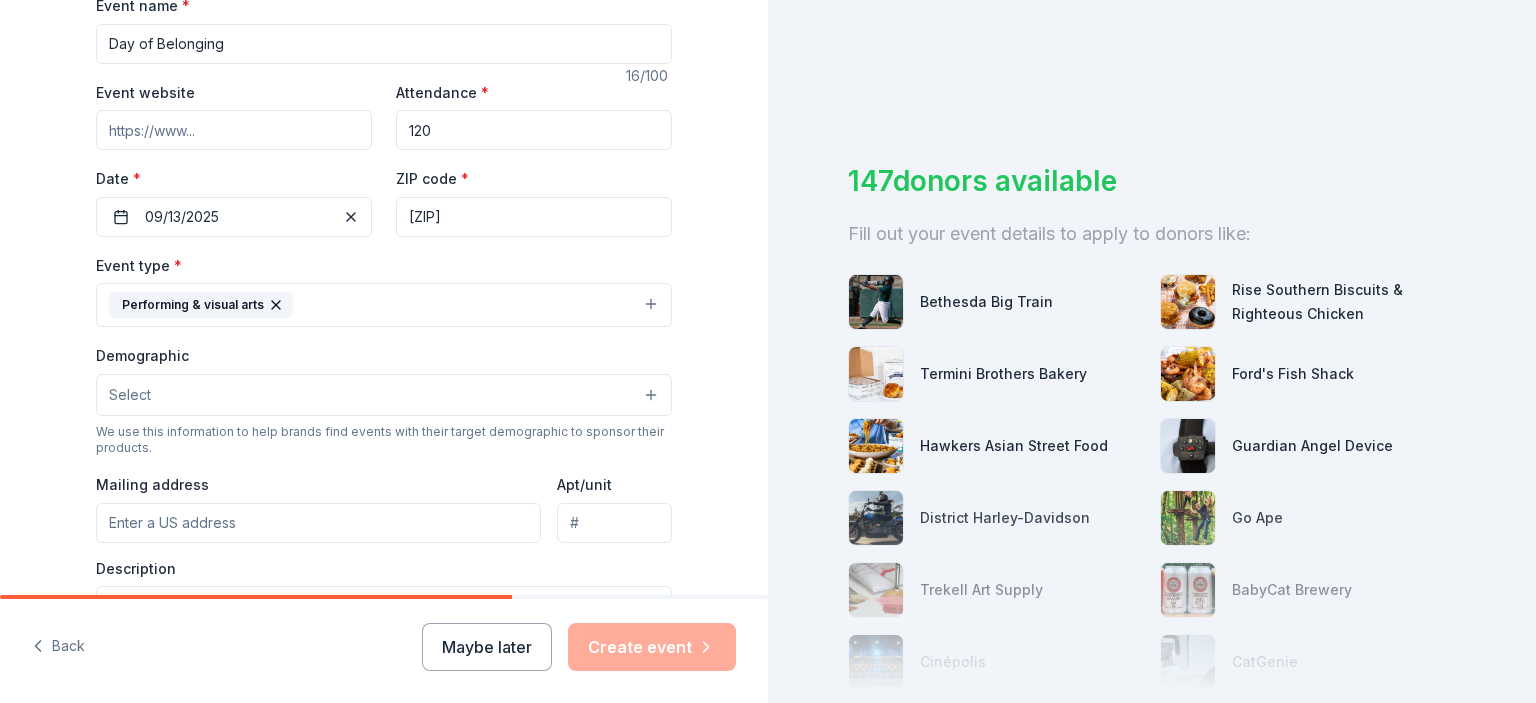 click on "Select" at bounding box center [384, 395] 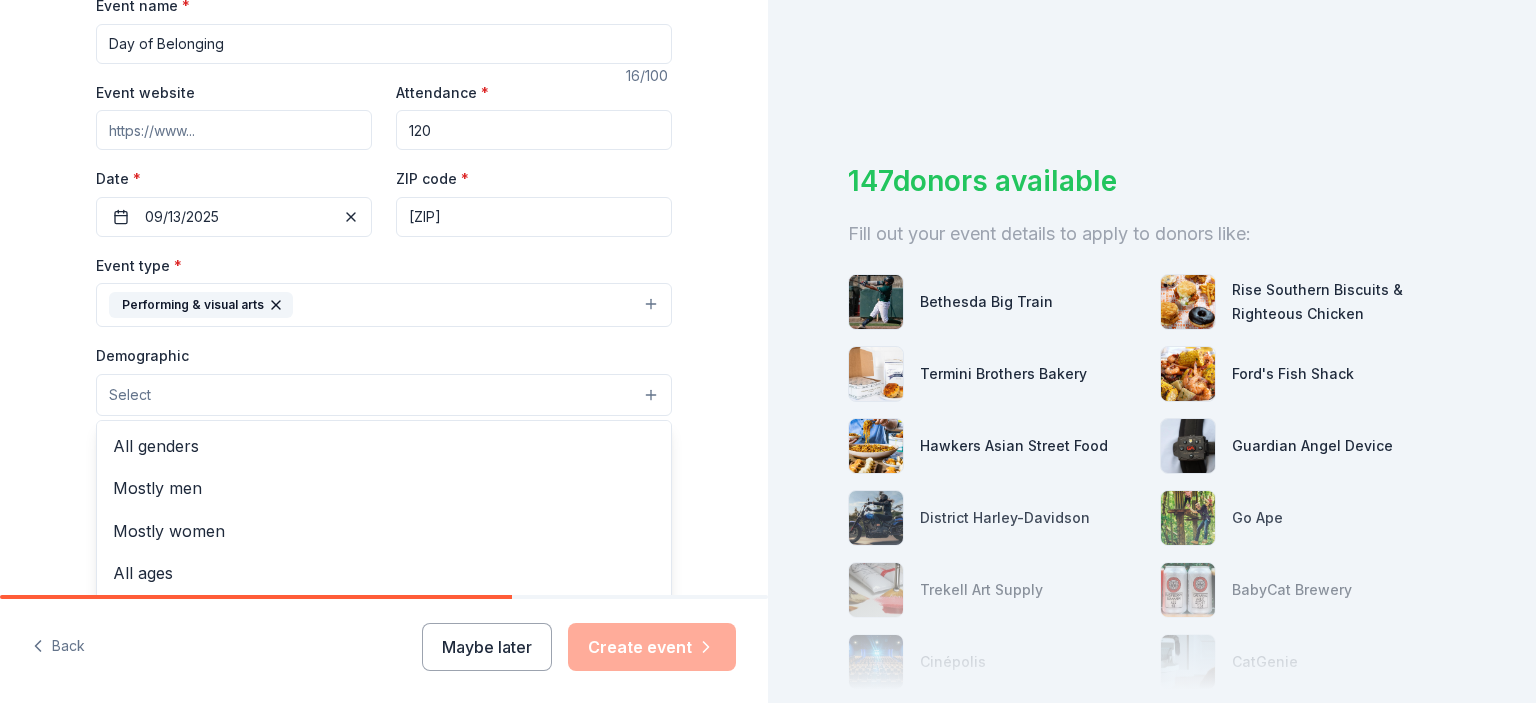 scroll, scrollTop: 402, scrollLeft: 0, axis: vertical 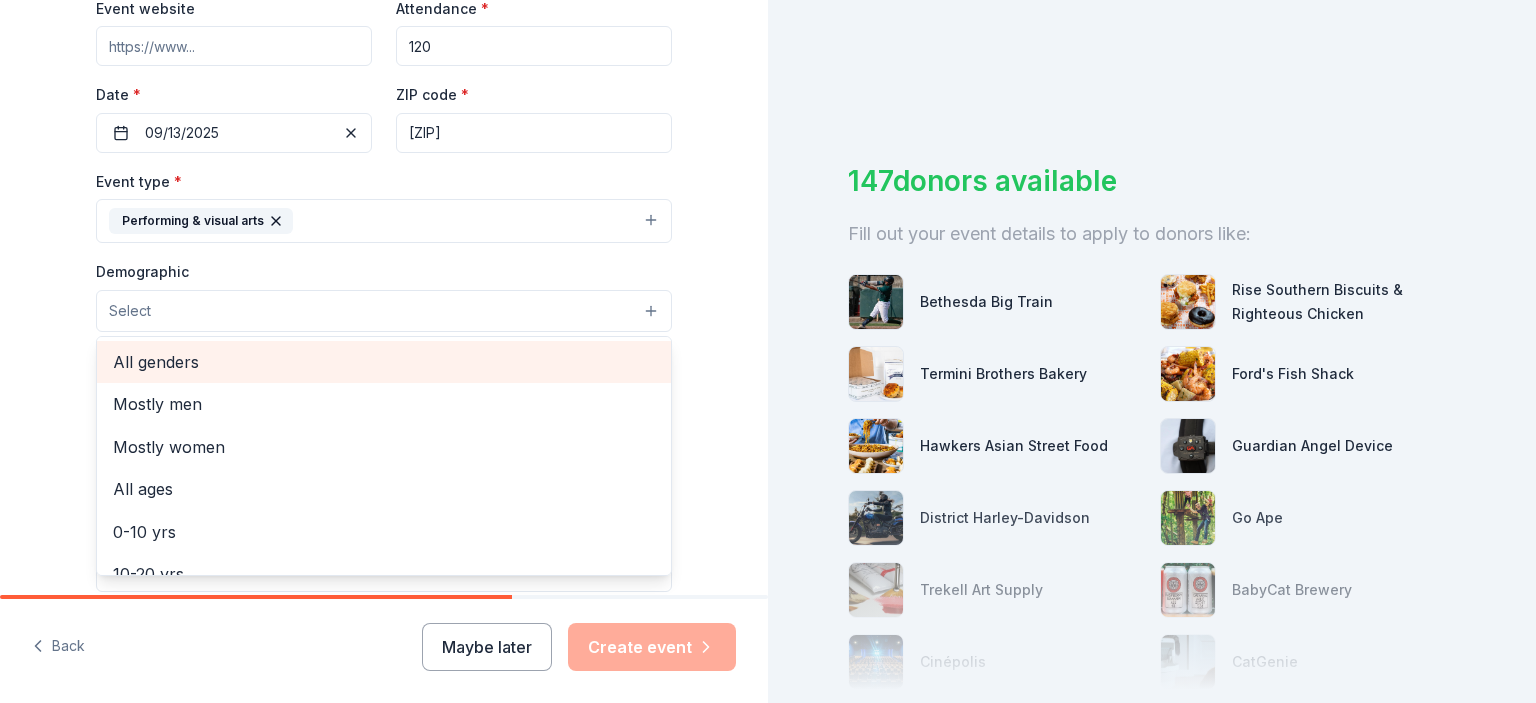 click on "All genders" at bounding box center [384, 362] 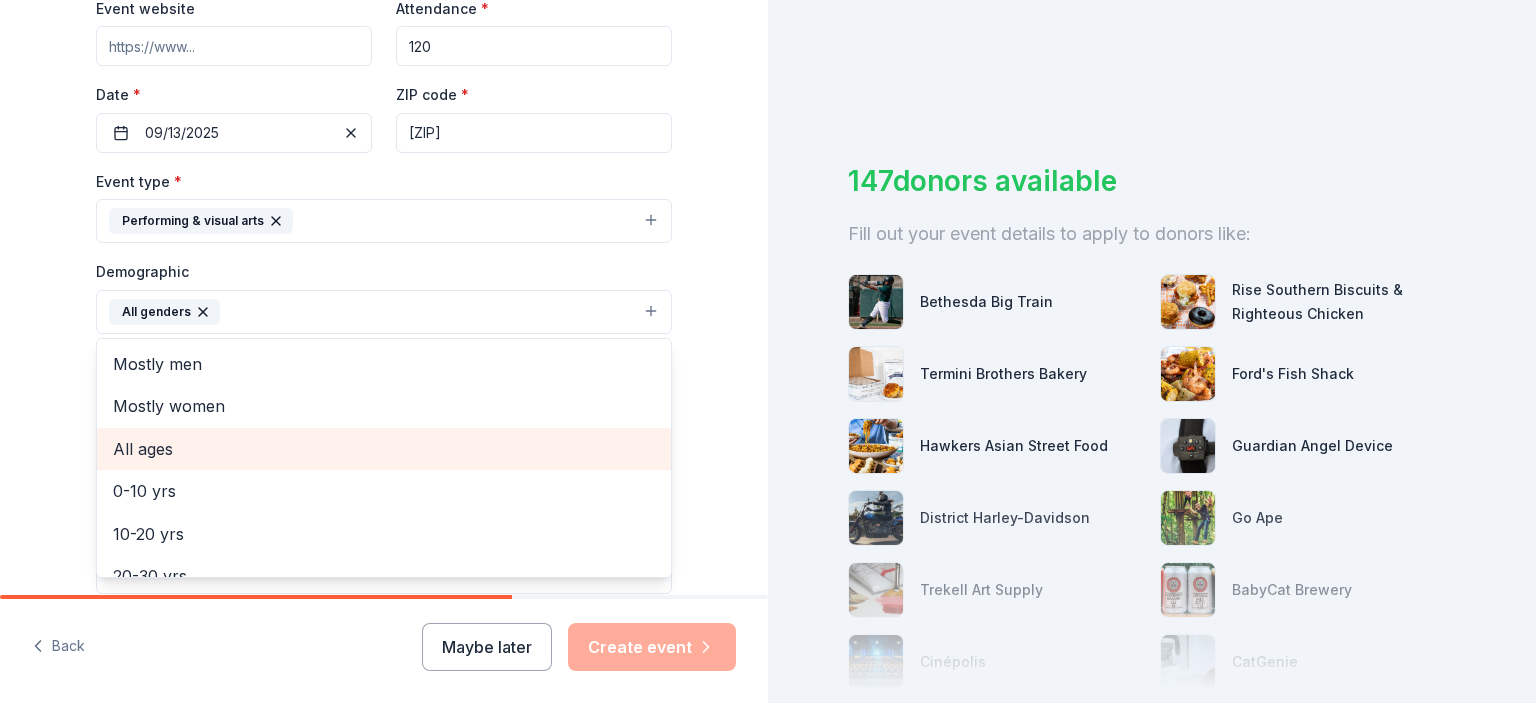 click on "All ages" at bounding box center [384, 449] 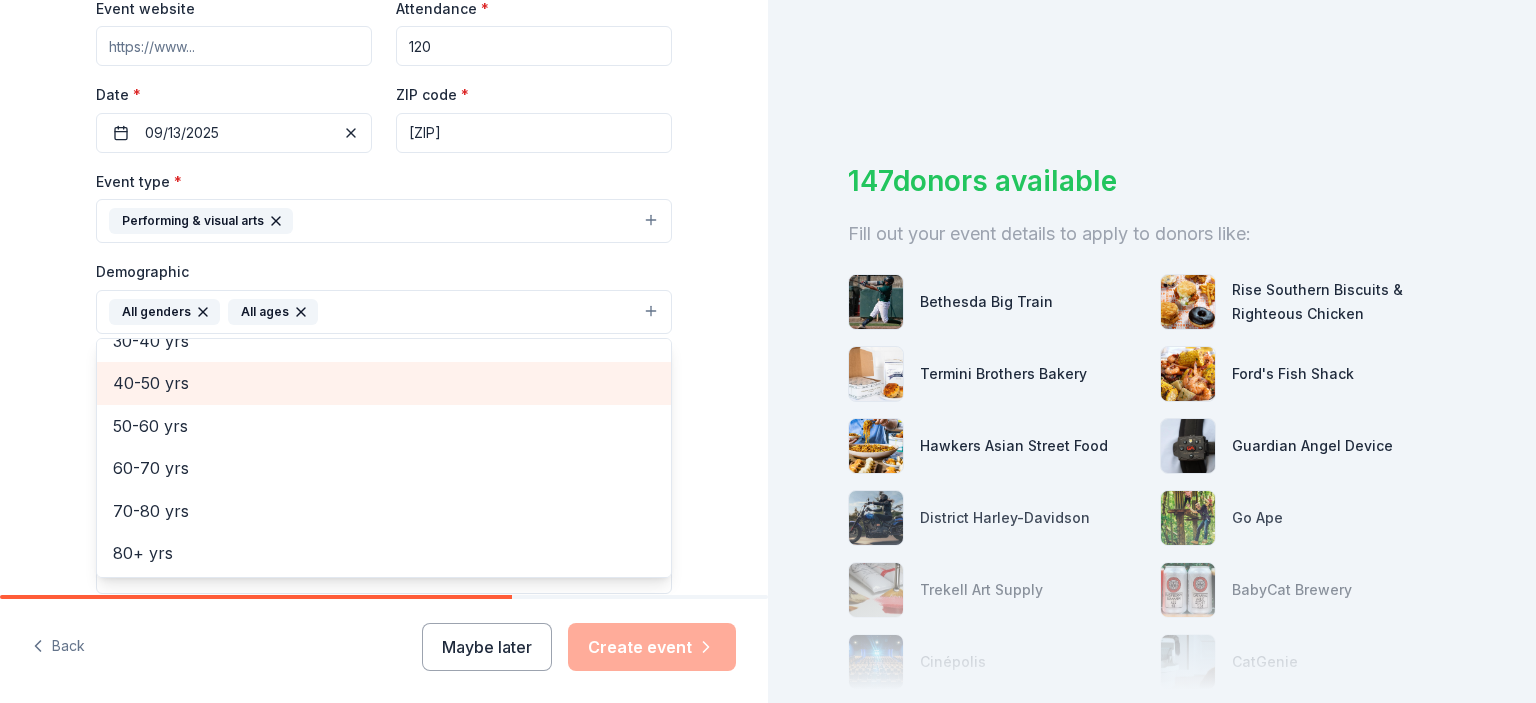 scroll, scrollTop: 236, scrollLeft: 0, axis: vertical 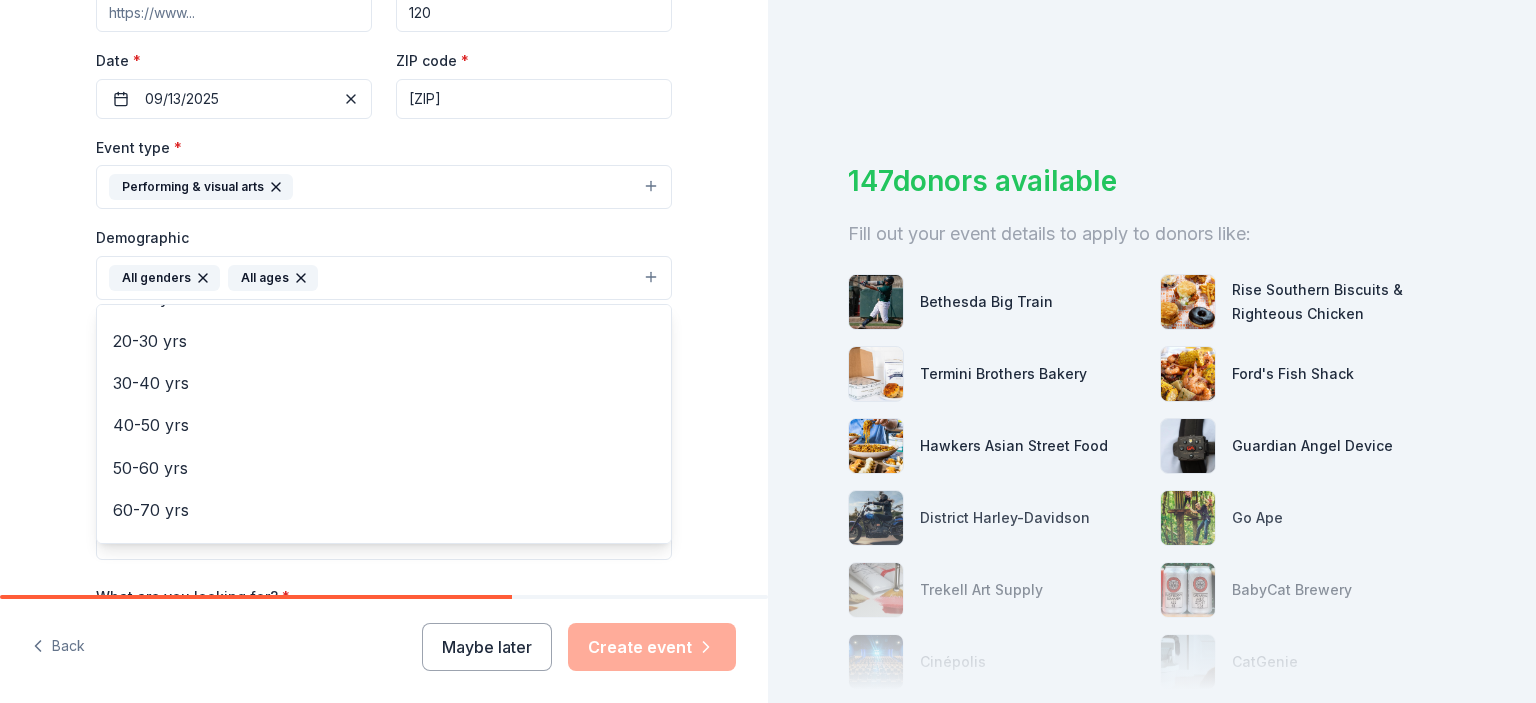 click 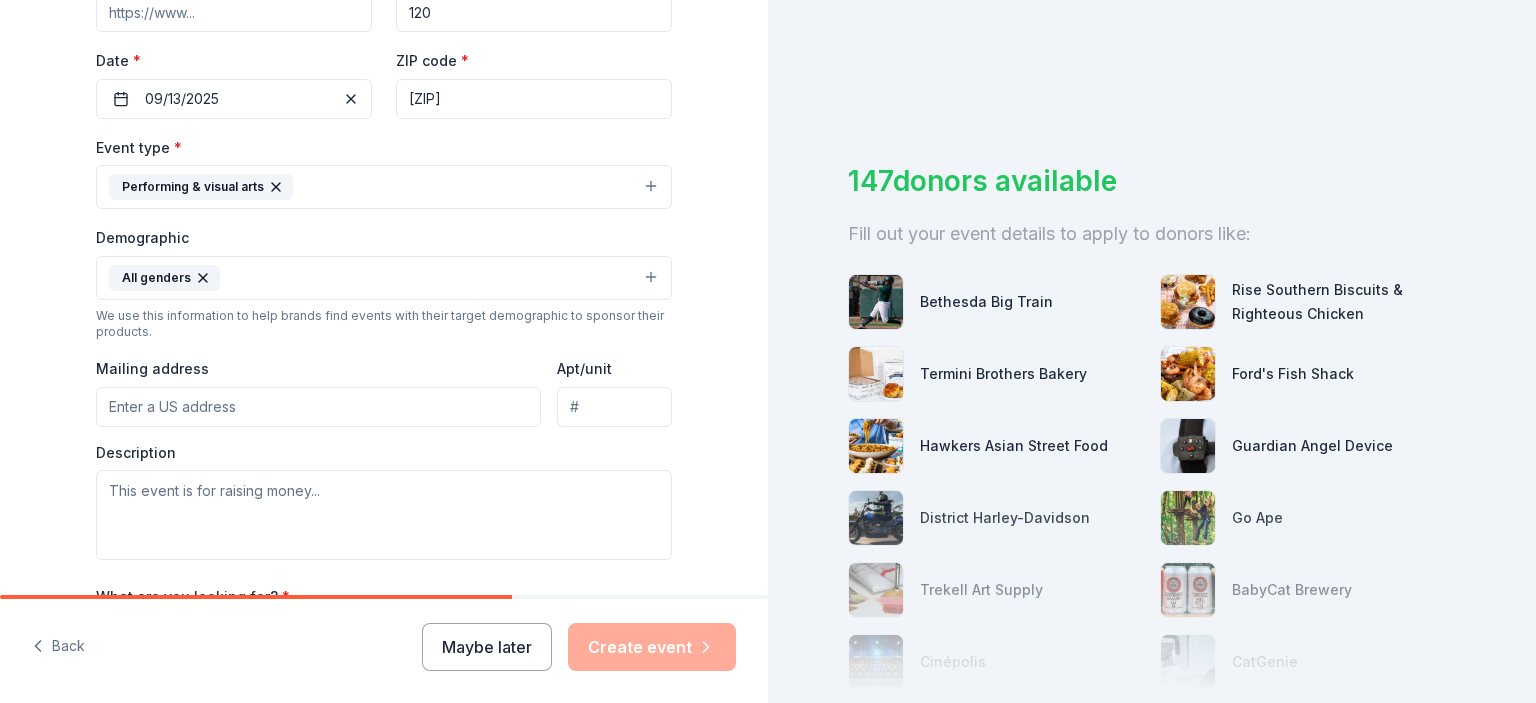click on "All genders" at bounding box center [384, 278] 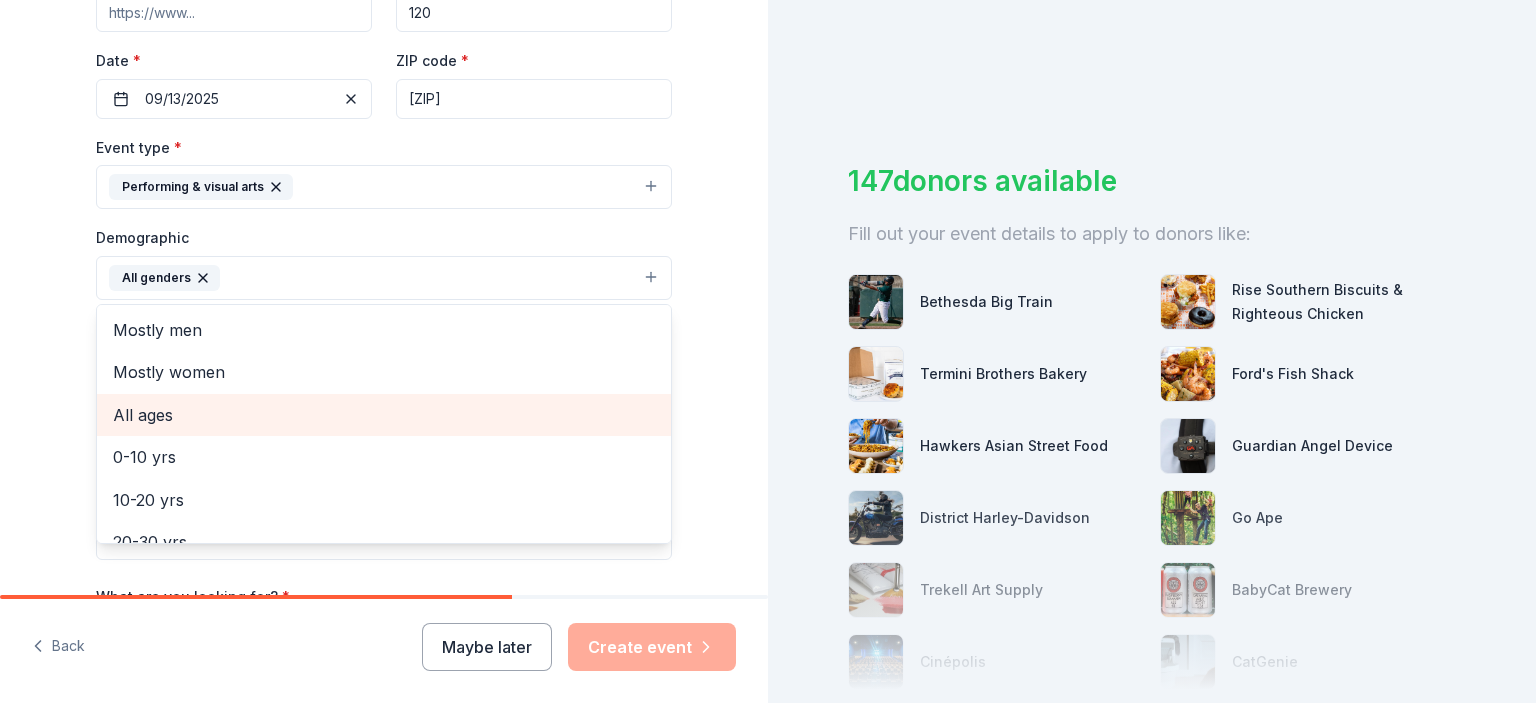 click on "All ages" at bounding box center [384, 415] 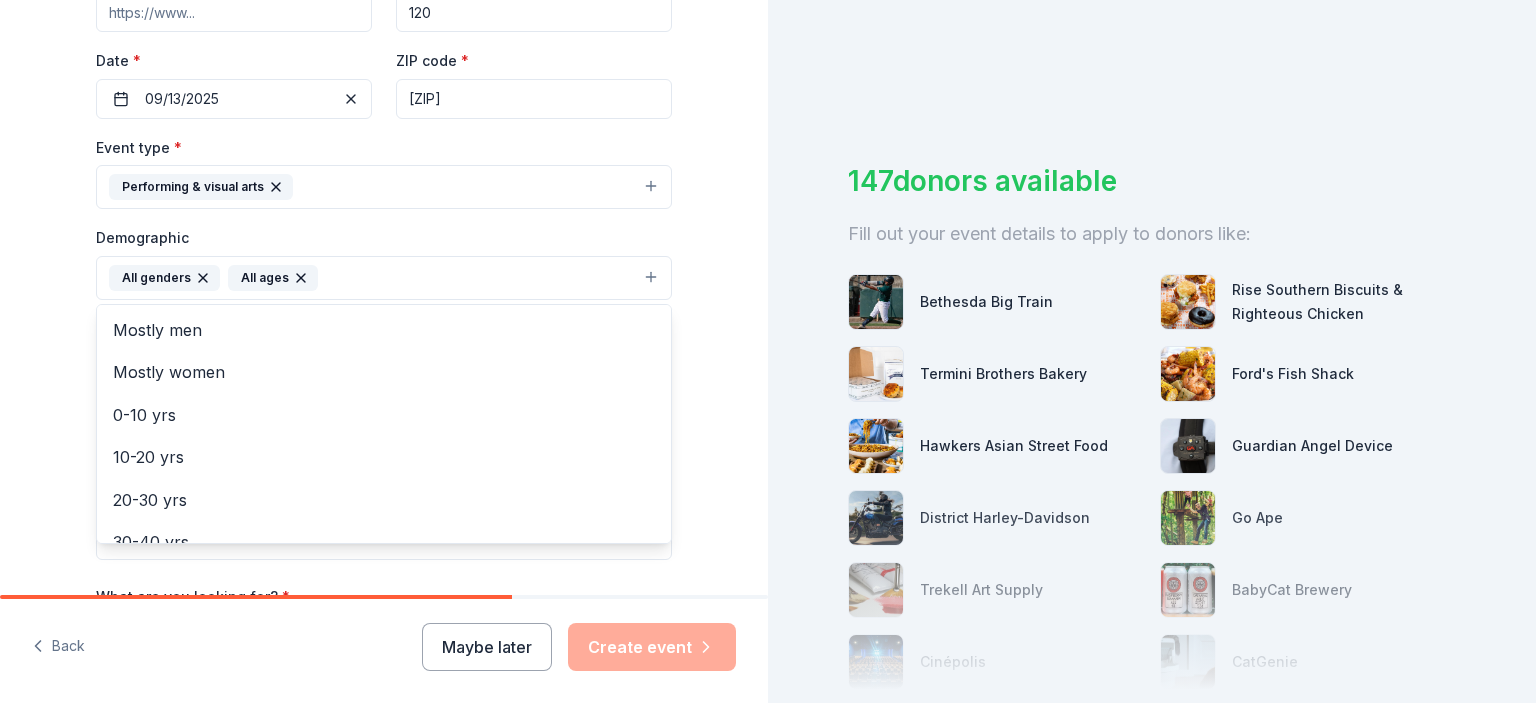 click on "Tell us about your event. We'll find in-kind donations you can apply for. Event name * Day of Belonging 16 /100 Event website Attendance * 120 Date * 09/13/2025 ZIP code * [ZIP] Event type * Performing & visual arts Demographic All genders All ages Mostly men Mostly women 0-10 yrs 10-20 yrs 20-30 yrs 30-40 yrs 40-50 yrs 50-60 yrs 60-70 yrs 70-80 yrs 80+ yrs We use this information to help brands find events with their target demographic to sponsor their products. Mailing address Apt/unit Description What are you looking for? * Auction & raffle Meals Snacks Desserts Alcohol Beverages Send me reminders Email me reminders of donor application deadlines Recurring event" at bounding box center (384, 231) 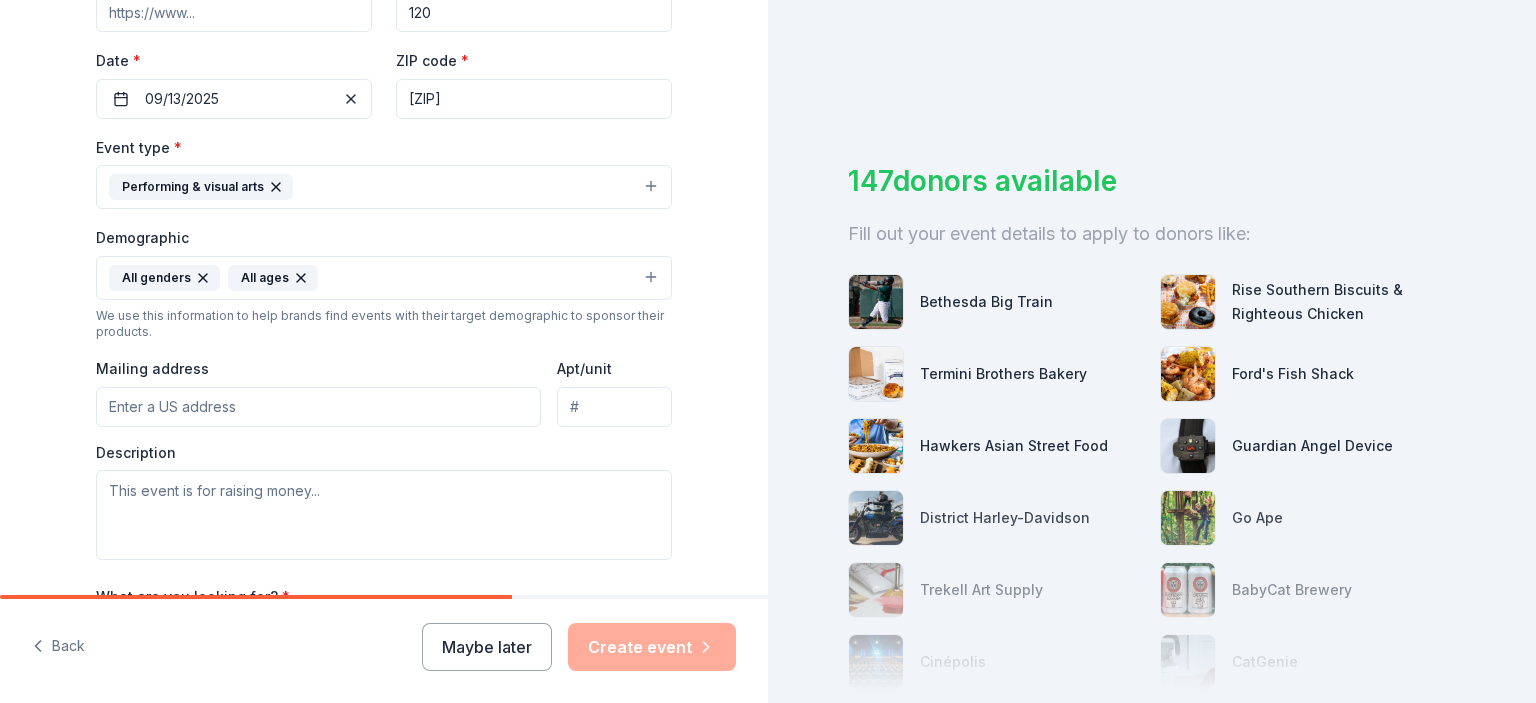 click on "Mailing address" at bounding box center (318, 407) 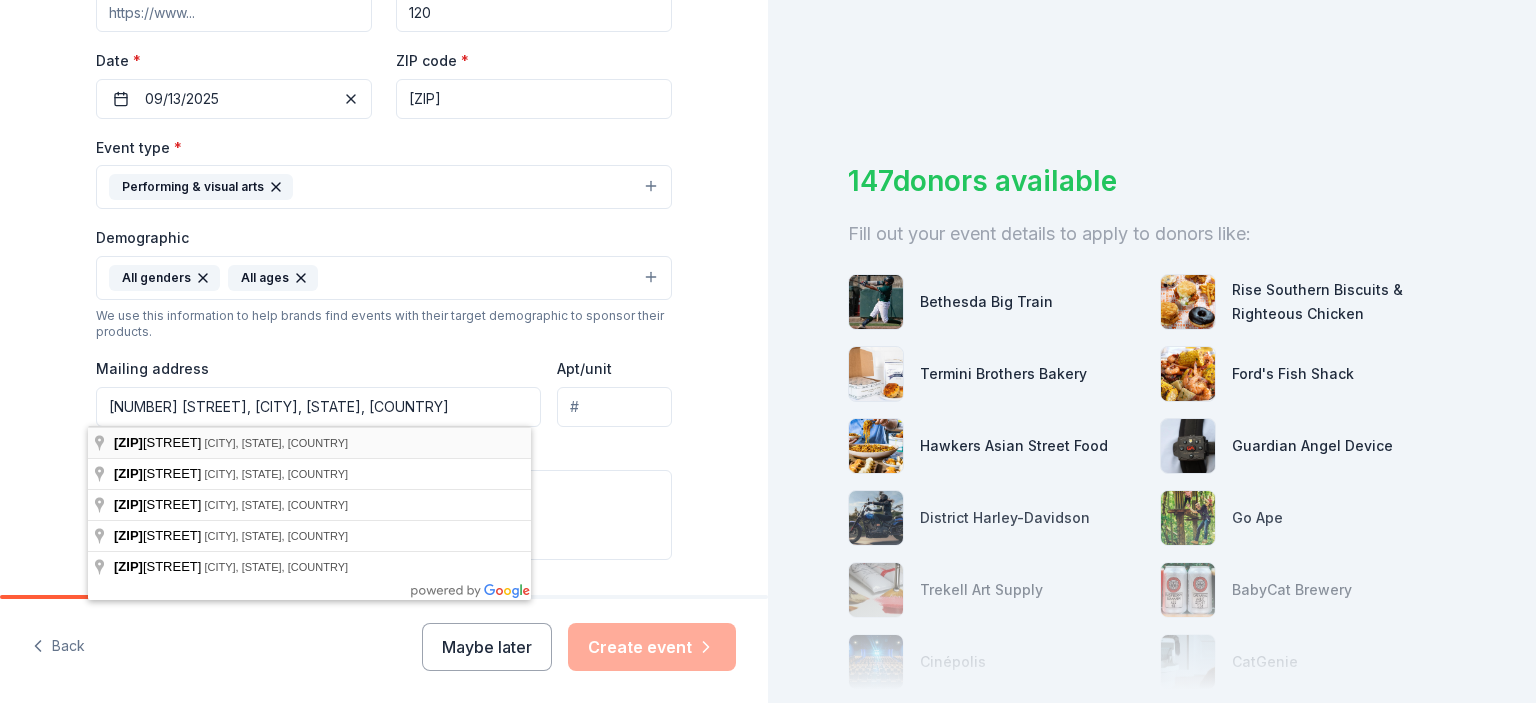 type on "[NUMBER] [STREET], [CITY], [STATE], [ZIP]" 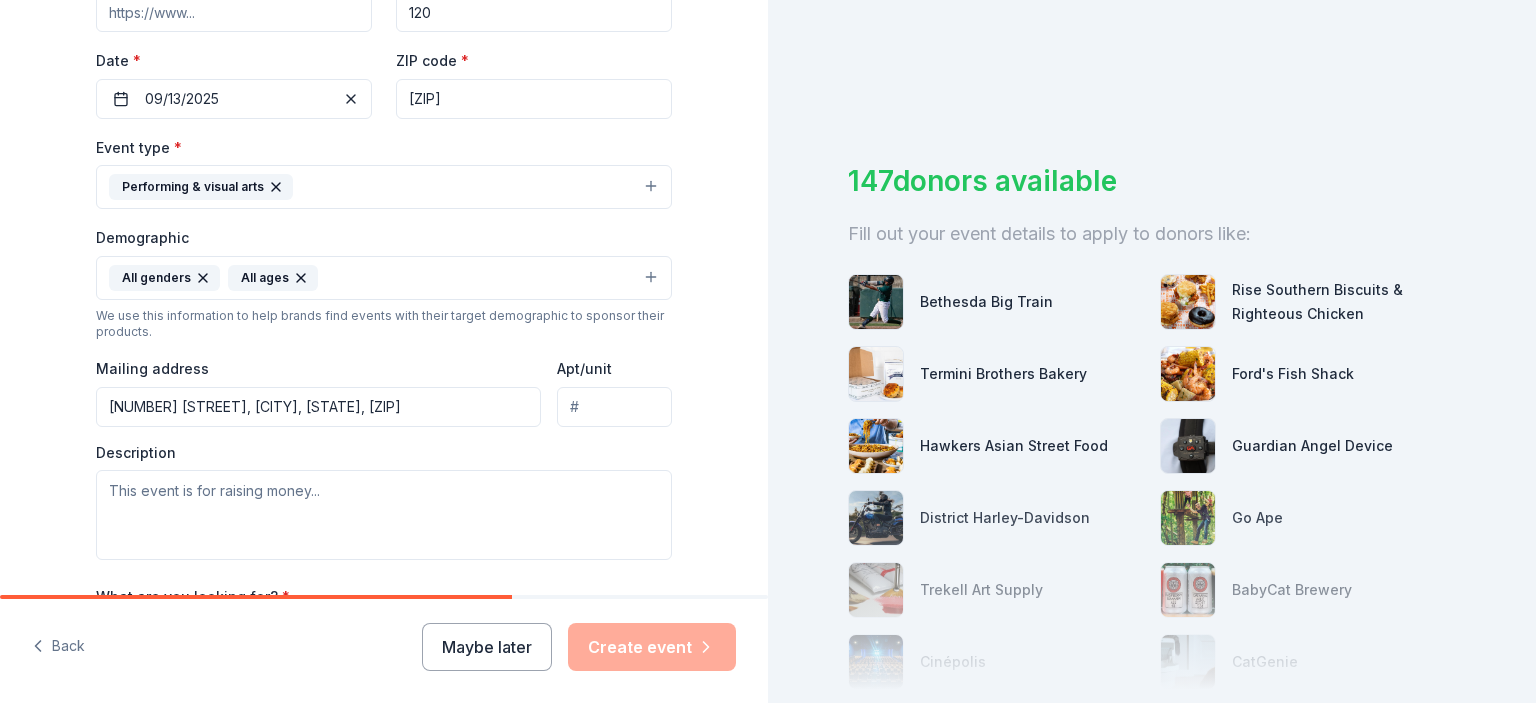 click on "Apt/unit" at bounding box center (614, 407) 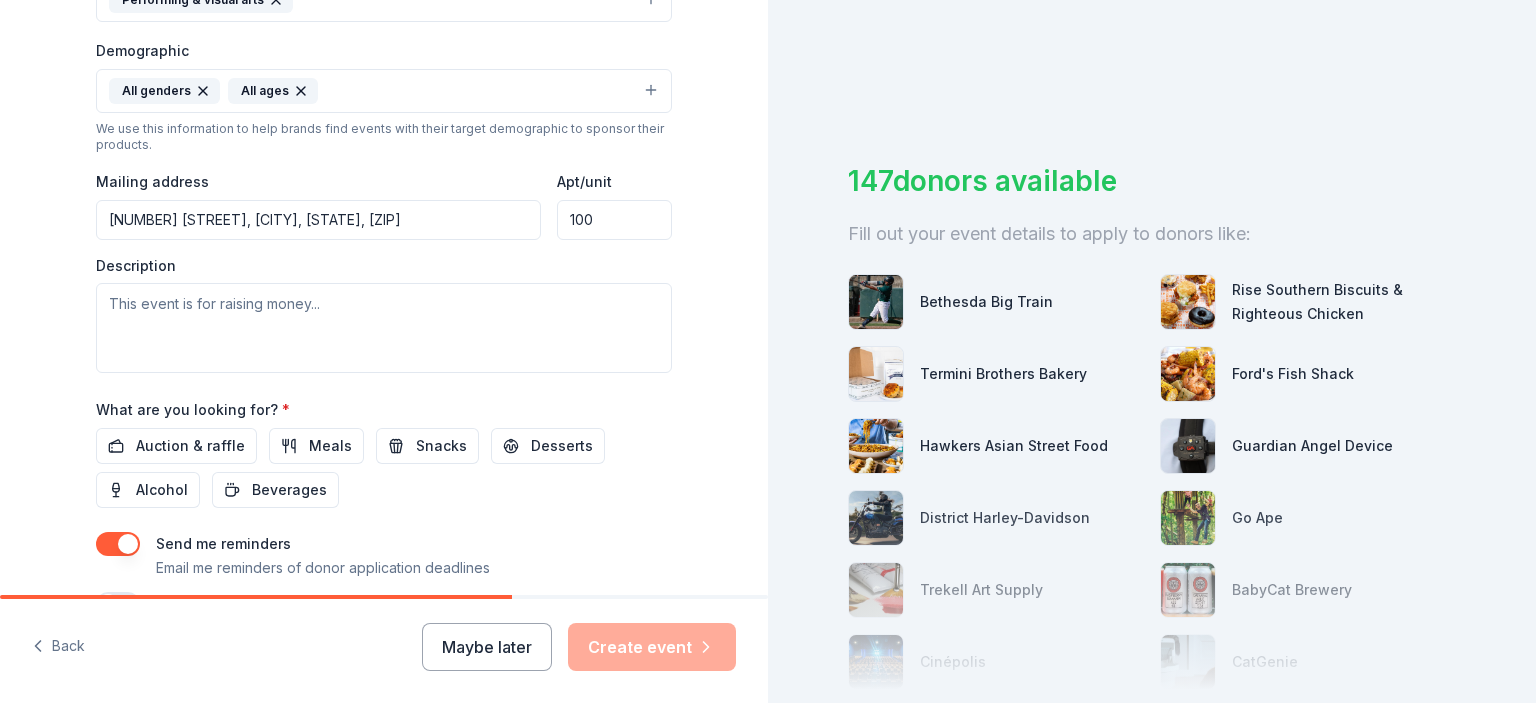 scroll, scrollTop: 624, scrollLeft: 0, axis: vertical 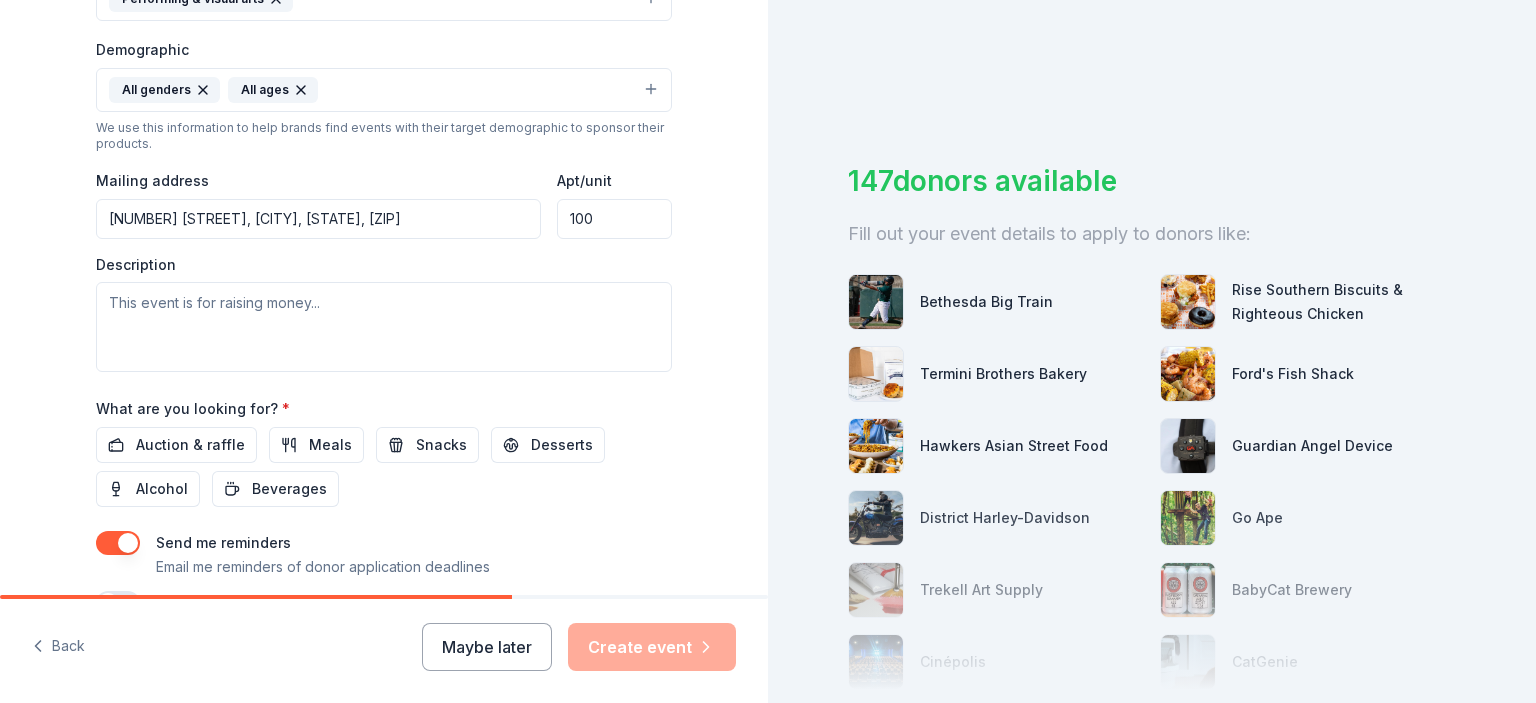 type on "100" 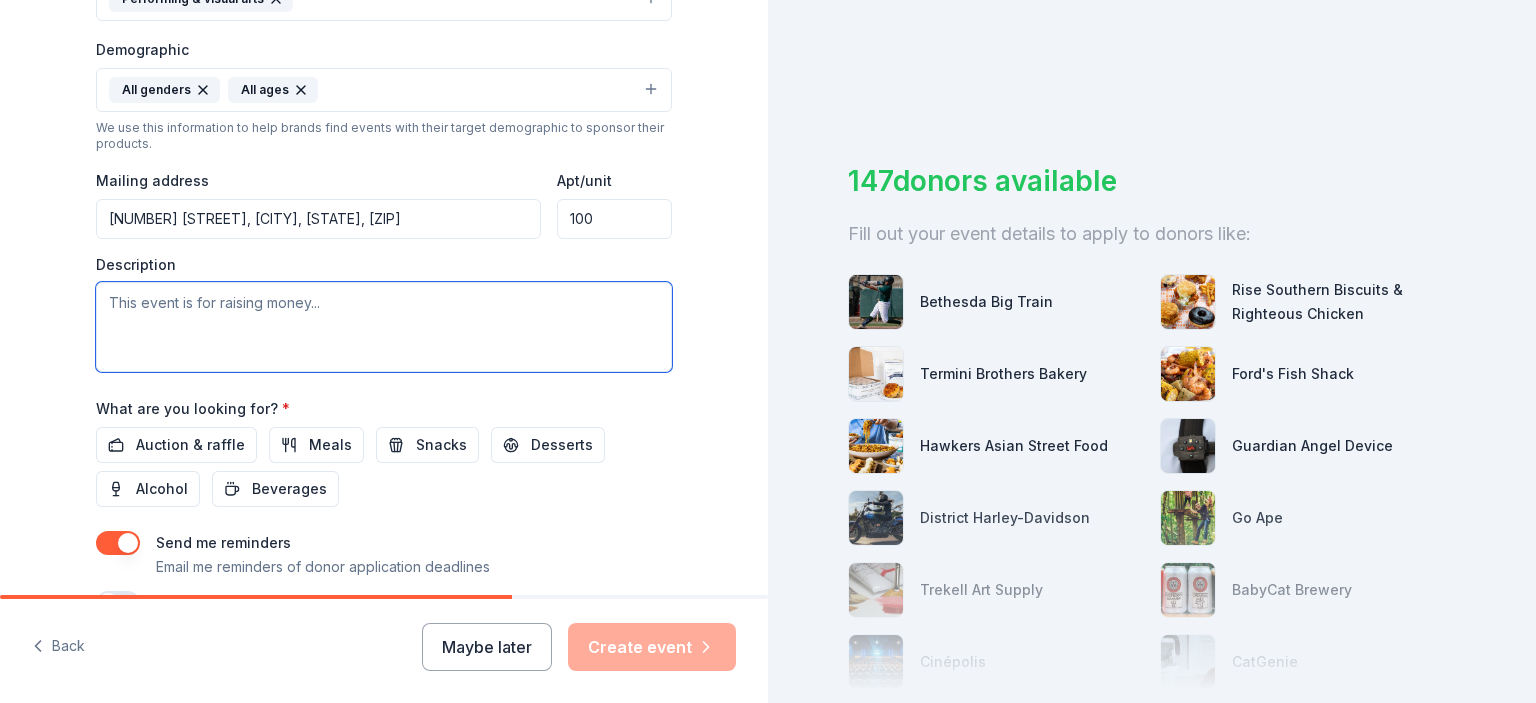 click at bounding box center [384, 327] 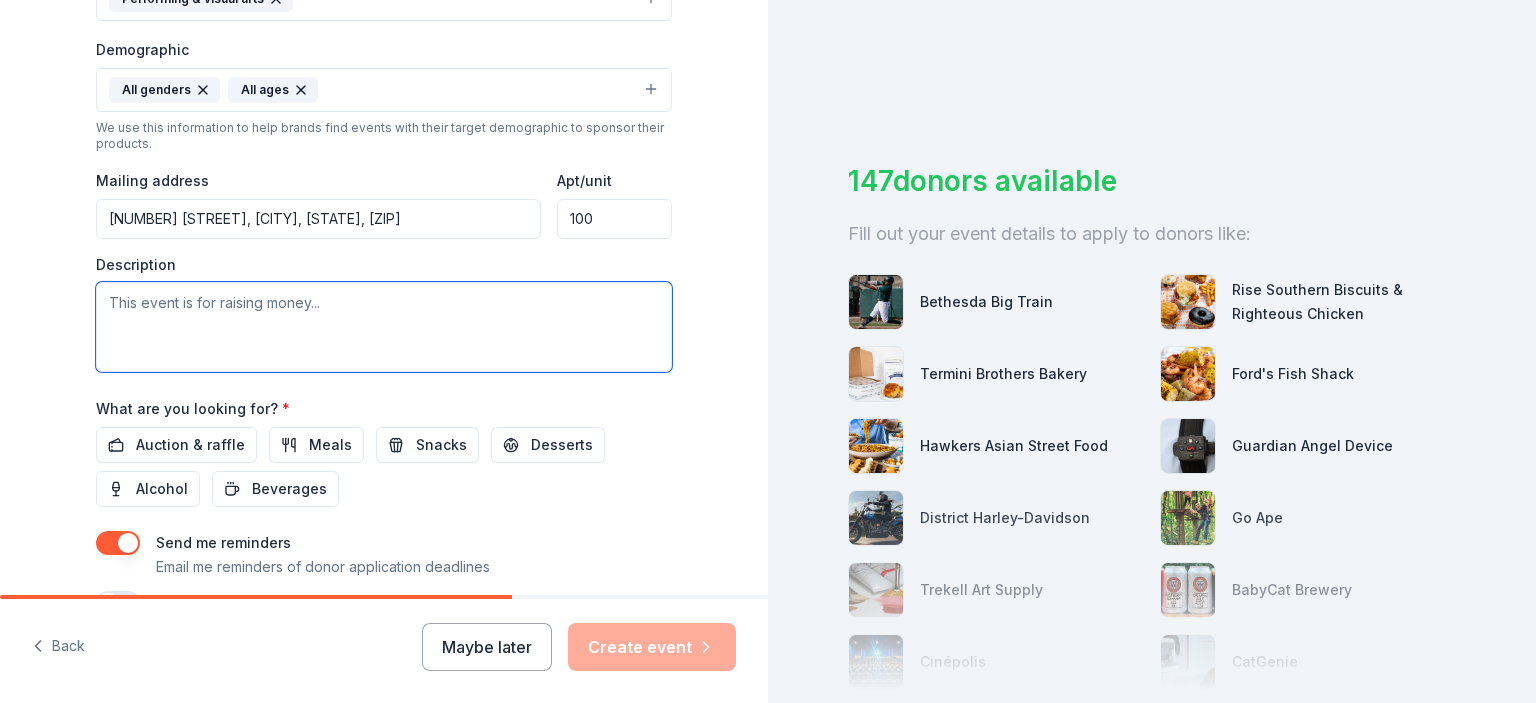 paste on "In September 2025, we will be hosting our annual Day of Belonging event at the Rockwood Manor in collaboration with Strathmore. Day of Belonging brings our far-flung community of veterans and citizens together in Montgomery County with a day-long celebration of art, resilience, community and military service that features live performances, hands-on creative activities and special guests. Participants create unity from the diversity found across our community, while exploring their own voices through writing, improv, and visual art." 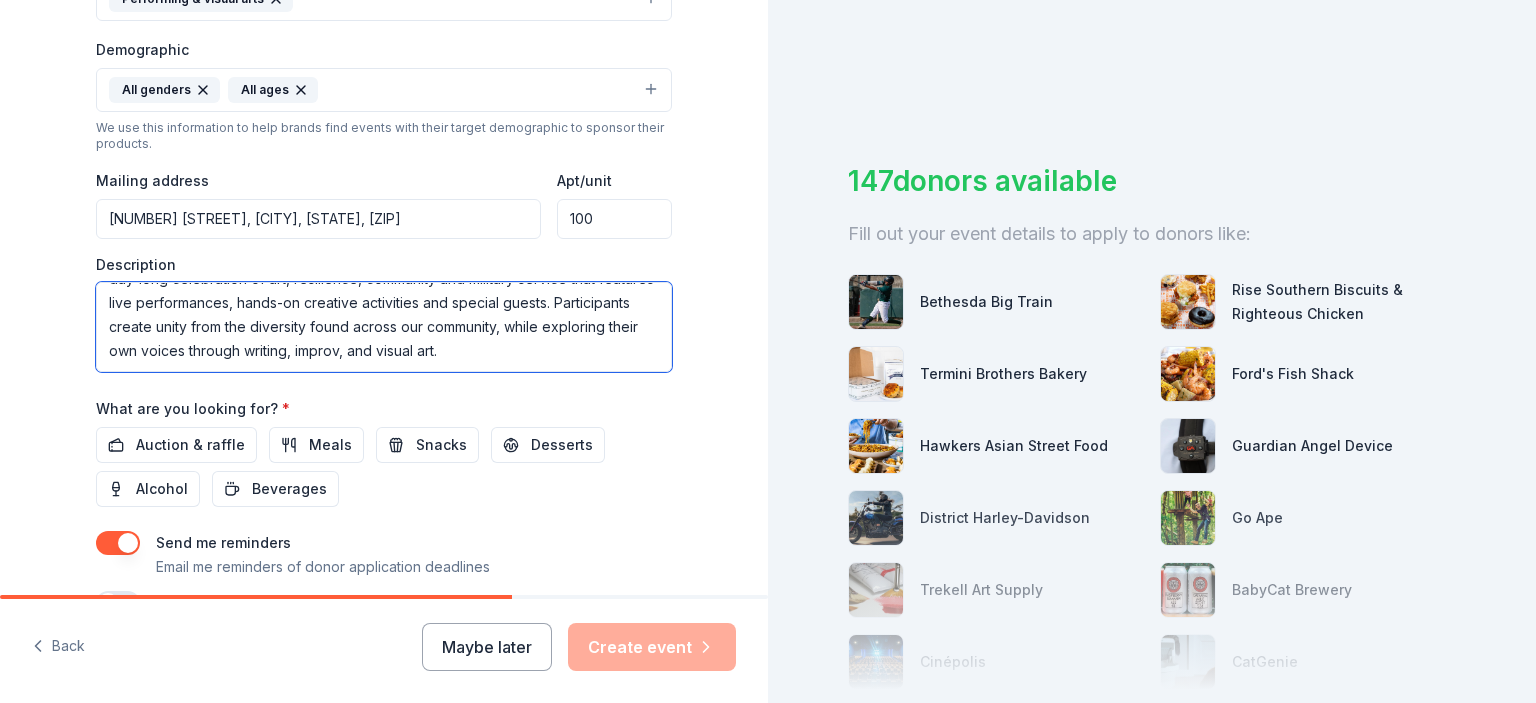 scroll, scrollTop: 96, scrollLeft: 0, axis: vertical 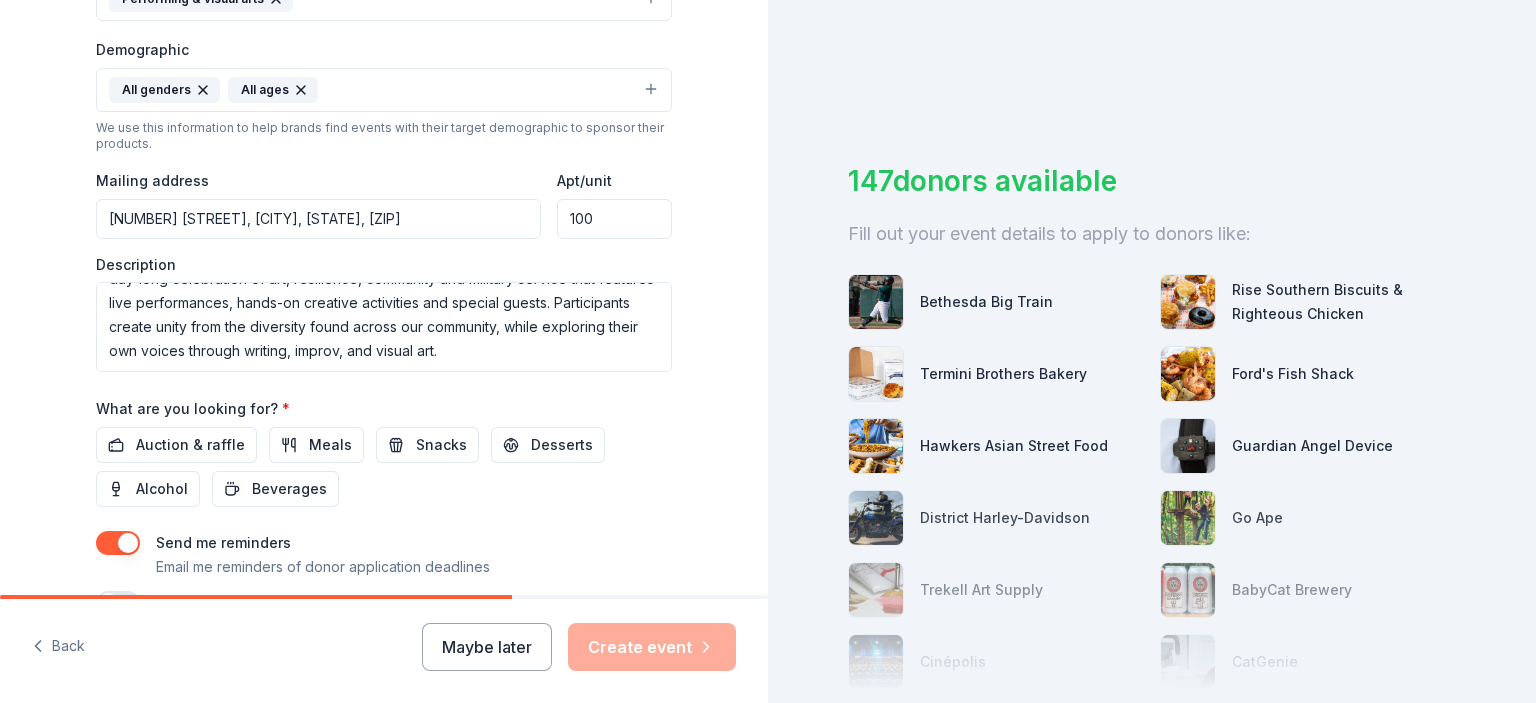 click on "Auction & raffle Meals Snacks Desserts Alcohol Beverages" at bounding box center [384, 467] 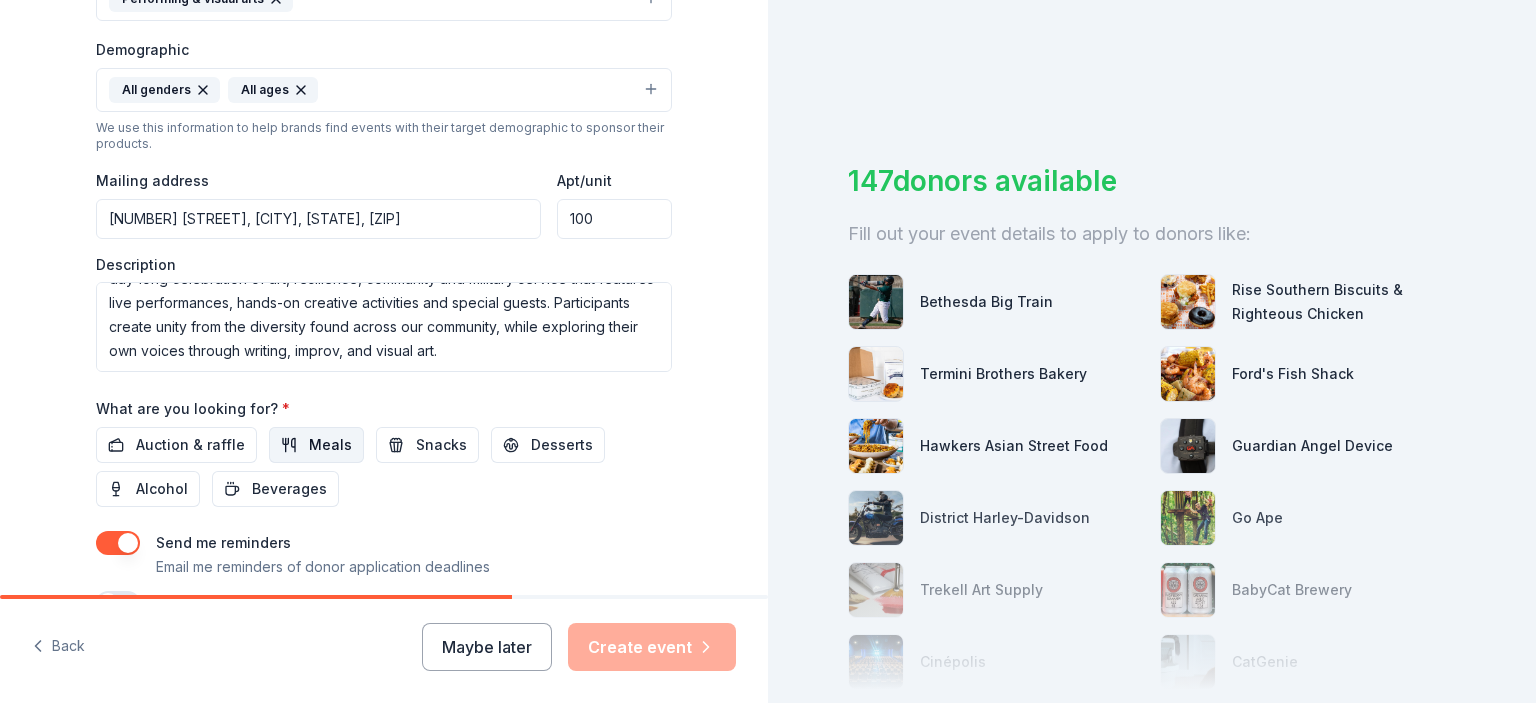 click on "Meals" at bounding box center [330, 445] 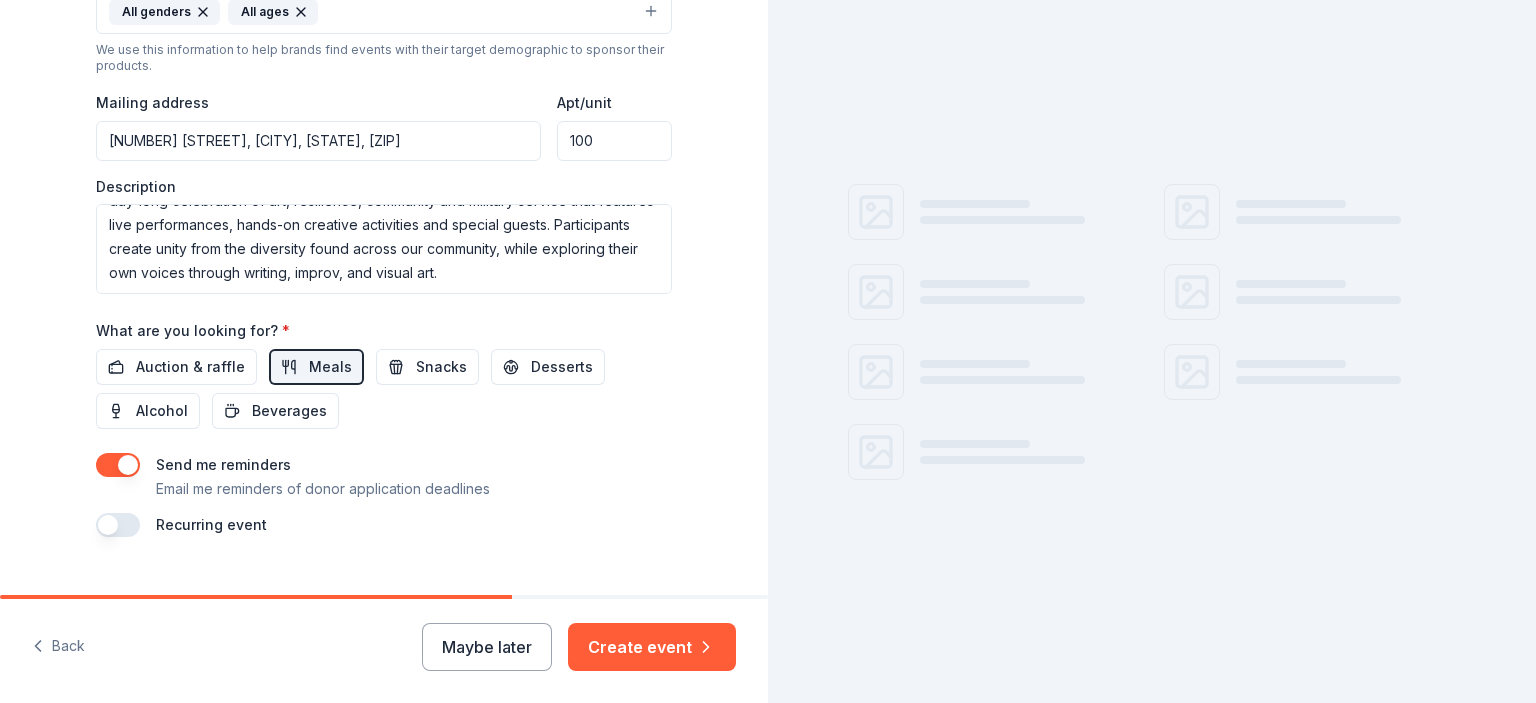 scroll, scrollTop: 708, scrollLeft: 0, axis: vertical 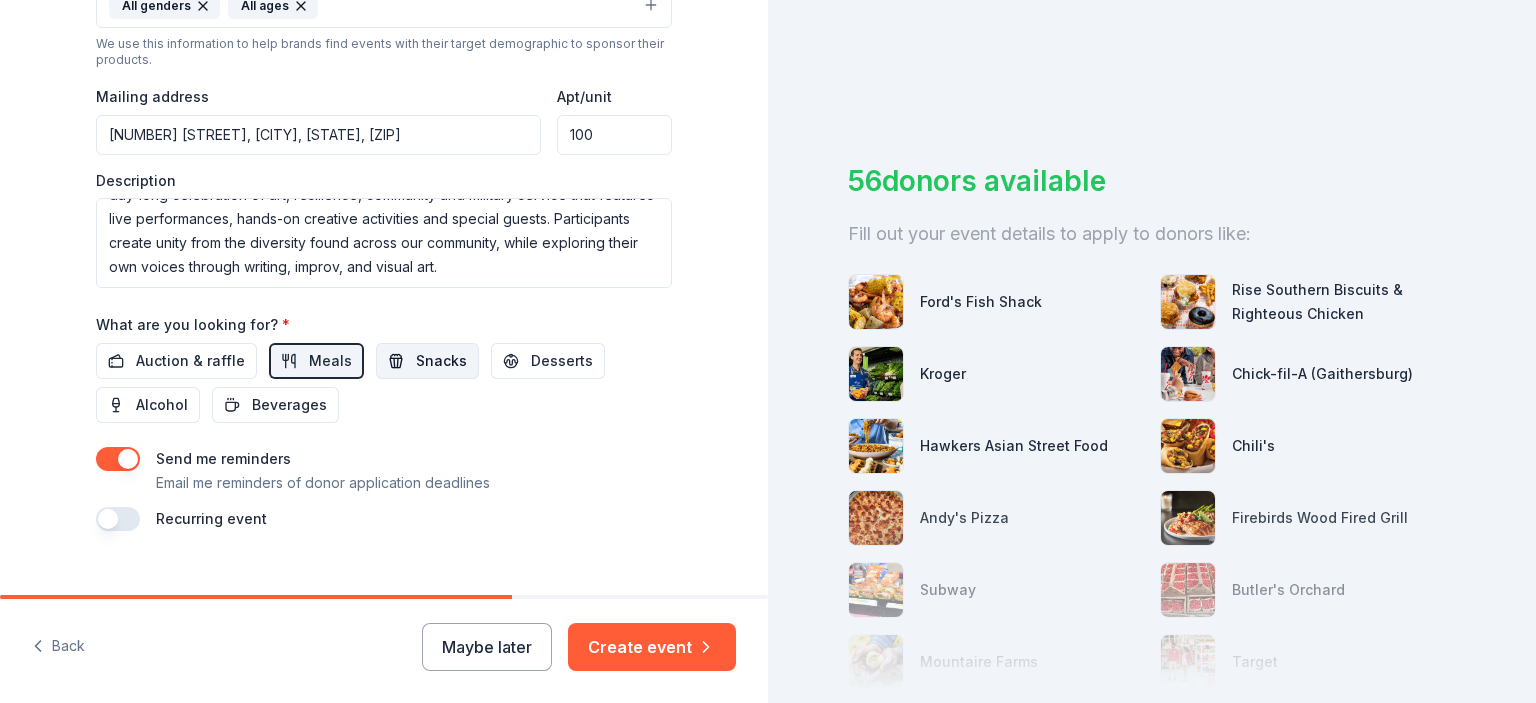 click on "Snacks" at bounding box center [441, 361] 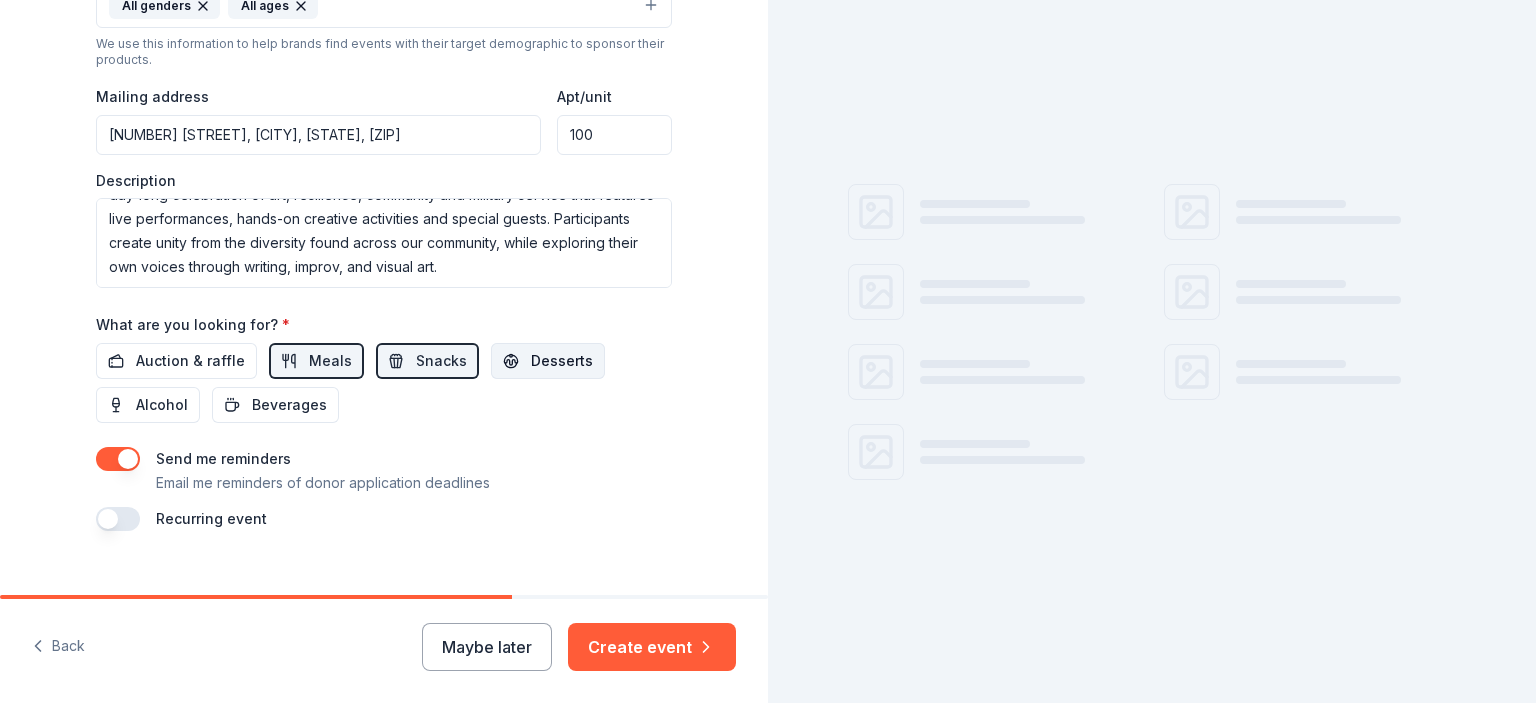 click on "Desserts" at bounding box center [562, 361] 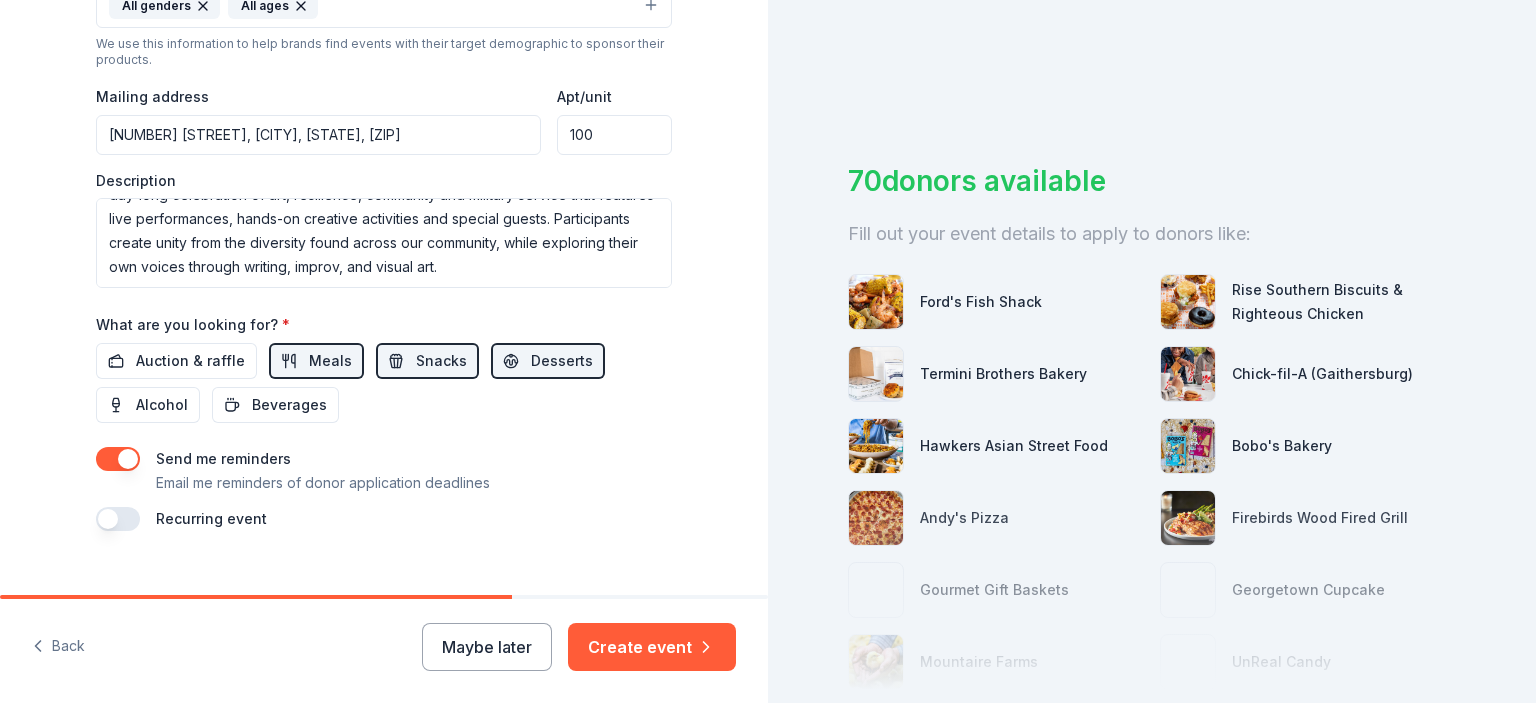 scroll, scrollTop: 739, scrollLeft: 0, axis: vertical 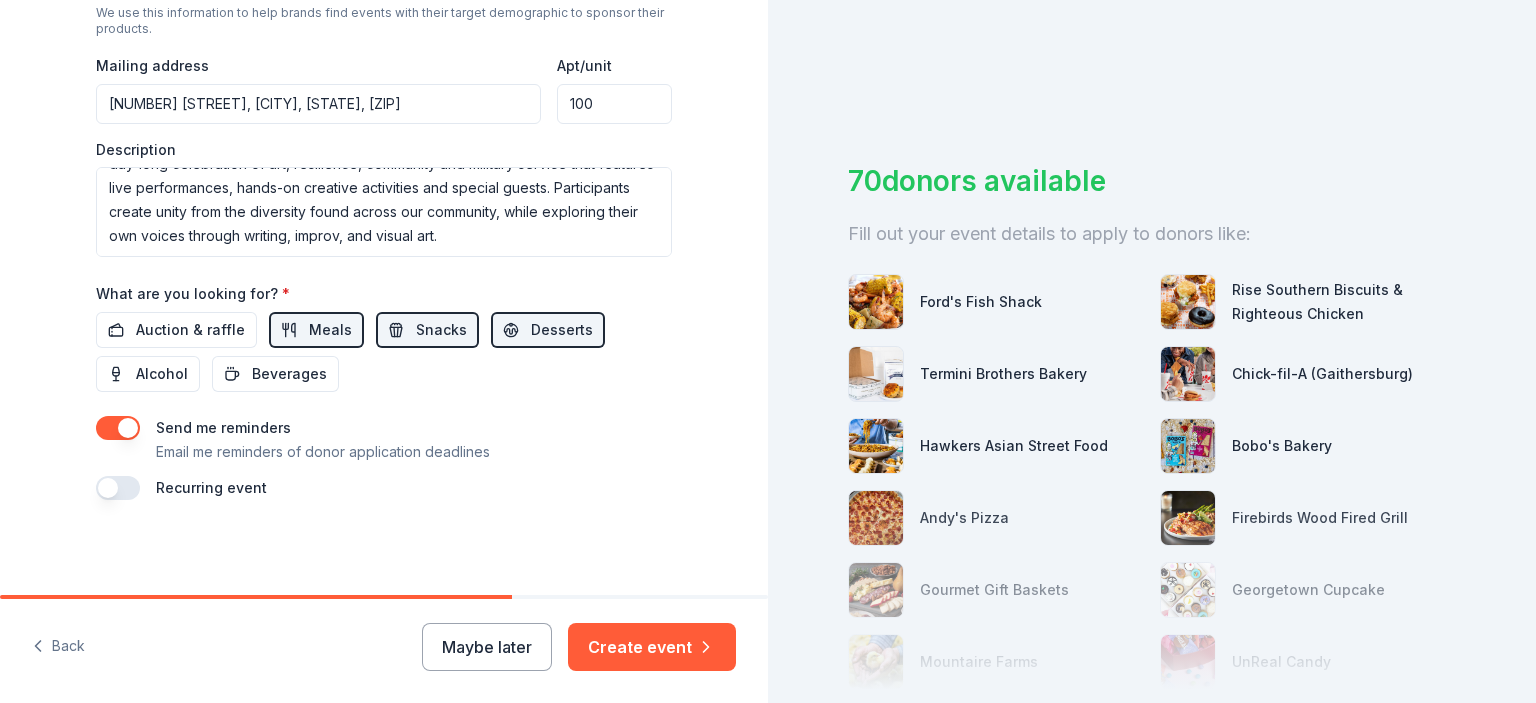click at bounding box center [118, 428] 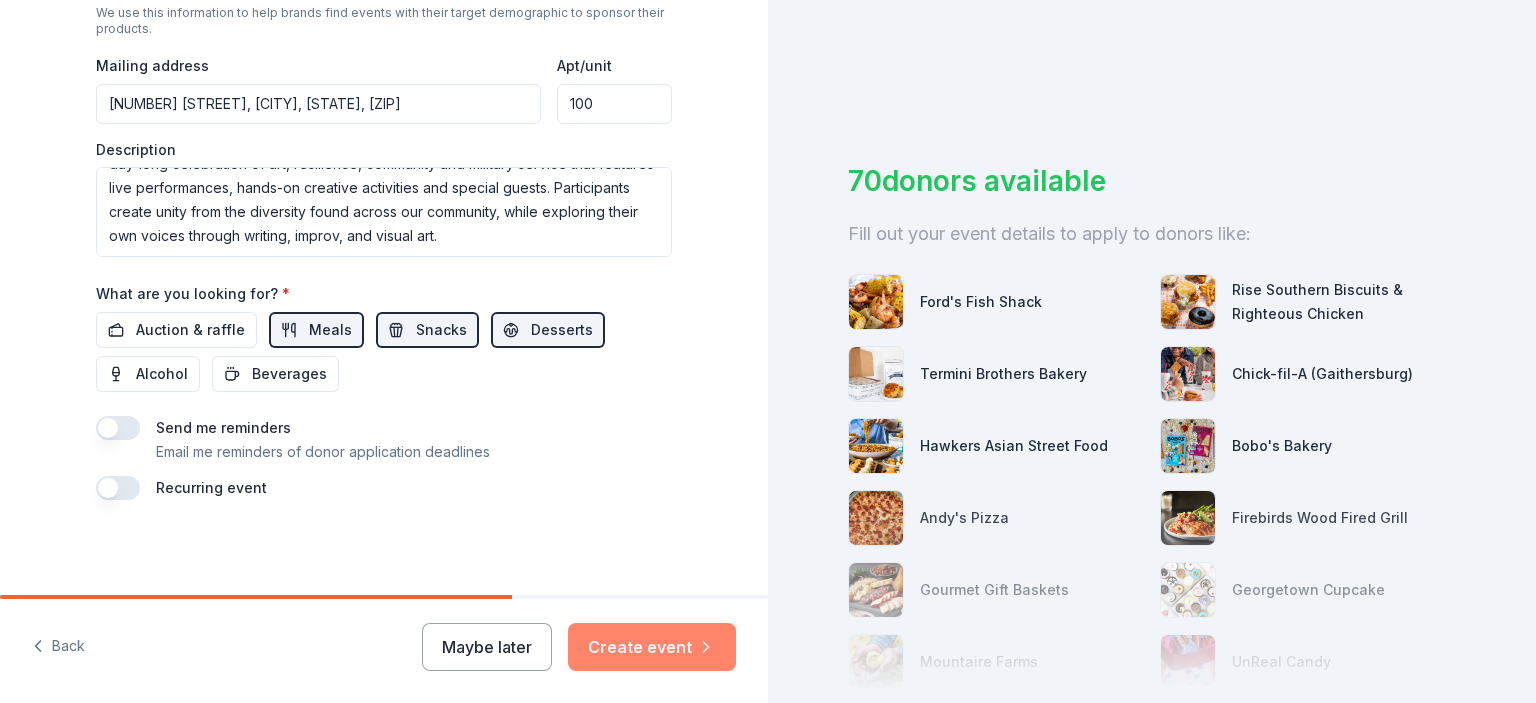 click on "Create event" at bounding box center [652, 647] 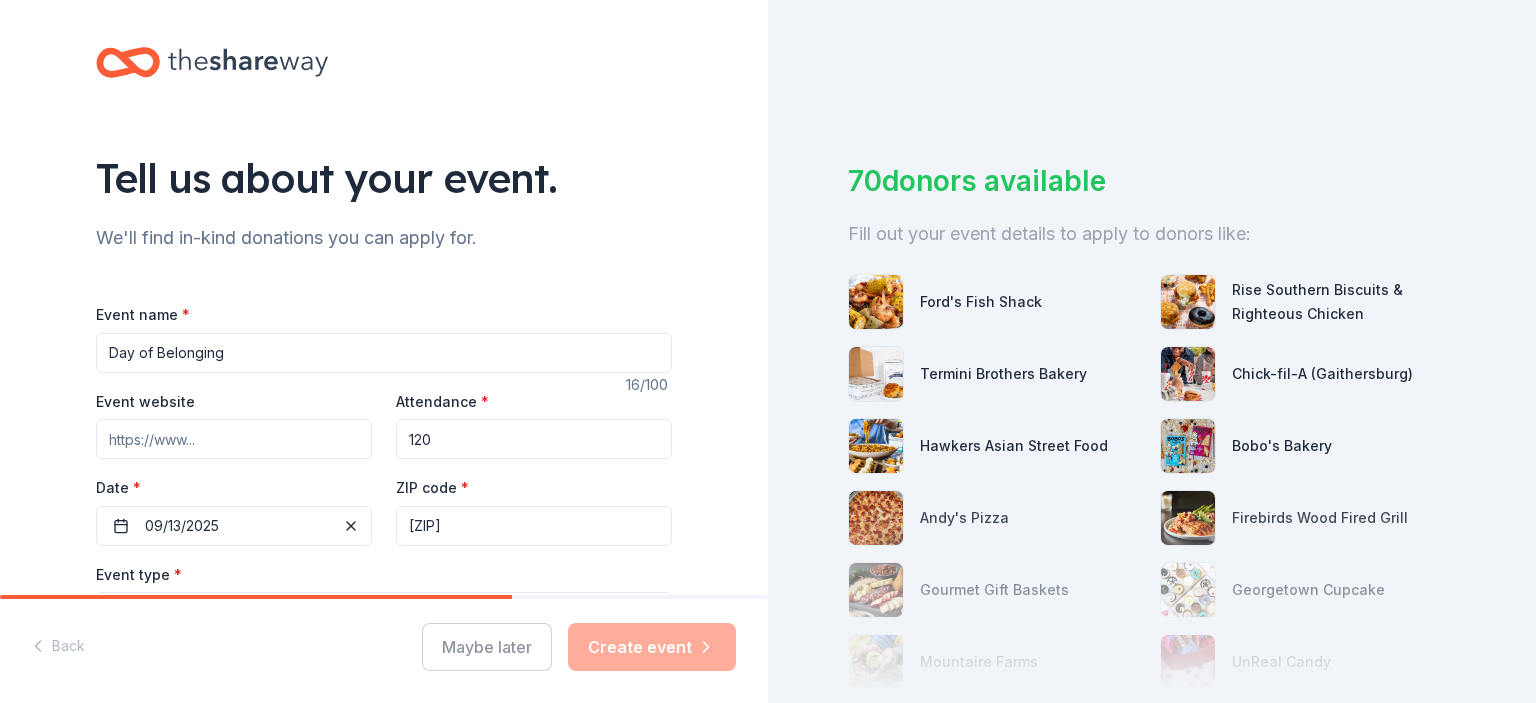 scroll, scrollTop: 0, scrollLeft: 0, axis: both 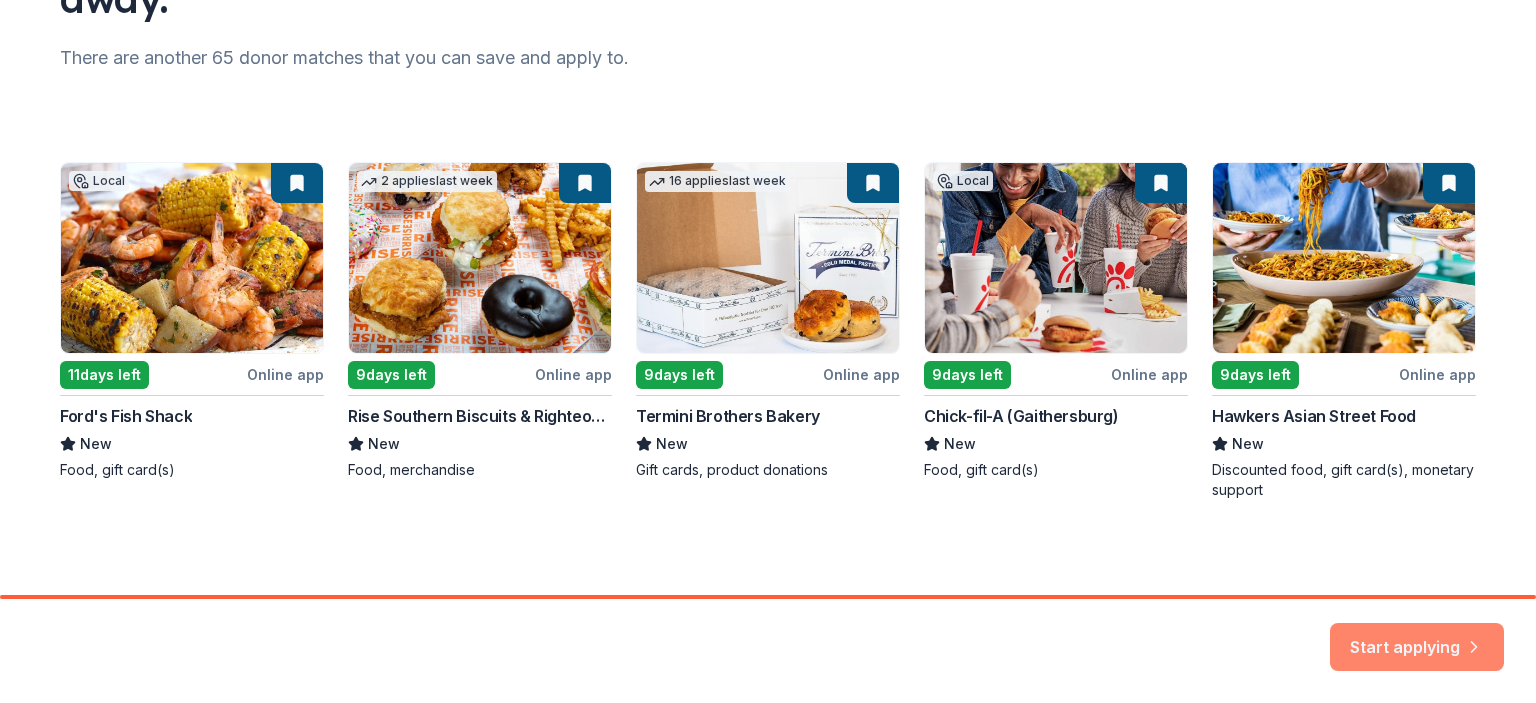 click on "Start applying" at bounding box center (1417, 635) 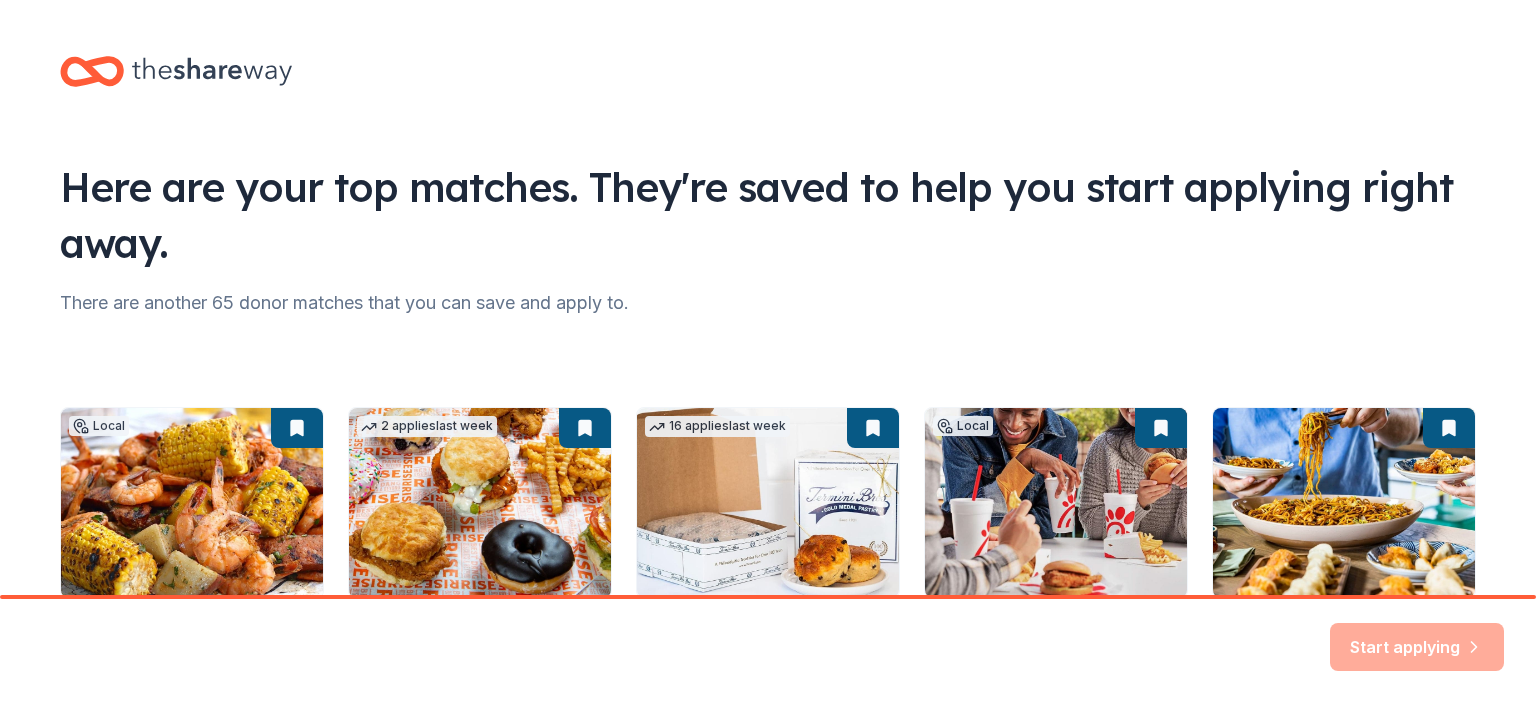 scroll, scrollTop: 102, scrollLeft: 0, axis: vertical 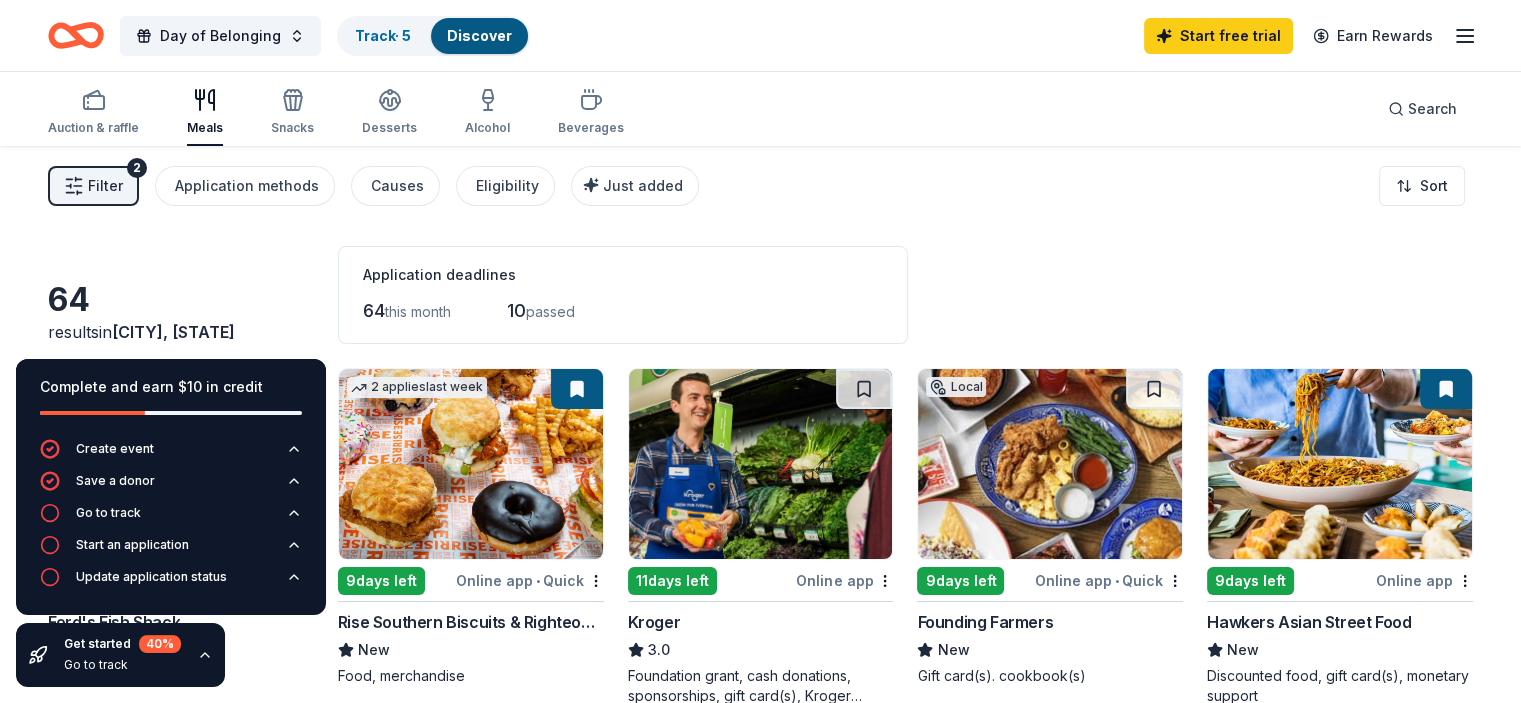 click on "Filter 2 Application methods Causes Eligibility Just added Sort" at bounding box center (760, 186) 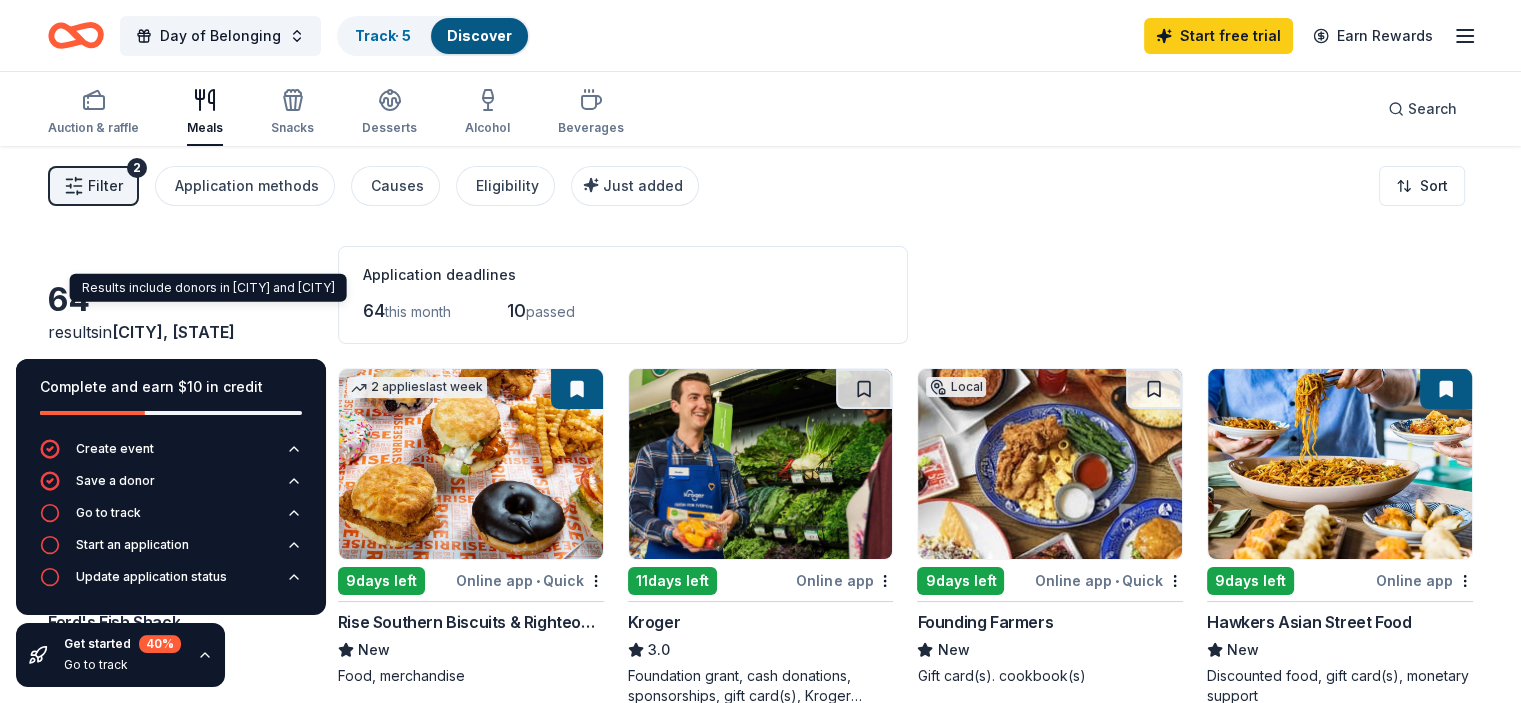 click on "Results include donors in [CITY] and [CITY] Results include donors in [CITY] and [CITY]" at bounding box center [208, 288] 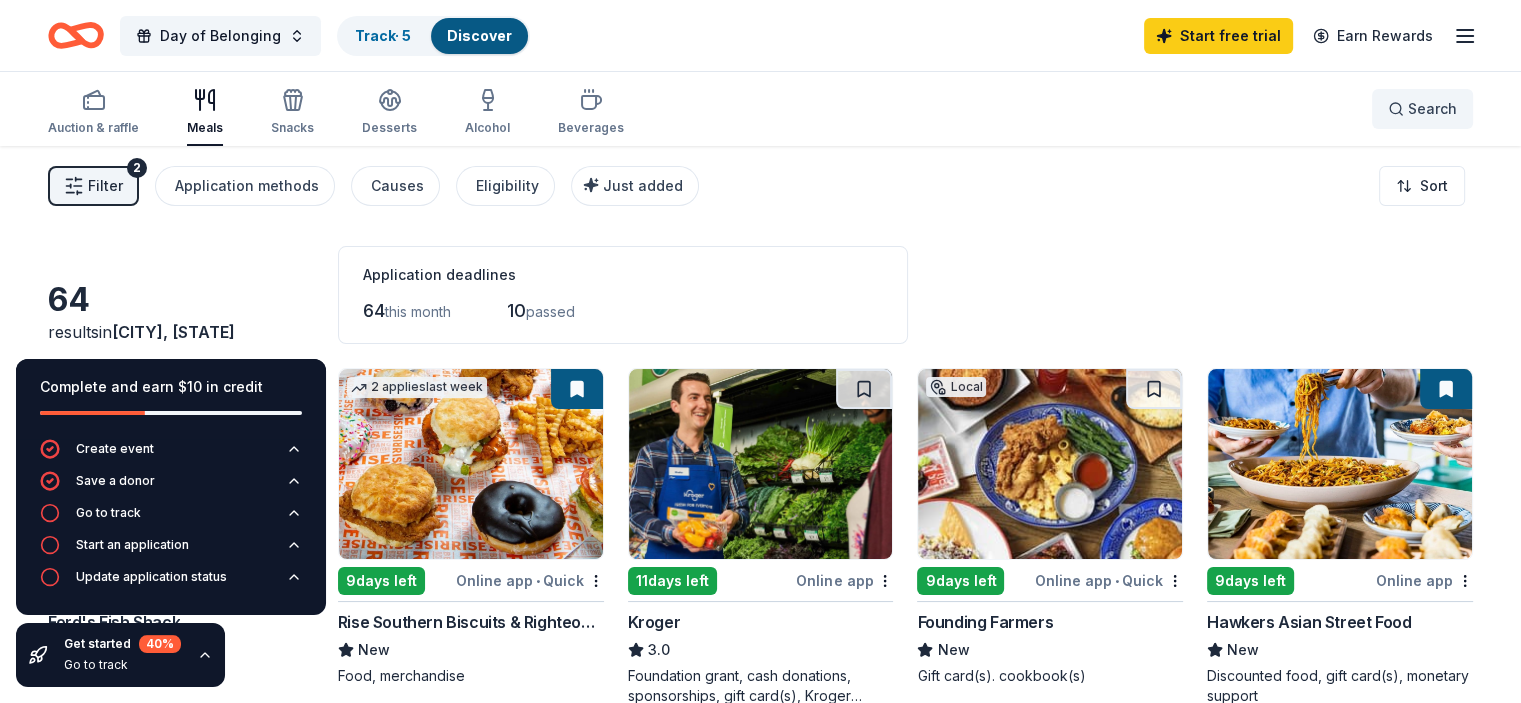 click on "Search" at bounding box center [1422, 109] 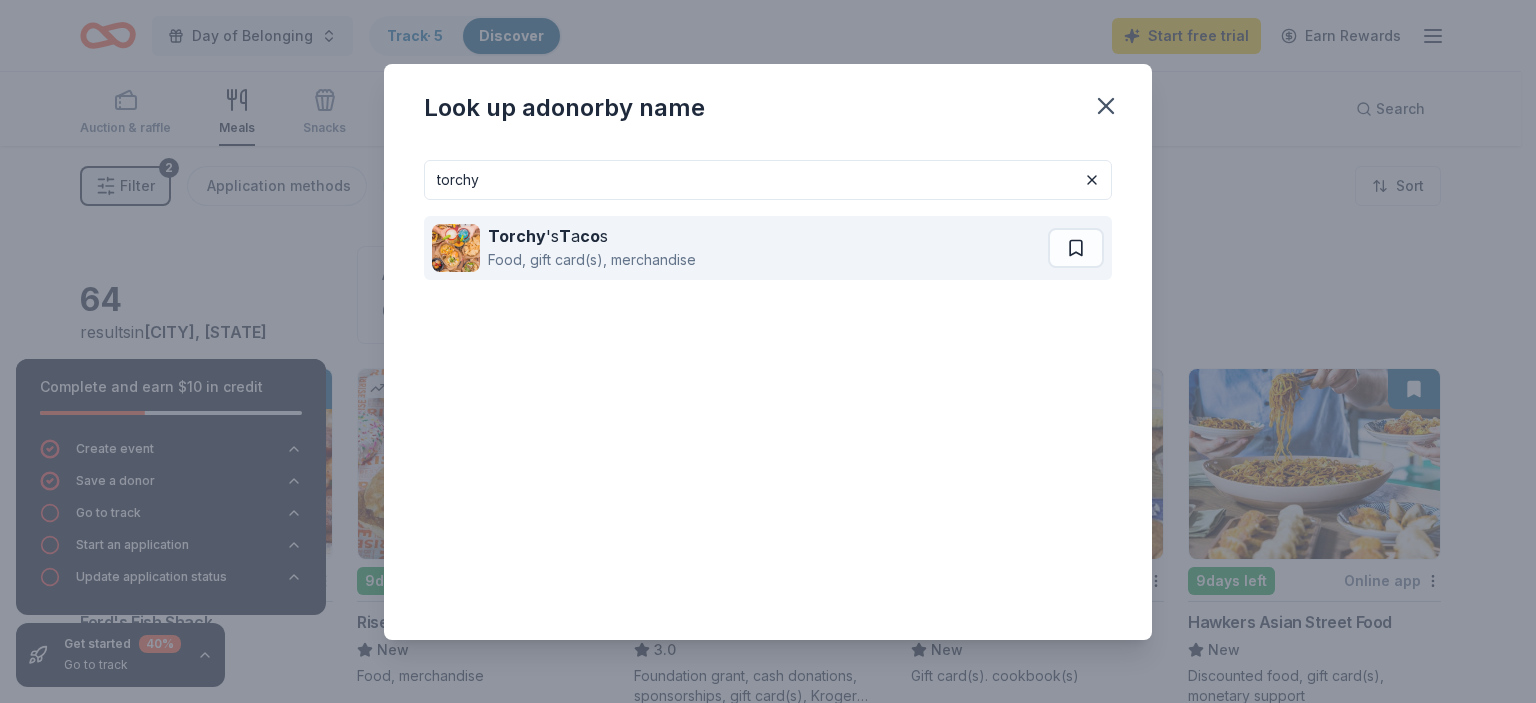 type on "torchy" 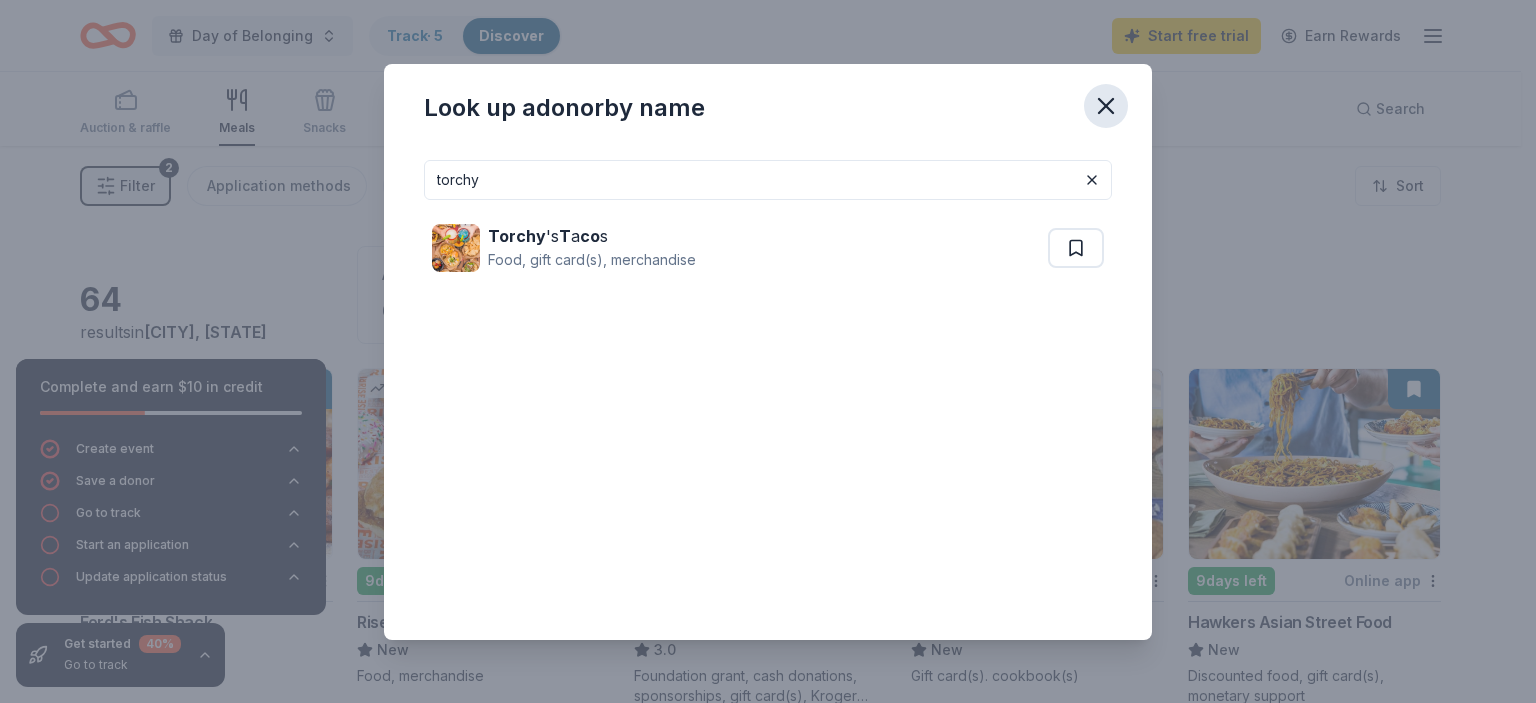 click at bounding box center (1106, 106) 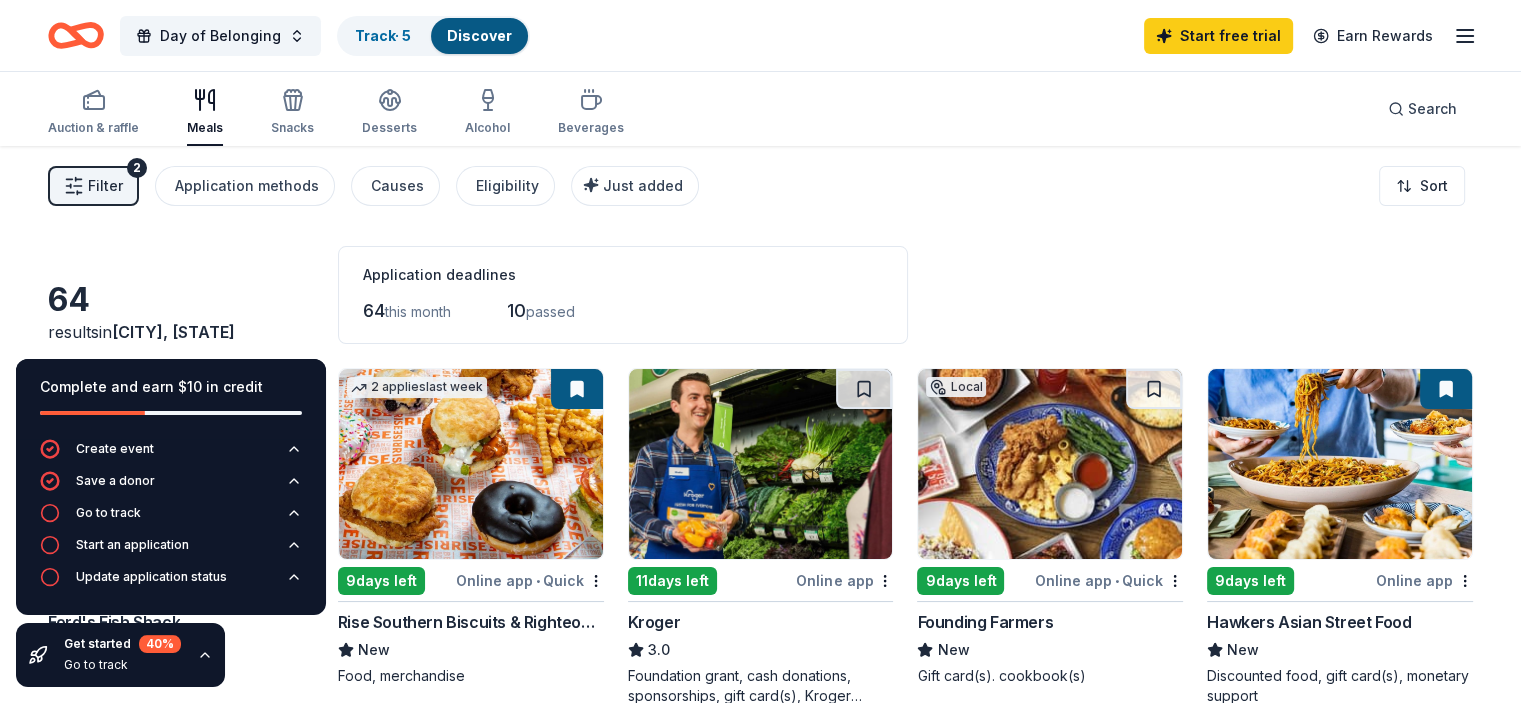 click on "Application deadlines" at bounding box center (623, 275) 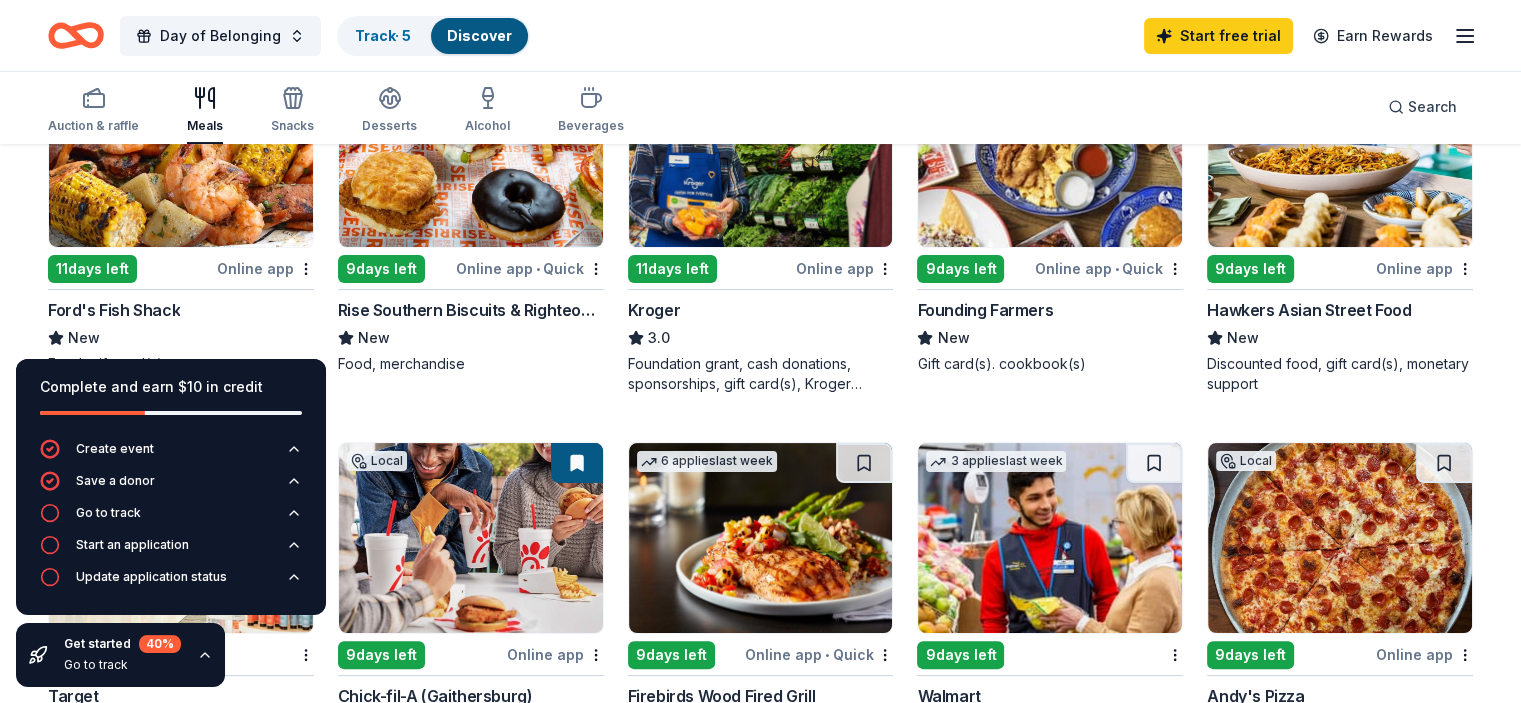 scroll, scrollTop: 316, scrollLeft: 0, axis: vertical 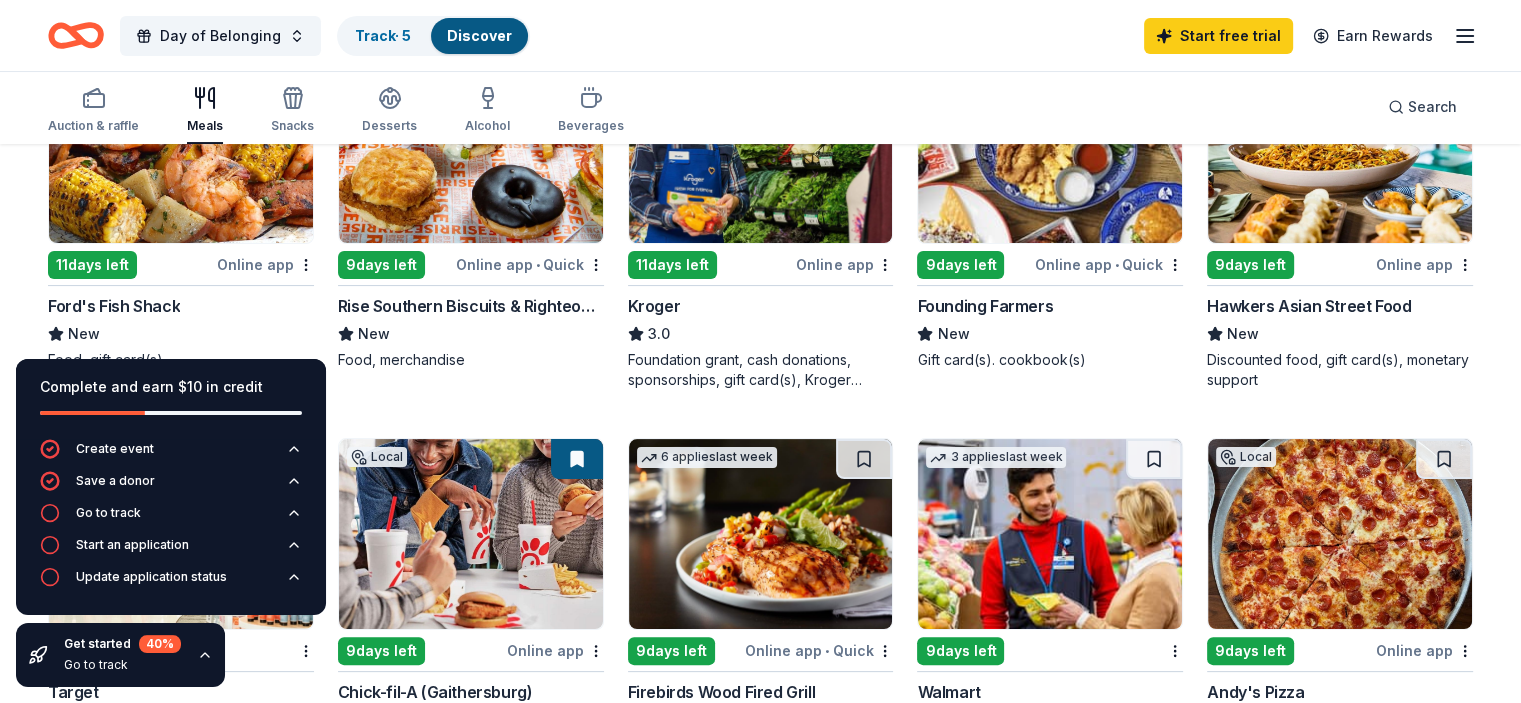 click on "Founding Farmers" at bounding box center (985, 306) 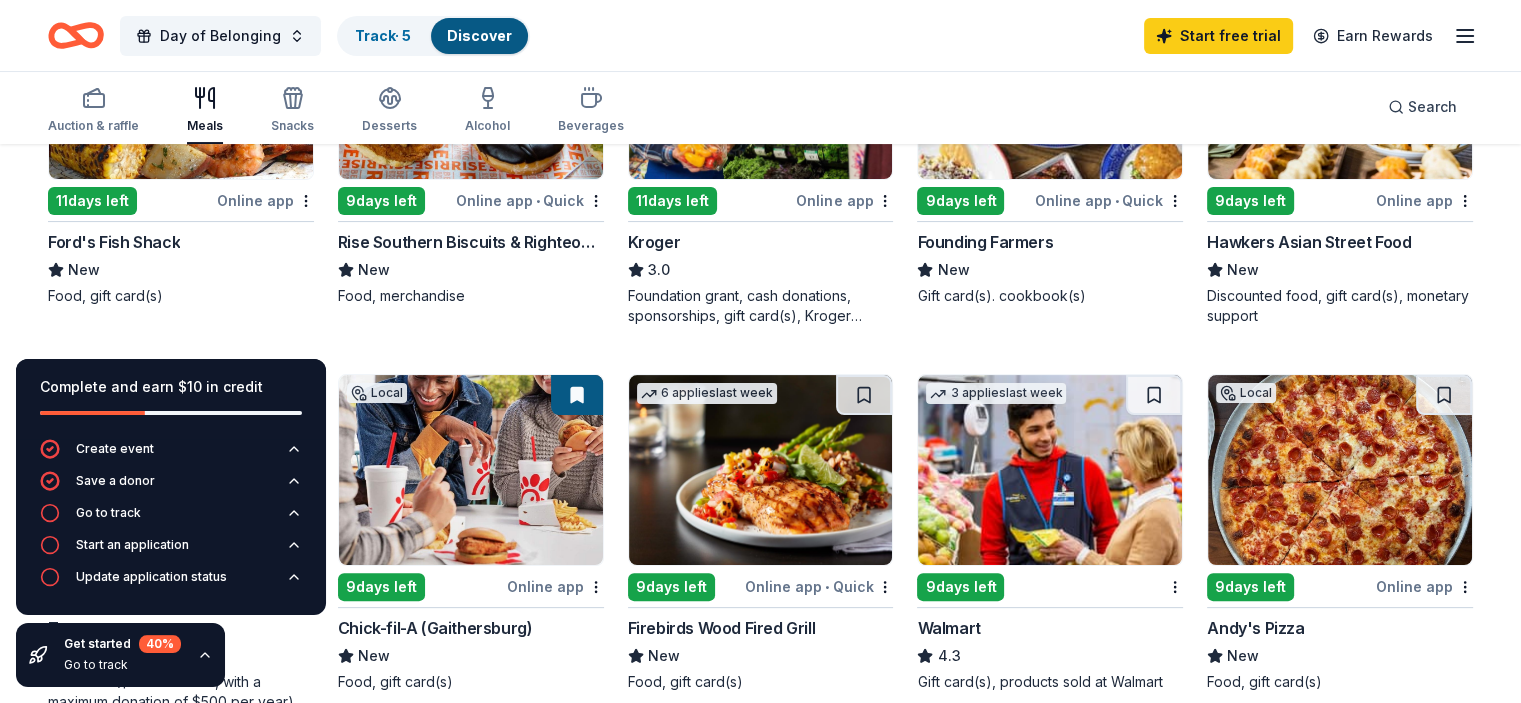 scroll, scrollTop: 380, scrollLeft: 0, axis: vertical 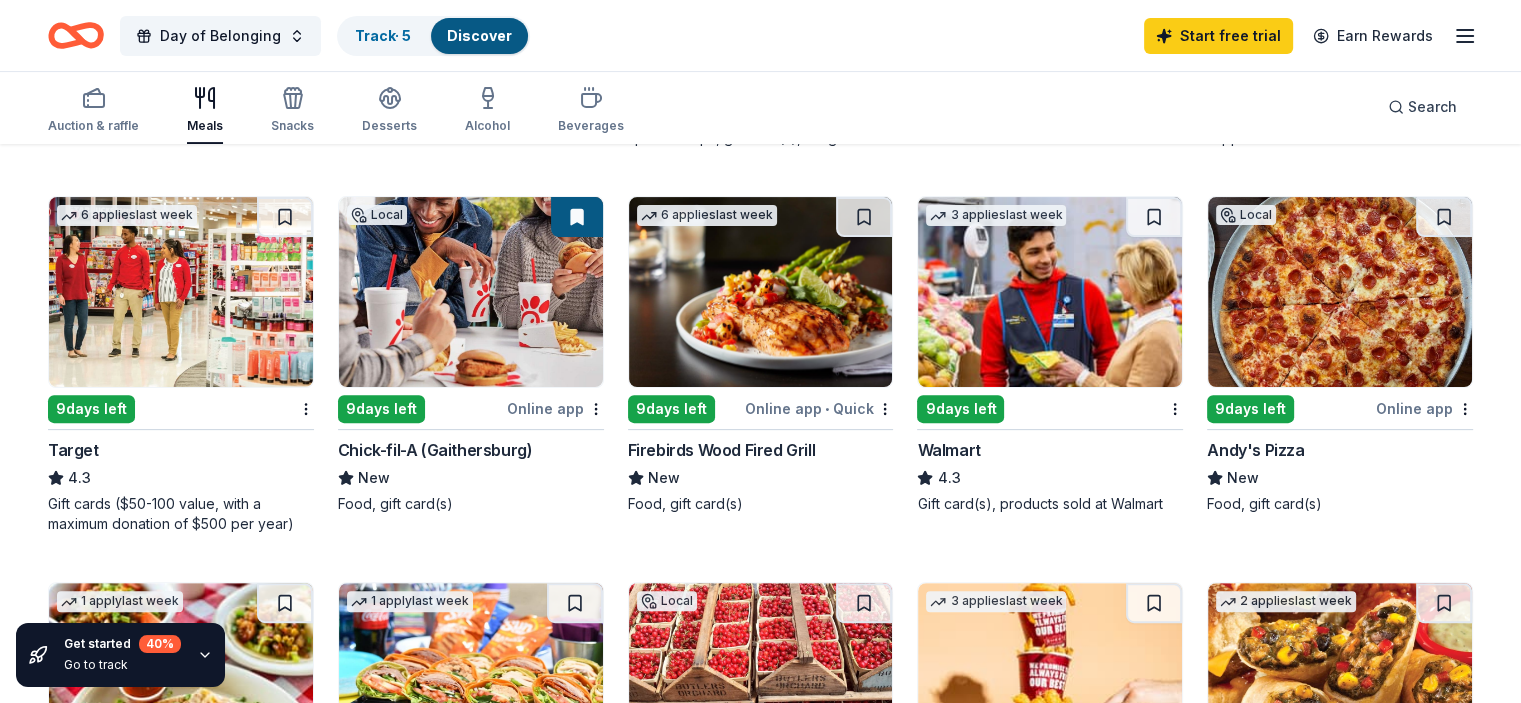 click on "Andy's Pizza" at bounding box center [1255, 450] 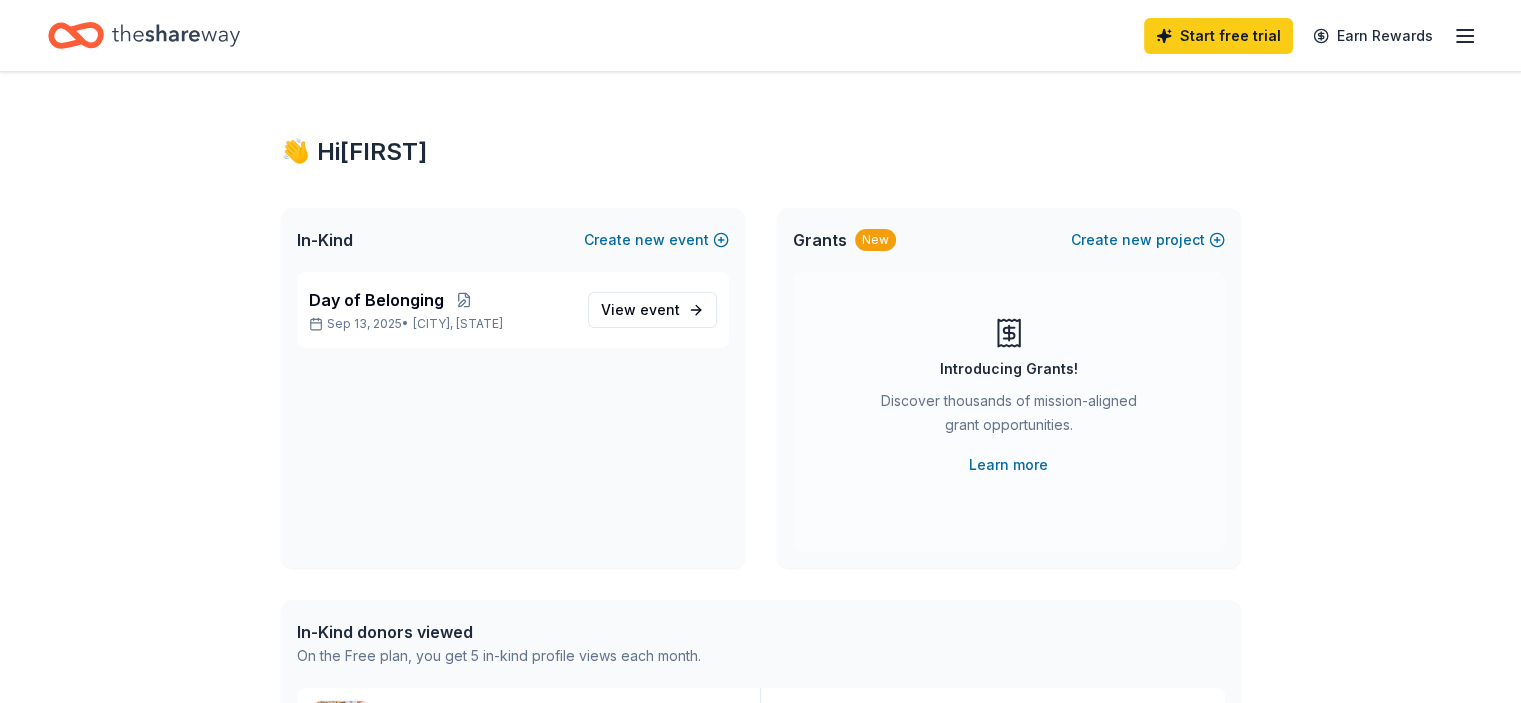click 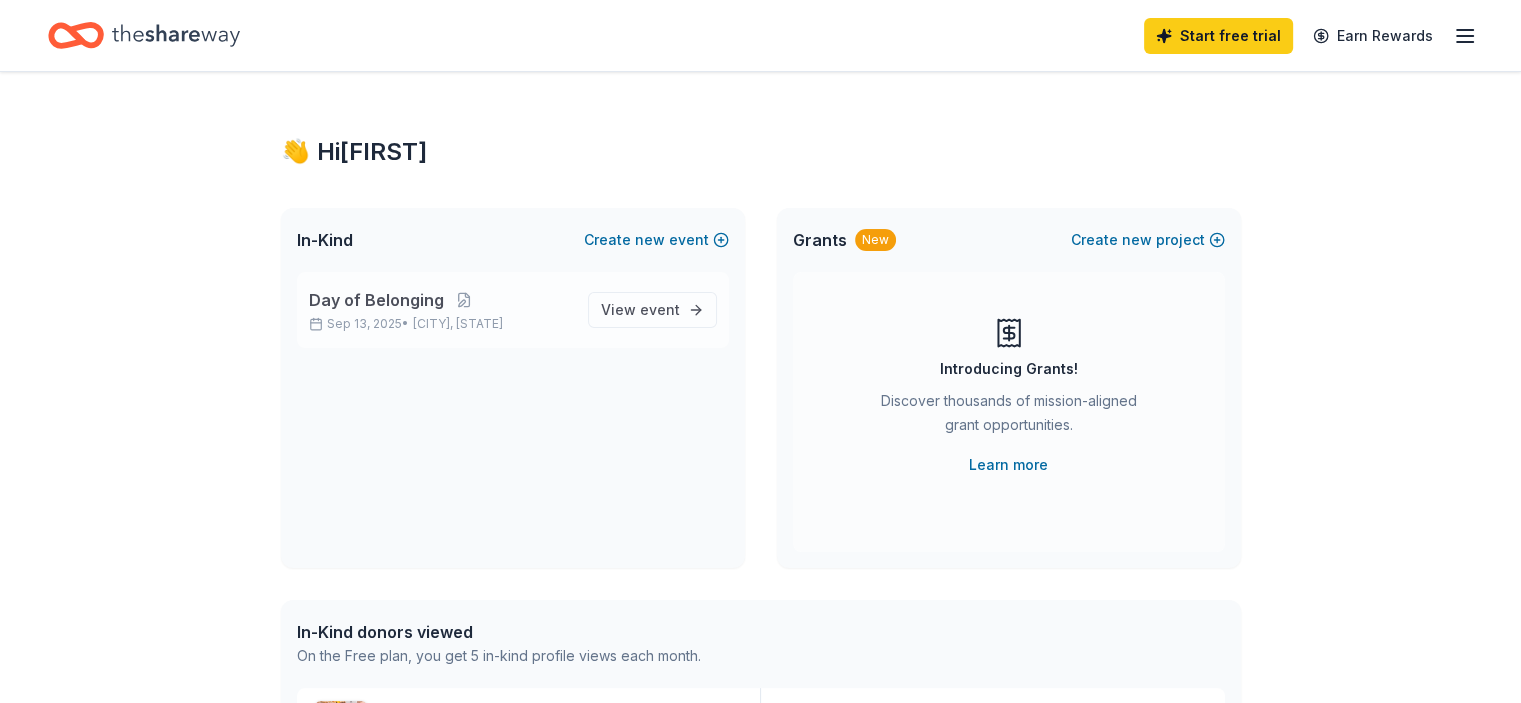 click on "Day of Belonging Sep 13, 2025 • [CITY], [STATE] View event" at bounding box center [513, 310] 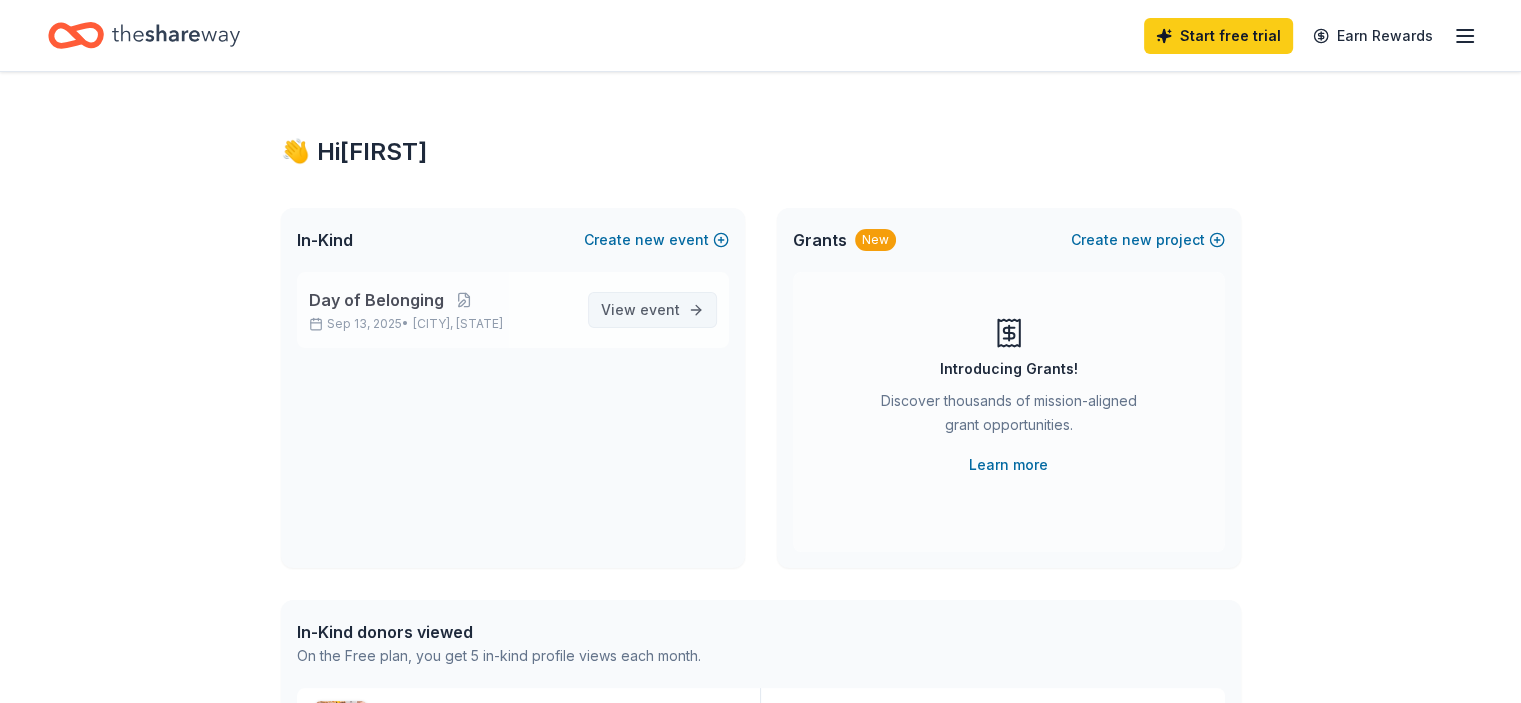 click on "View   event" at bounding box center (640, 310) 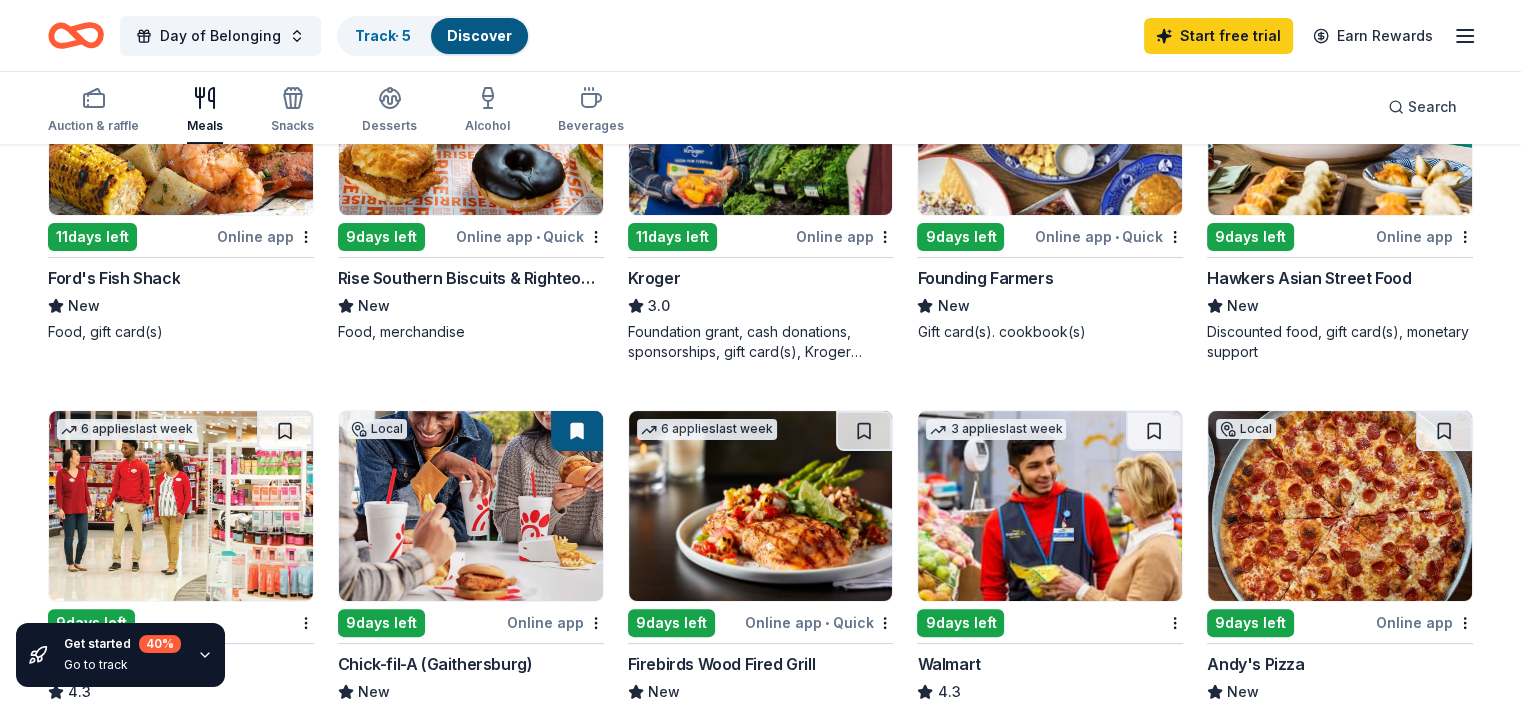 scroll, scrollTop: 0, scrollLeft: 0, axis: both 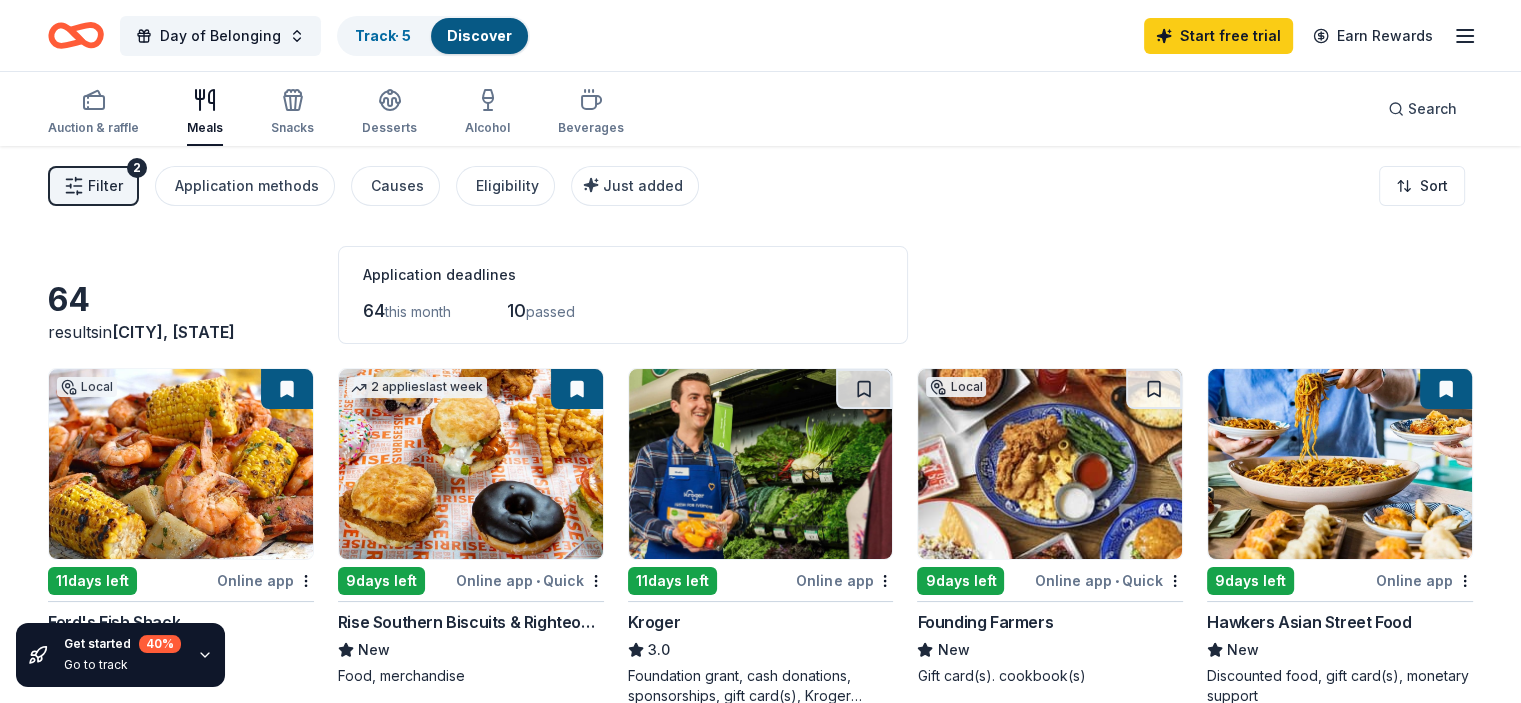 click 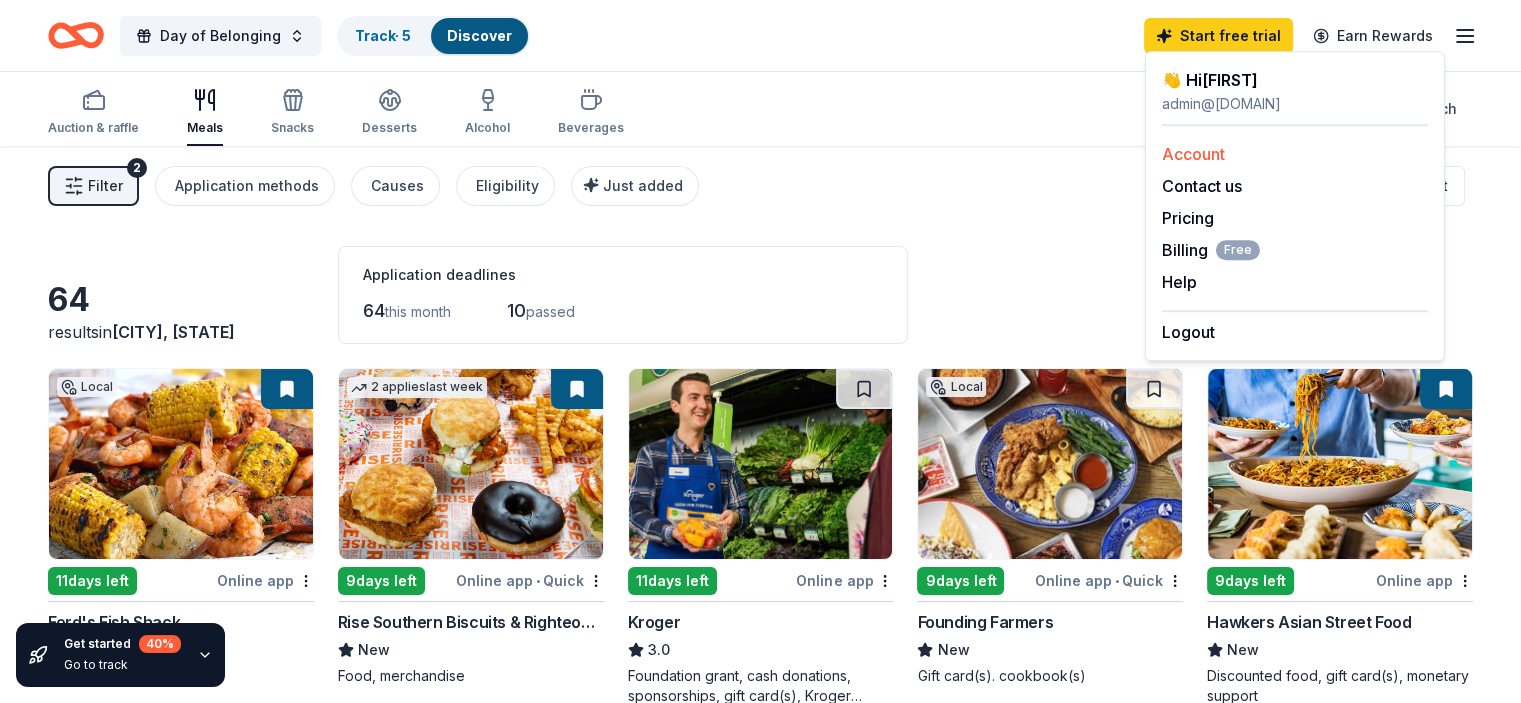 click on "Account" at bounding box center (1193, 154) 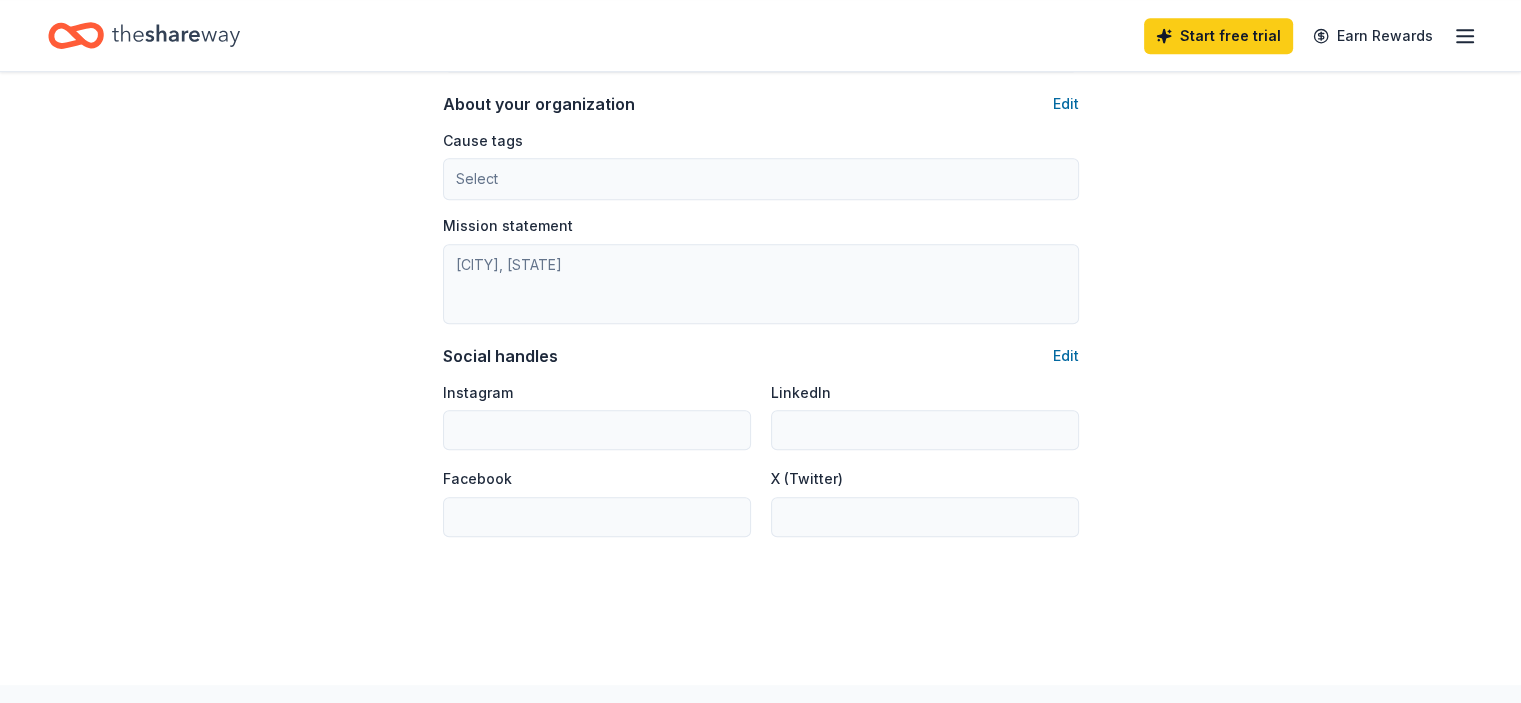 scroll, scrollTop: 1299, scrollLeft: 0, axis: vertical 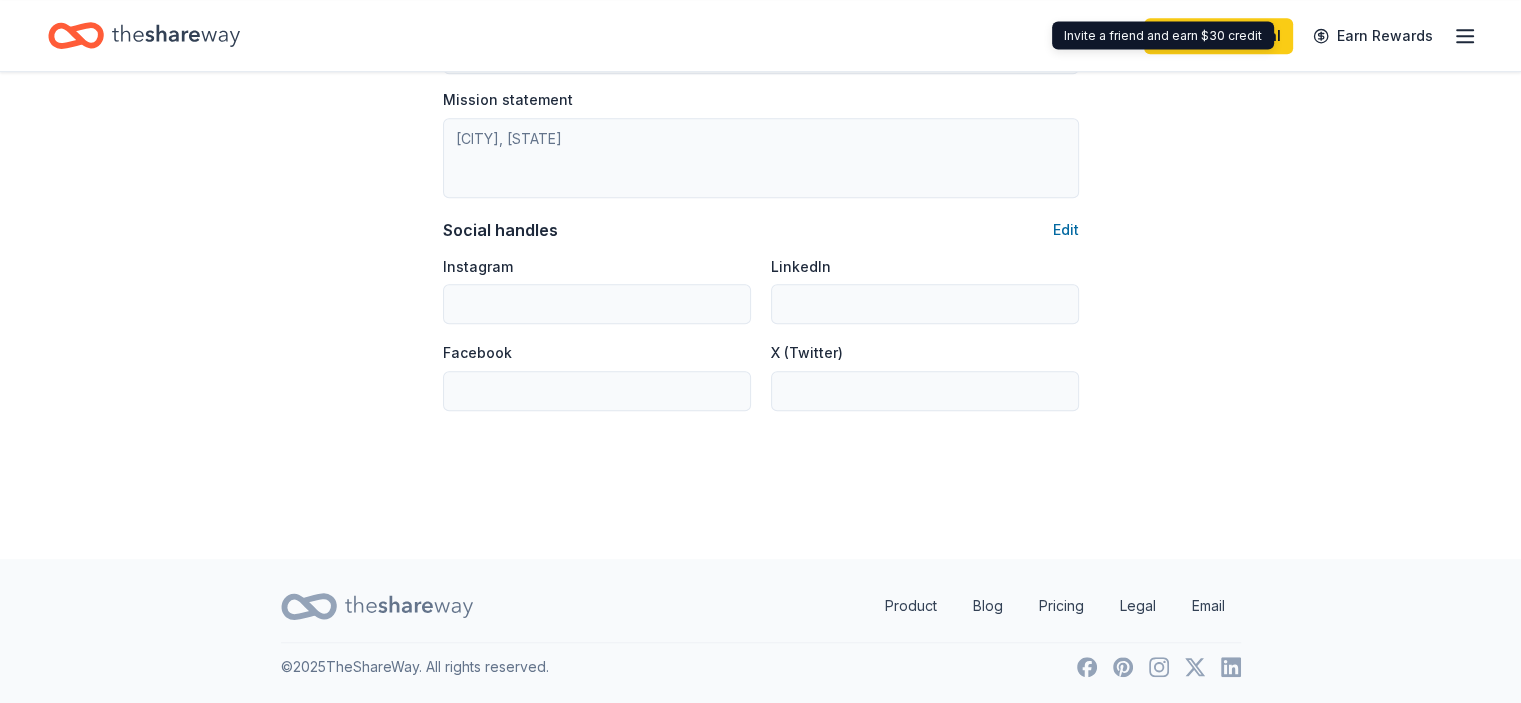 click 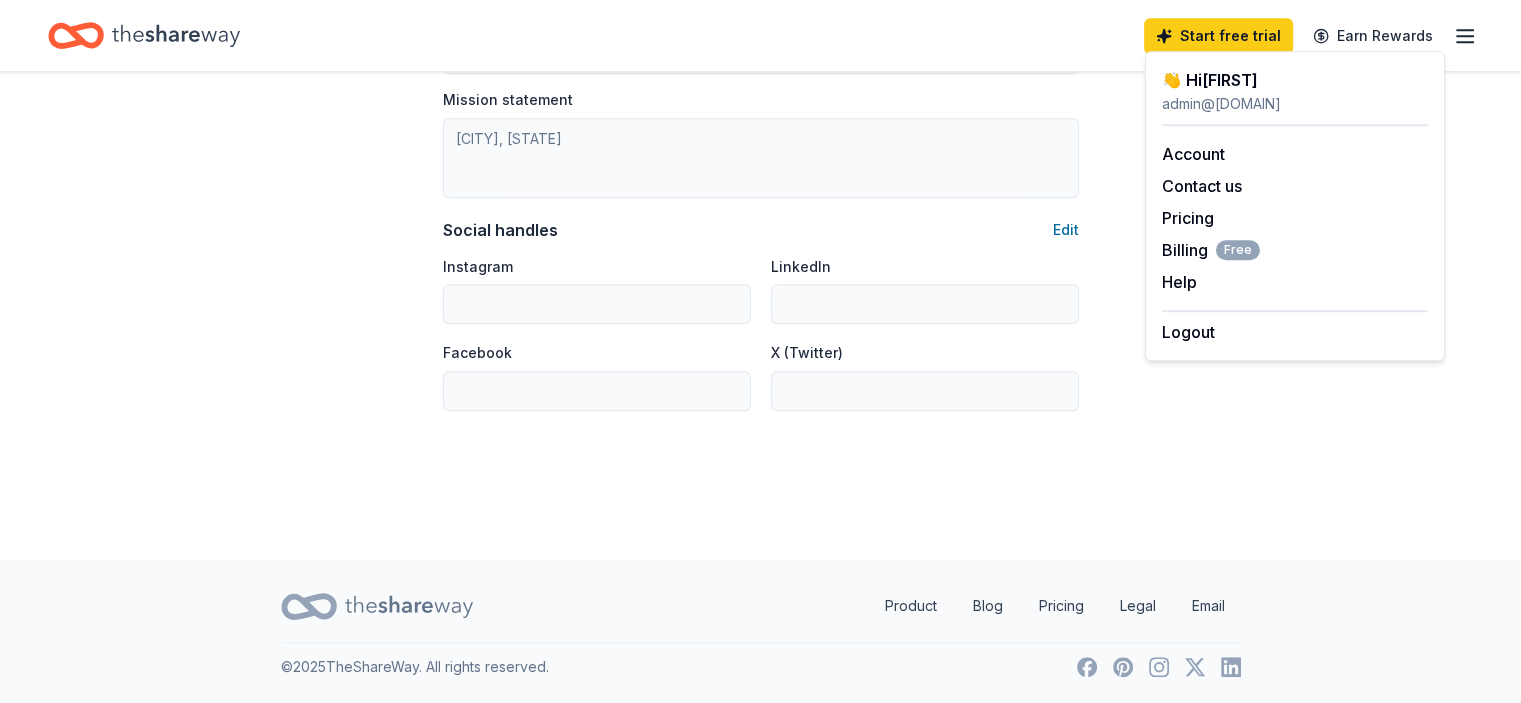 click on "Account About me Profile Edit First name [FIRST] Last name [LAST] Role Development team member Phone number Email Edit admin@[DOMAIN] Password Edit Organization details Organization profile Edit Organization name Community Building Art Works ZIP code [ZIP] Website EIN Edit [EIN] 501(c)(3) Letter Edit About your organization Edit Cause tags Select Mission statement Community Building Art Works is a nonprofit organization. It is based in [CITY], [STATE]. It received its nonprofit status in 2016. Social handles Edit Instagram LinkedIn Facebook X (Twitter)" at bounding box center (760, -334) 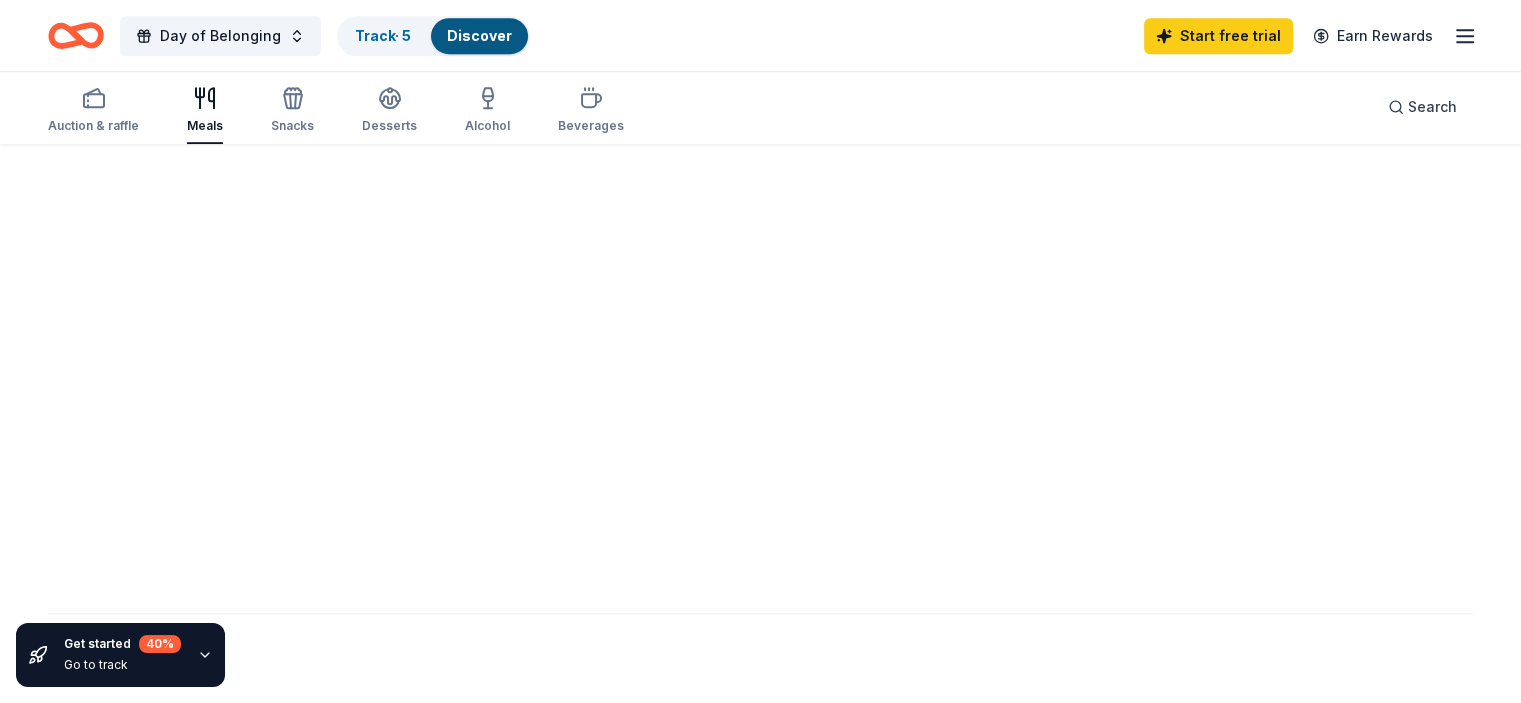 scroll, scrollTop: 0, scrollLeft: 0, axis: both 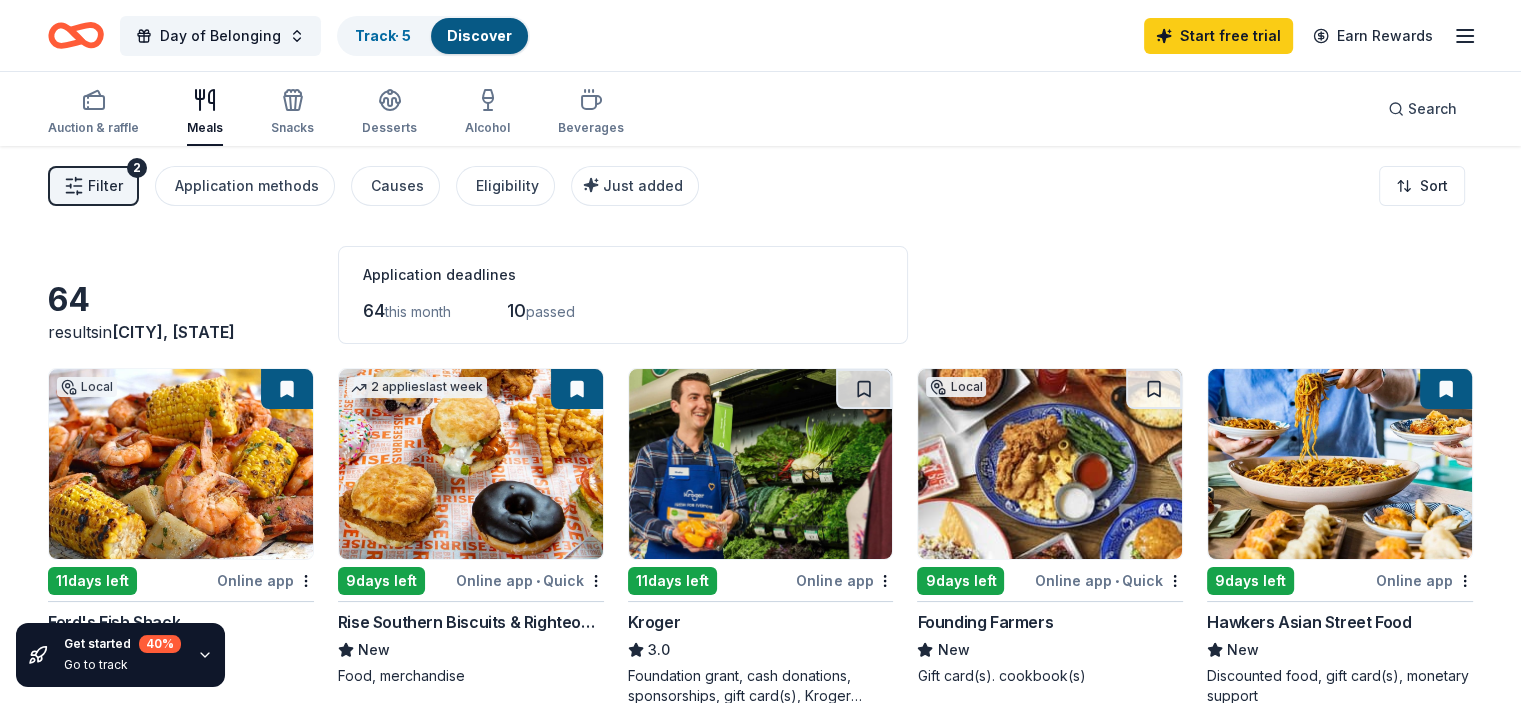 click 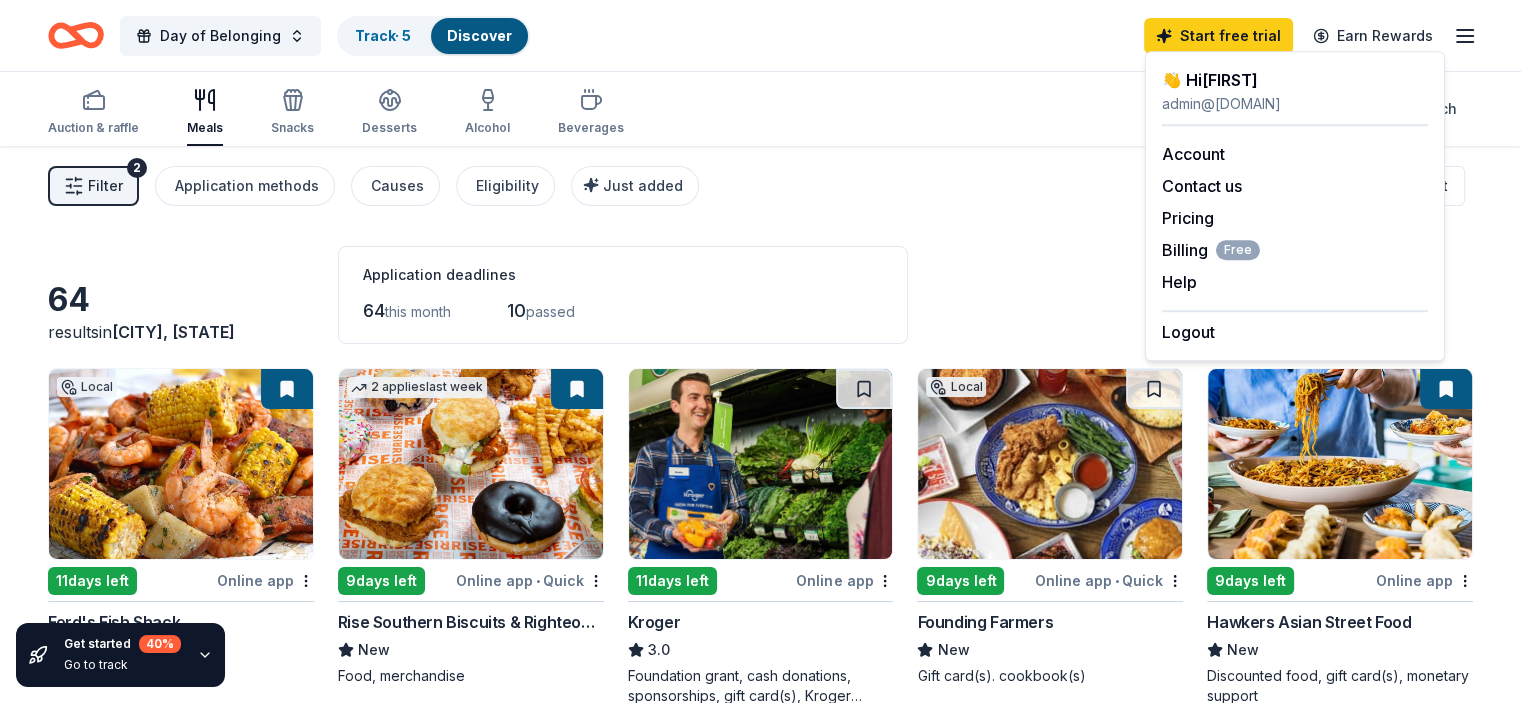 click on "Auction & raffle Meals Snacks Desserts Alcohol Beverages Search" at bounding box center (760, 109) 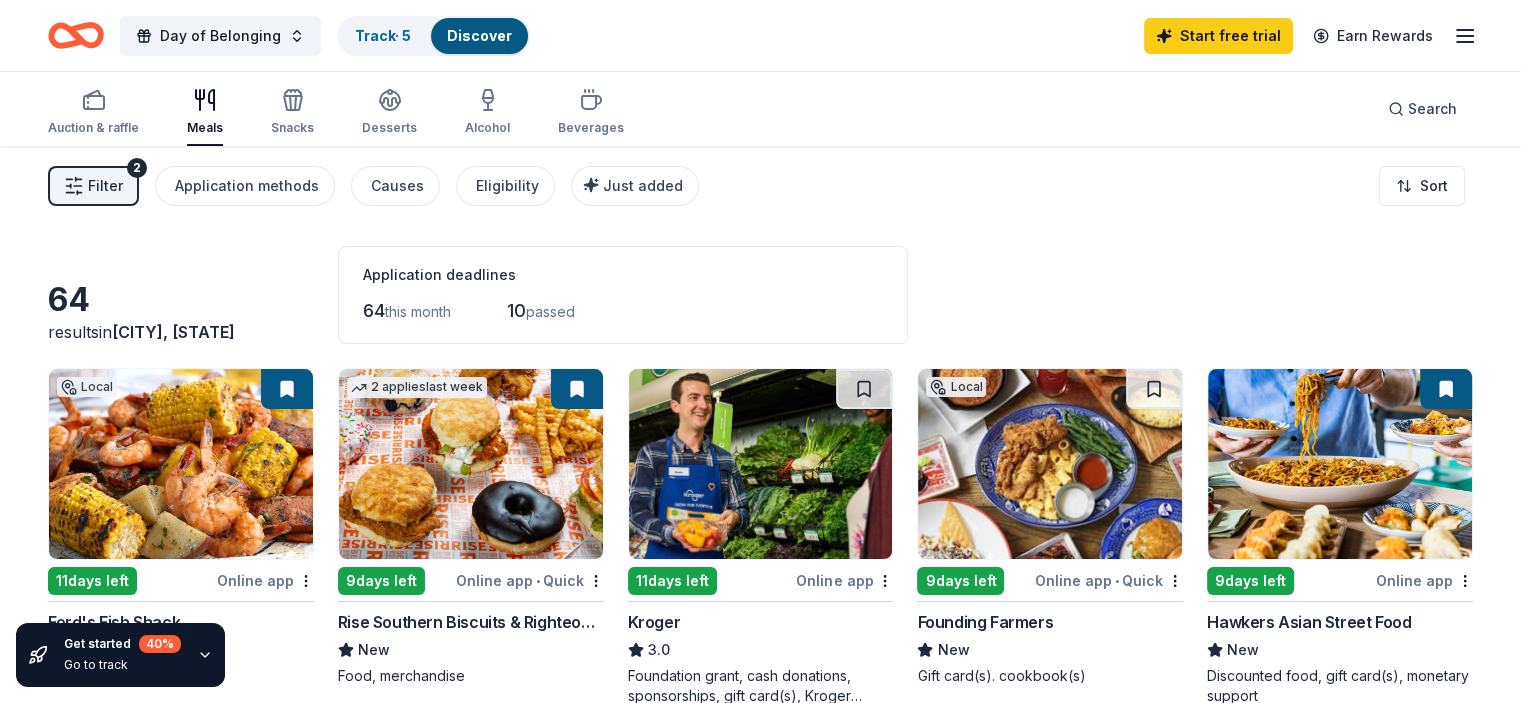 scroll, scrollTop: 404, scrollLeft: 0, axis: vertical 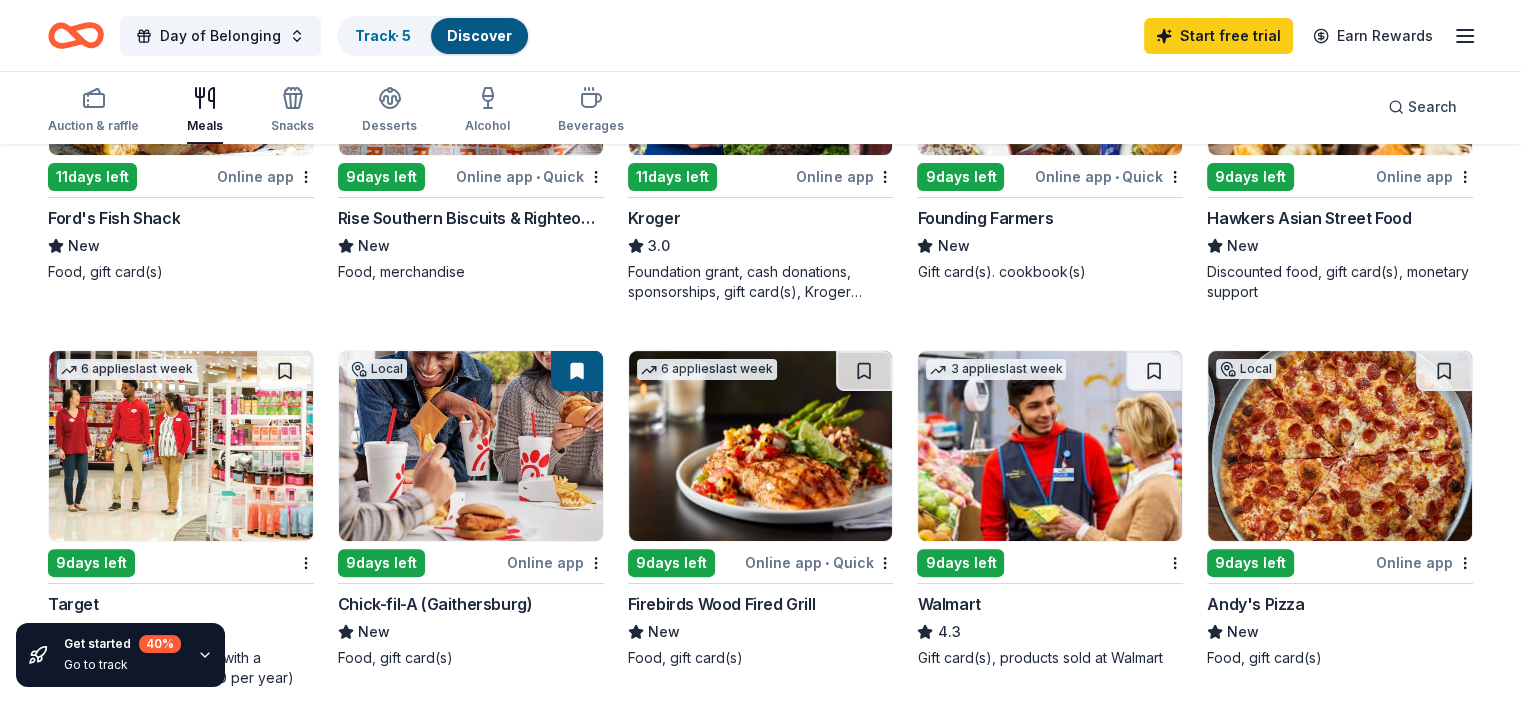 click at bounding box center [181, 446] 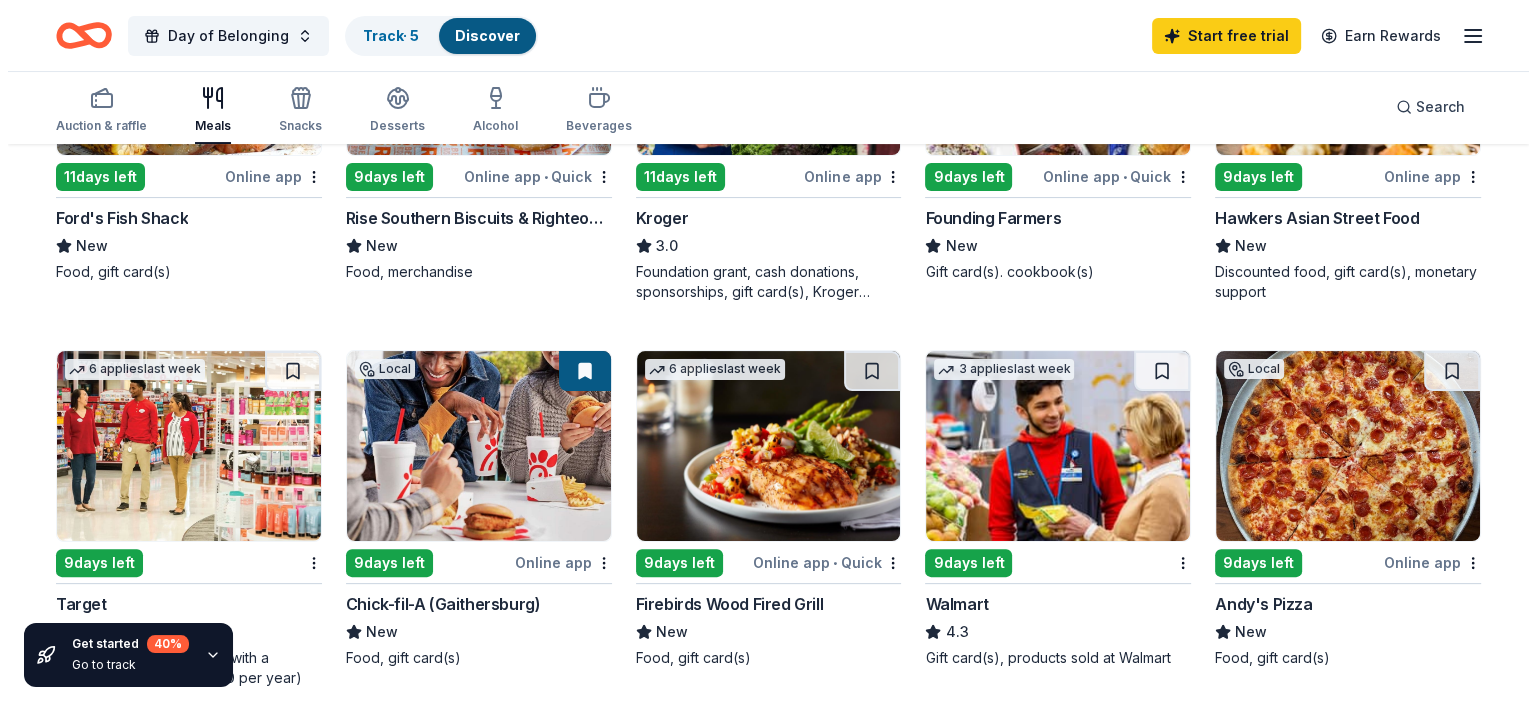 scroll, scrollTop: 0, scrollLeft: 0, axis: both 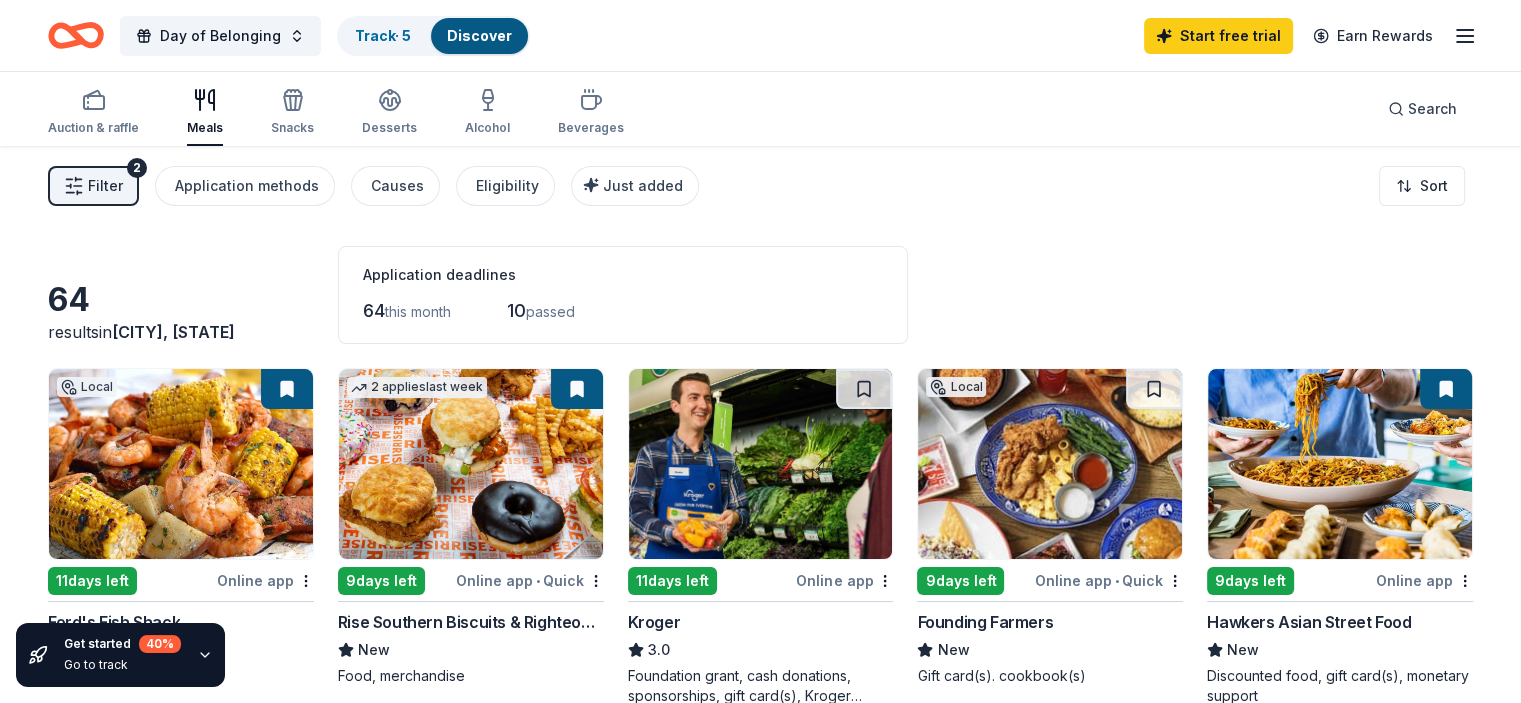 click on "Filter" at bounding box center [105, 186] 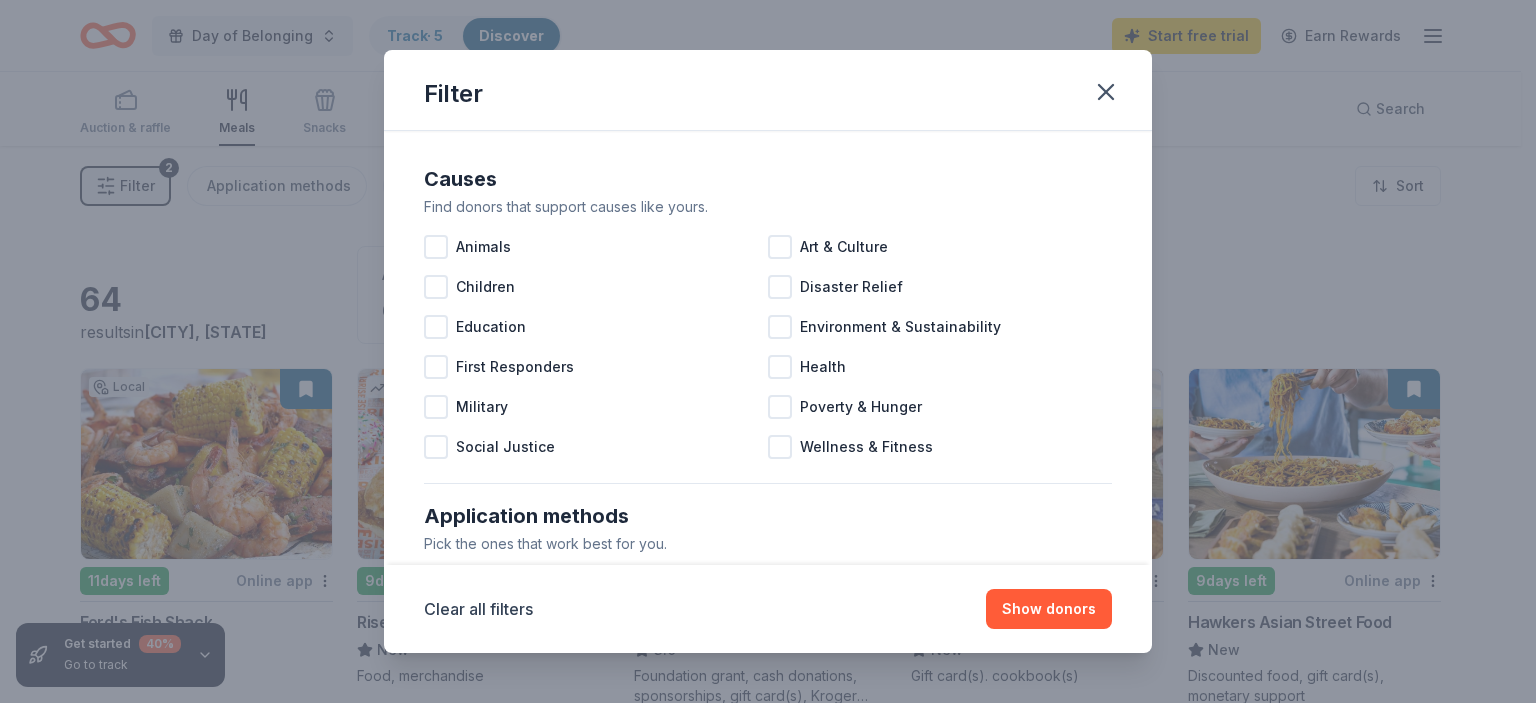 click on "Filter Causes Find donors that support causes like yours. Animals Art & Culture Children Disaster Relief Education Environment & Sustainability First Responders Health Military Poverty & Hunger Social Justice Wellness & Fitness Application methods Pick the ones that work best for you. In app Website Email In person Mail Fax Phone Eligibility Select any that describe you or your organization. Individuals Political Religious Sports Teams For profit Schools Lobbying & advocacy Just added Show donors that were added in the last two months.   Start free  trial to use this filter. Ships to you Show donors that can ship products to you. Virtual events Show lightweight products that are easy to mail to attendees. Hide Hide donors with paused donation programs. Hide donors whose deadlines have passed. Hide donors you've already saved or have applied to.   Start free  trial to use this filter. Clear all filters Show    donors" at bounding box center [768, 351] 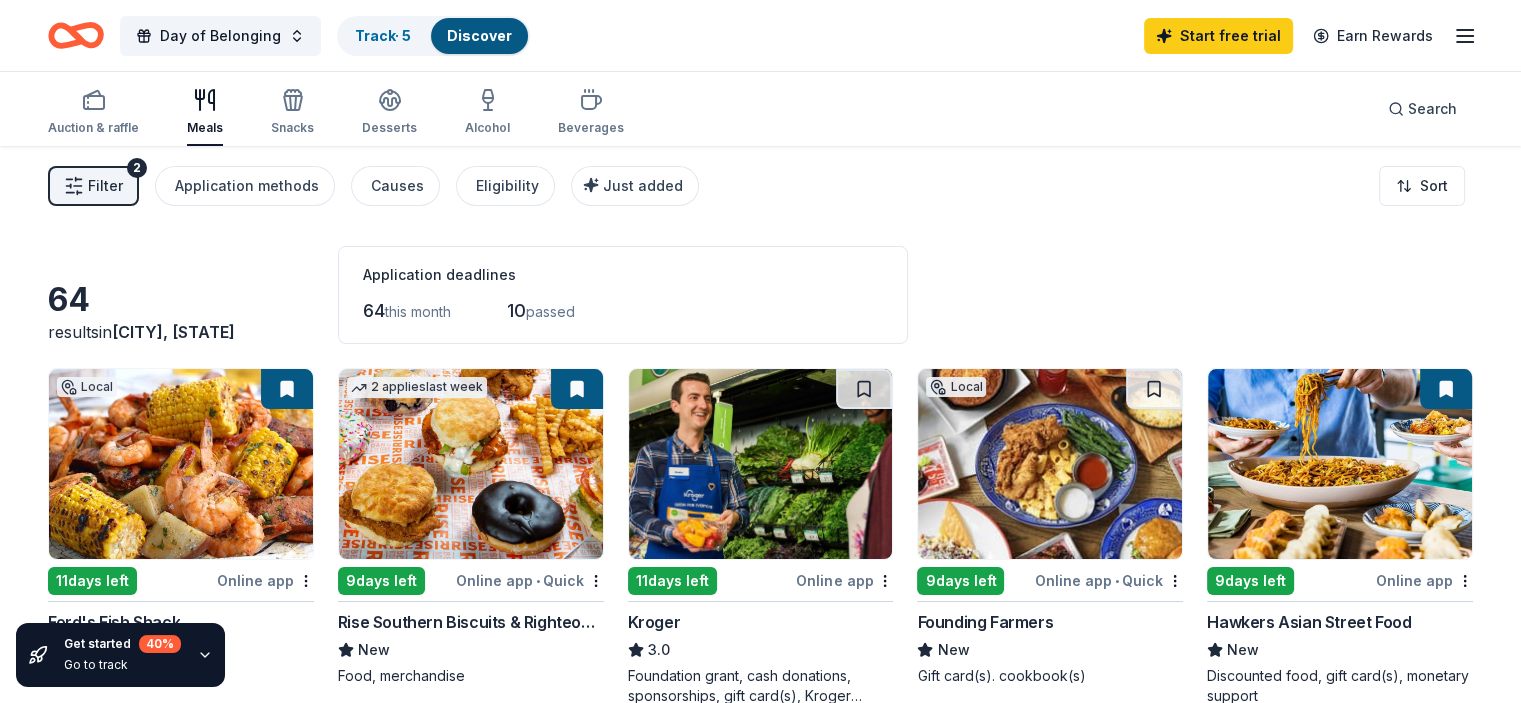 click 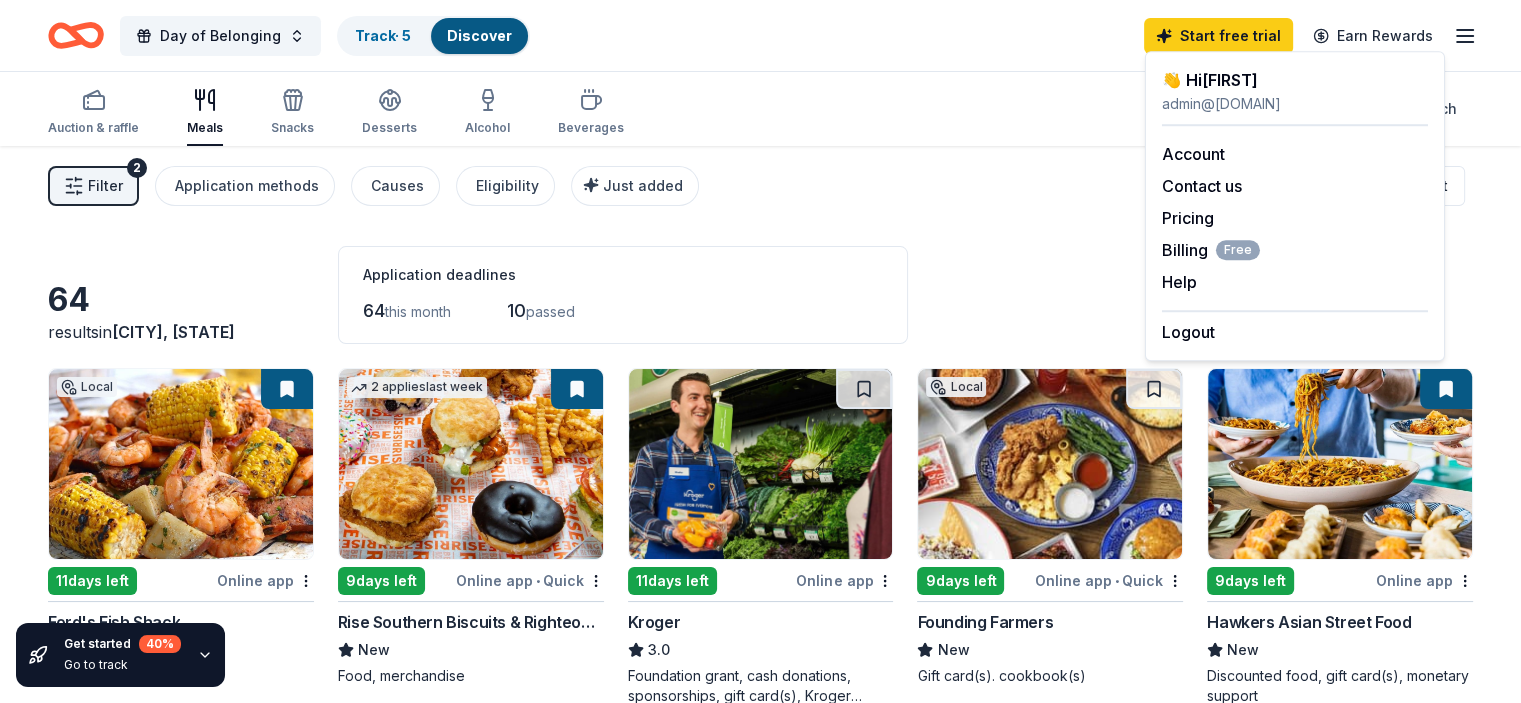 click on "Filter 2 Application methods Causes Eligibility Just added Sort" at bounding box center [760, 186] 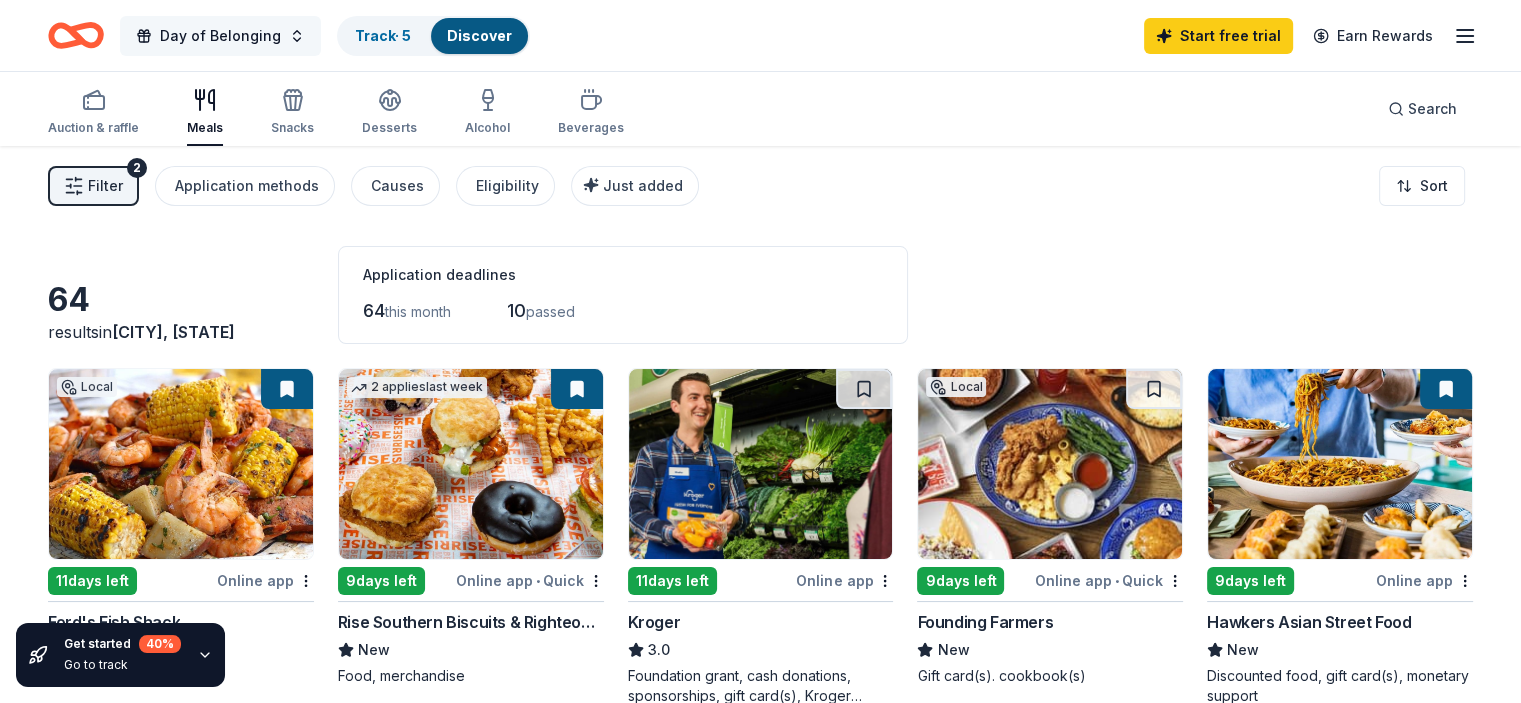 click on "Day of Belonging" at bounding box center (220, 36) 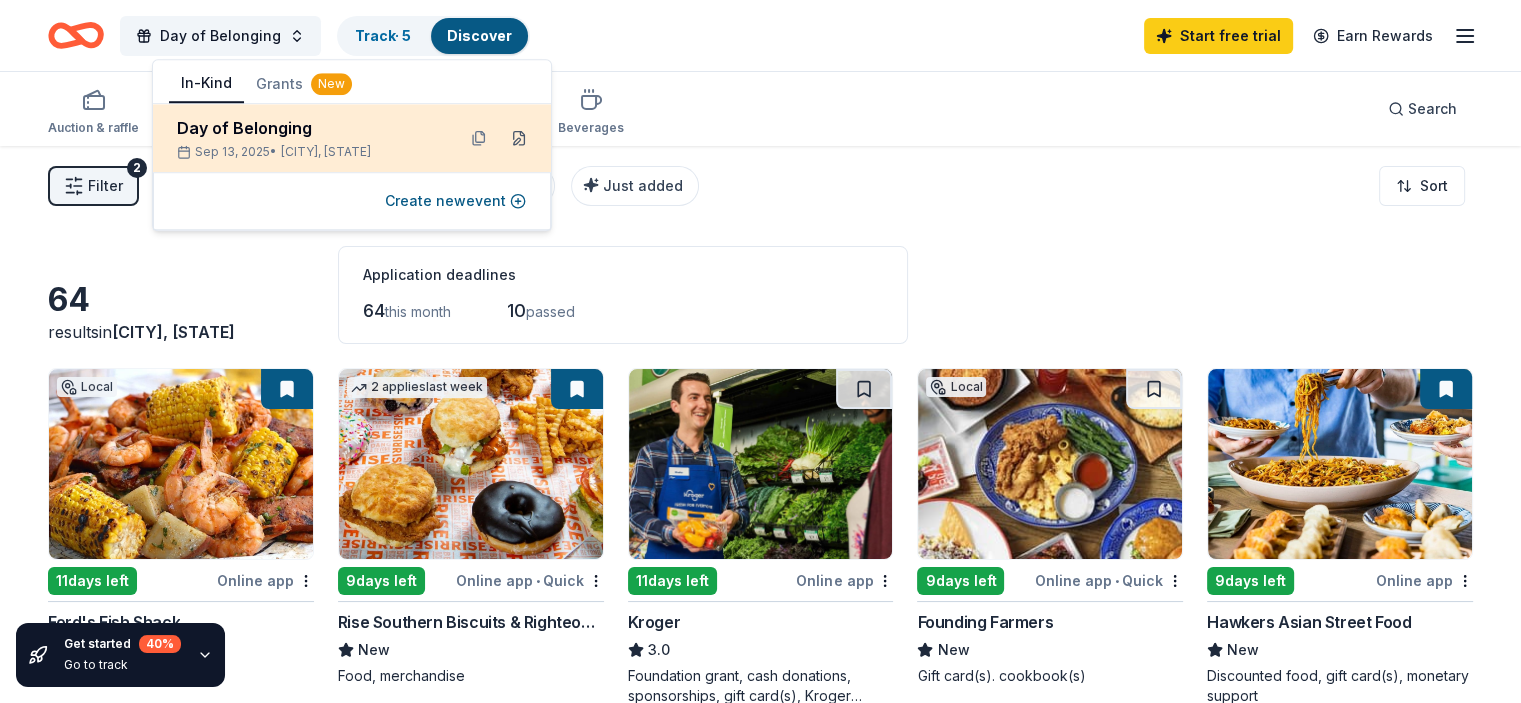 click at bounding box center (519, 138) 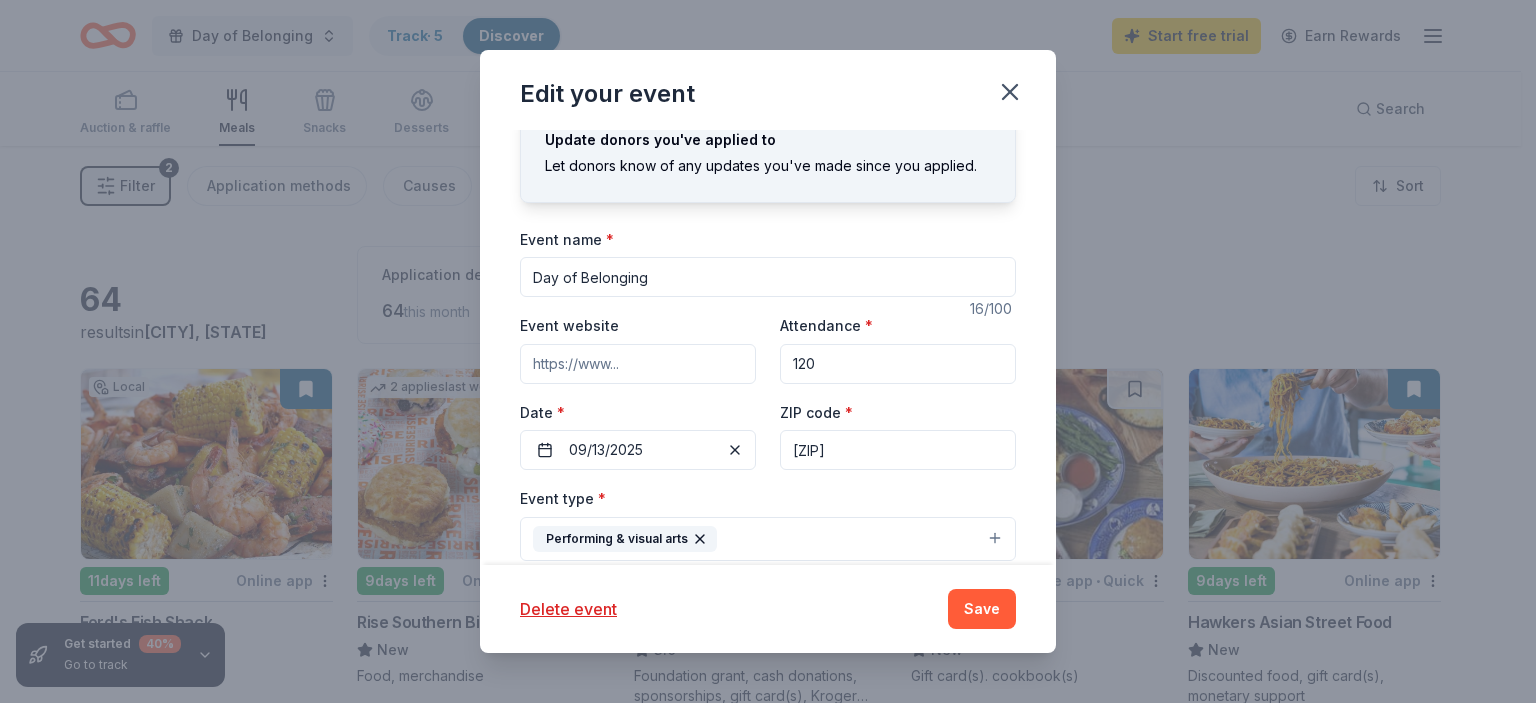 scroll, scrollTop: 28, scrollLeft: 0, axis: vertical 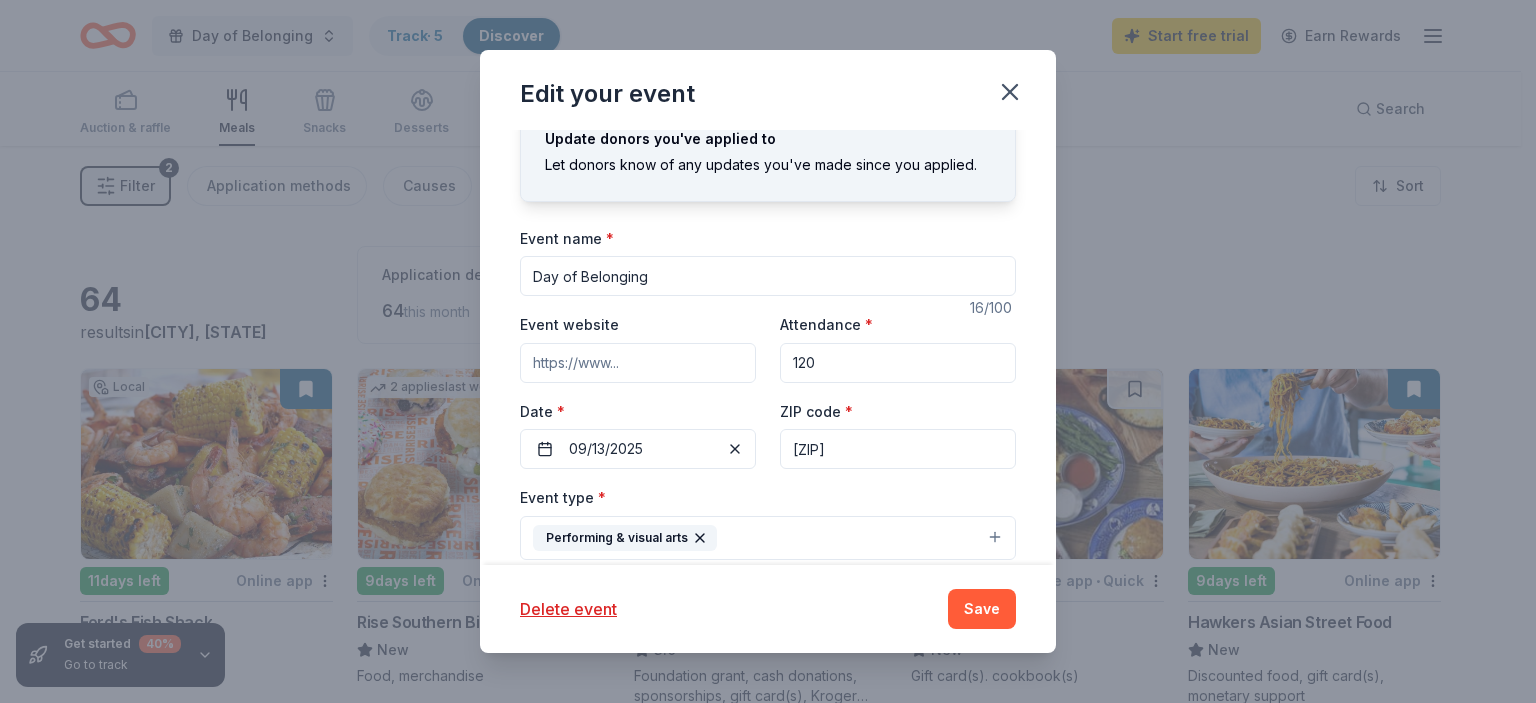 click on "Event website" at bounding box center [638, 363] 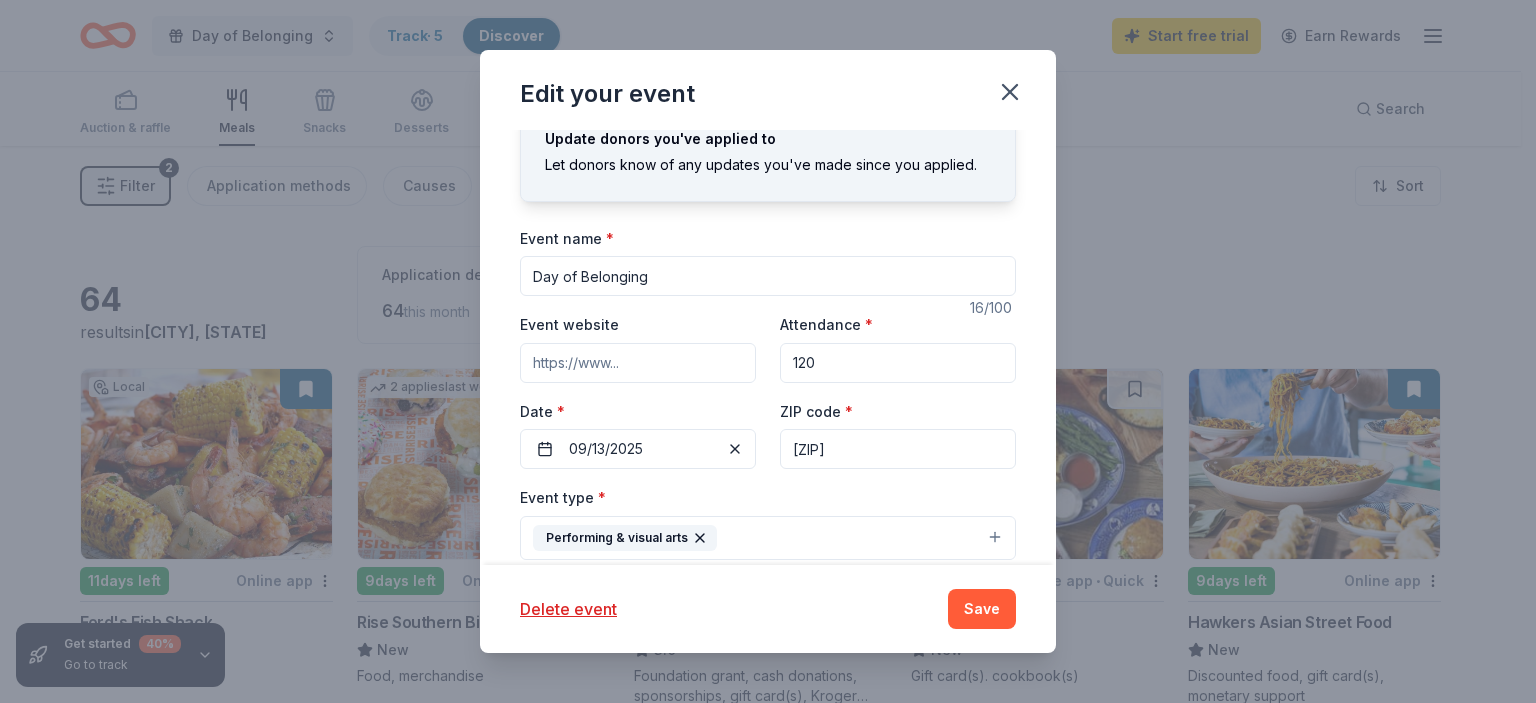 paste on "https://cbaw.org/programs/dayofbelonging/" 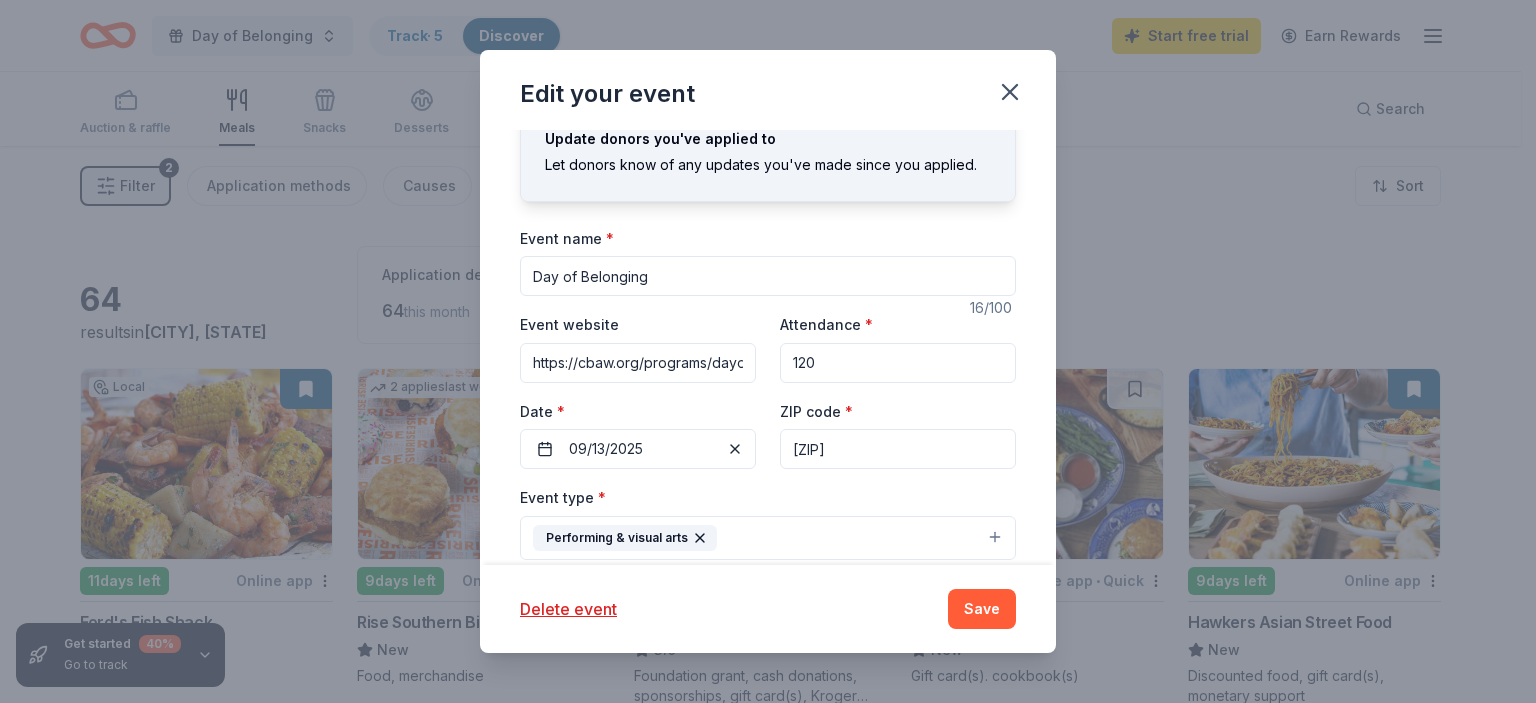 scroll, scrollTop: 0, scrollLeft: 87, axis: horizontal 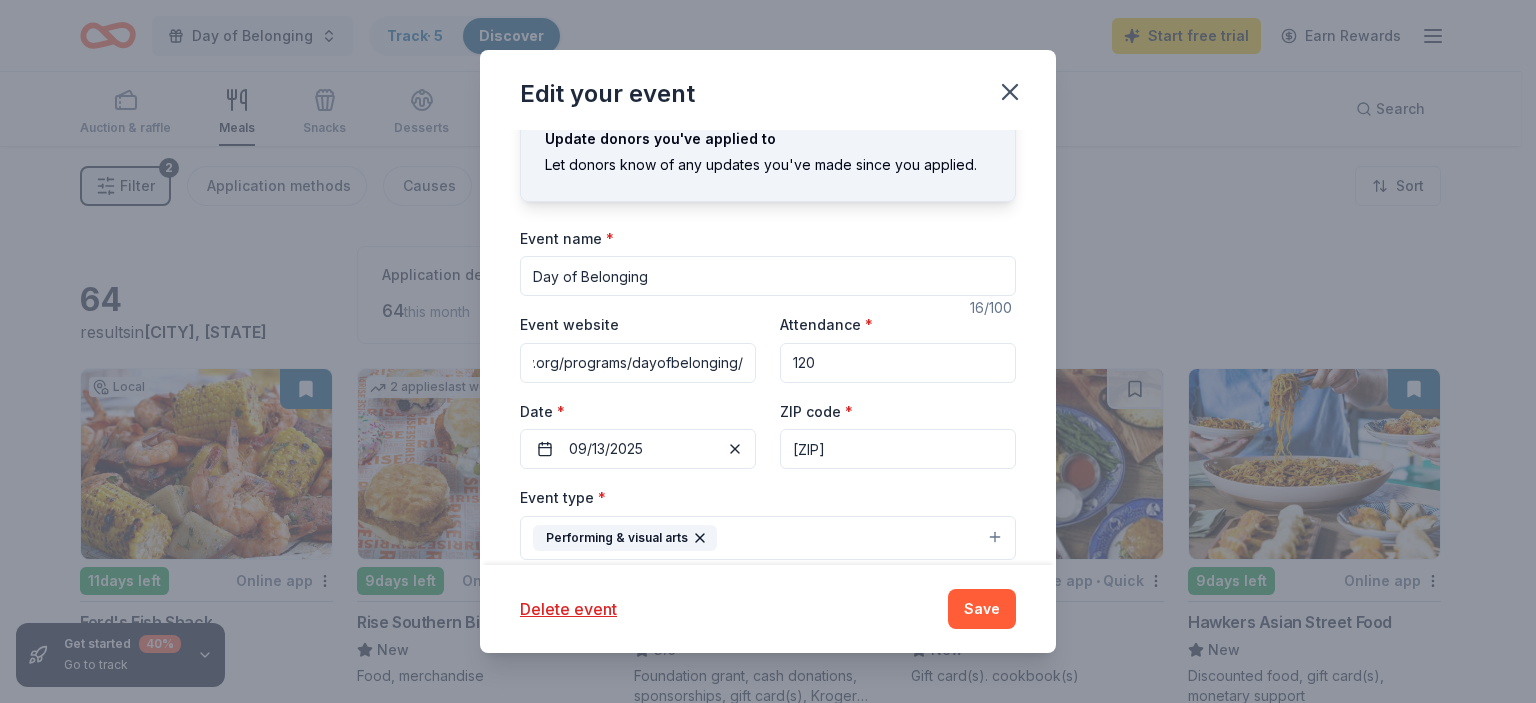 type on "https://cbaw.org/programs/dayofbelonging/" 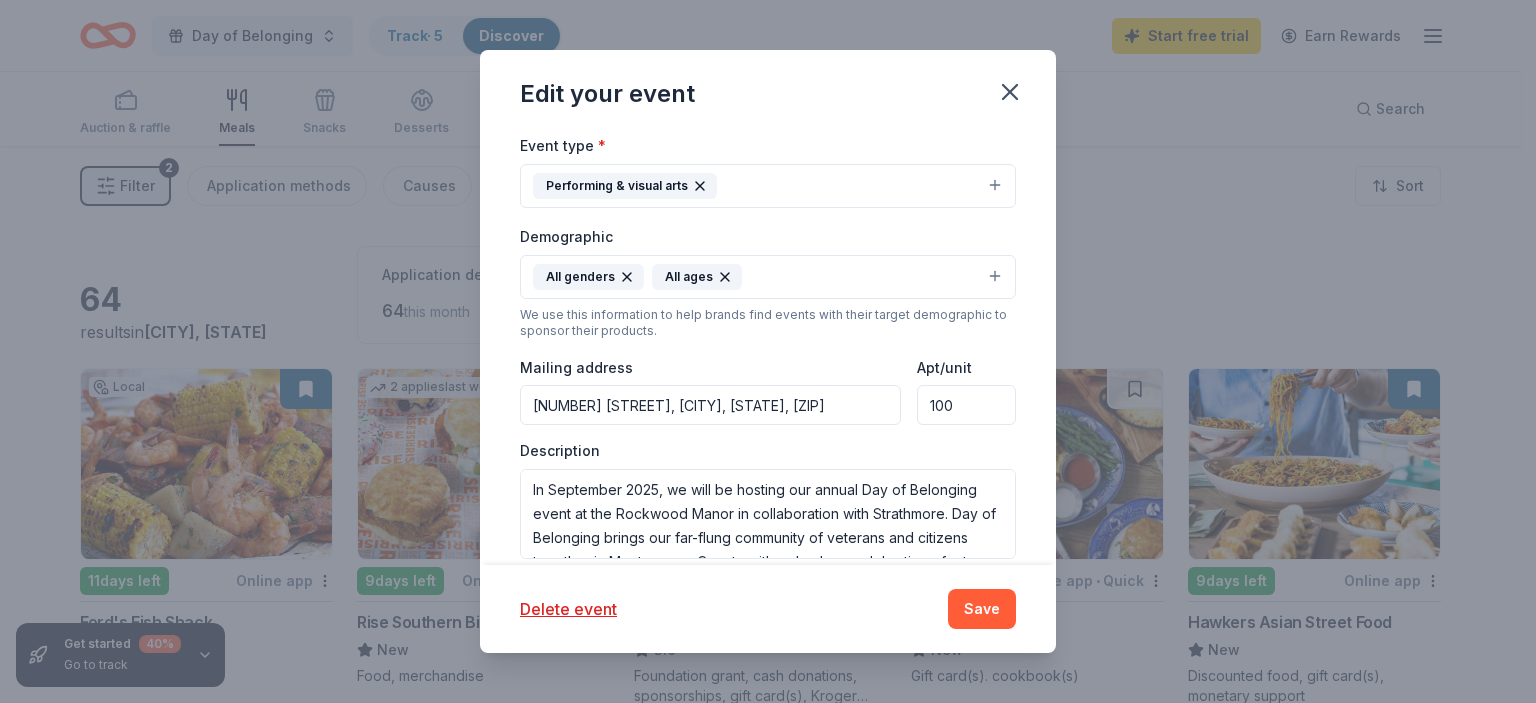 scroll, scrollTop: 476, scrollLeft: 0, axis: vertical 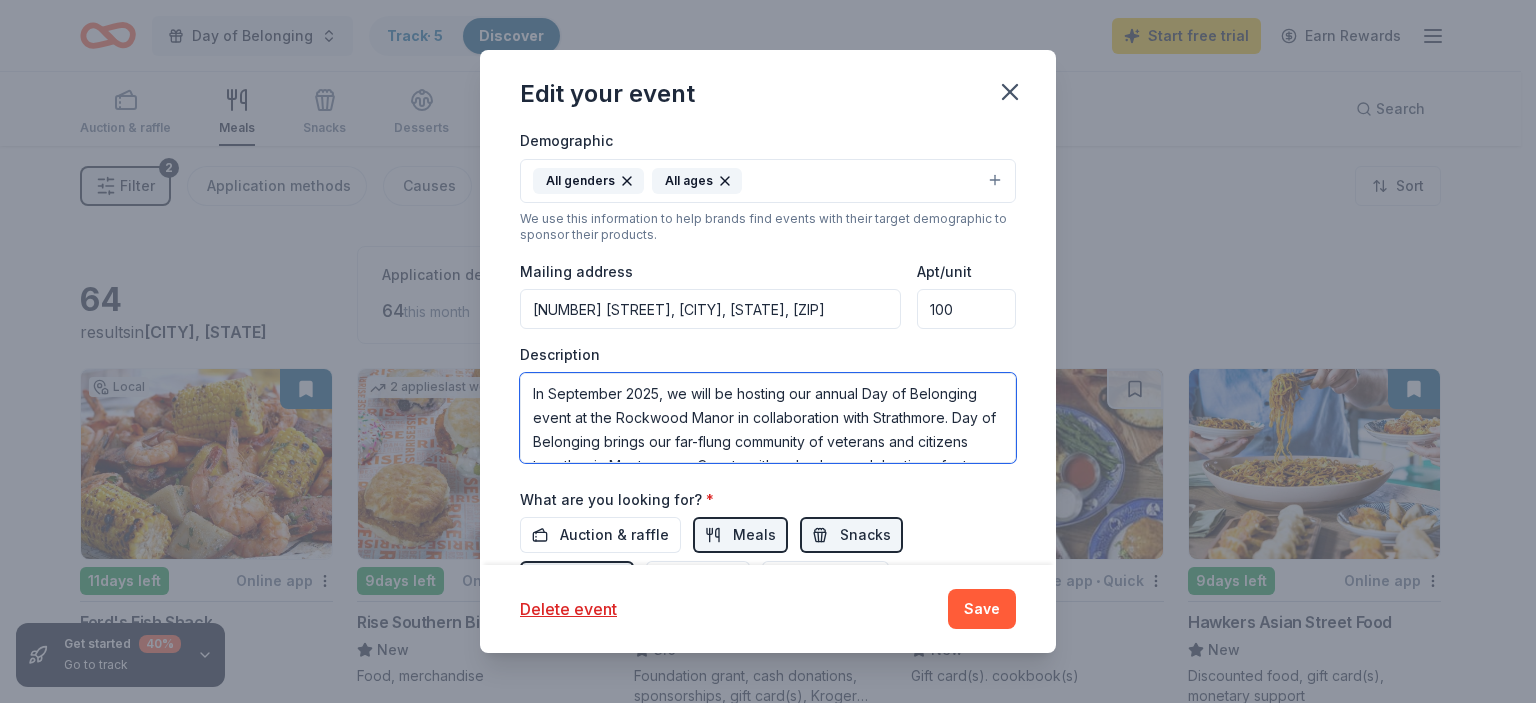 drag, startPoint x: 750, startPoint y: 455, endPoint x: 532, endPoint y: 289, distance: 274.0073 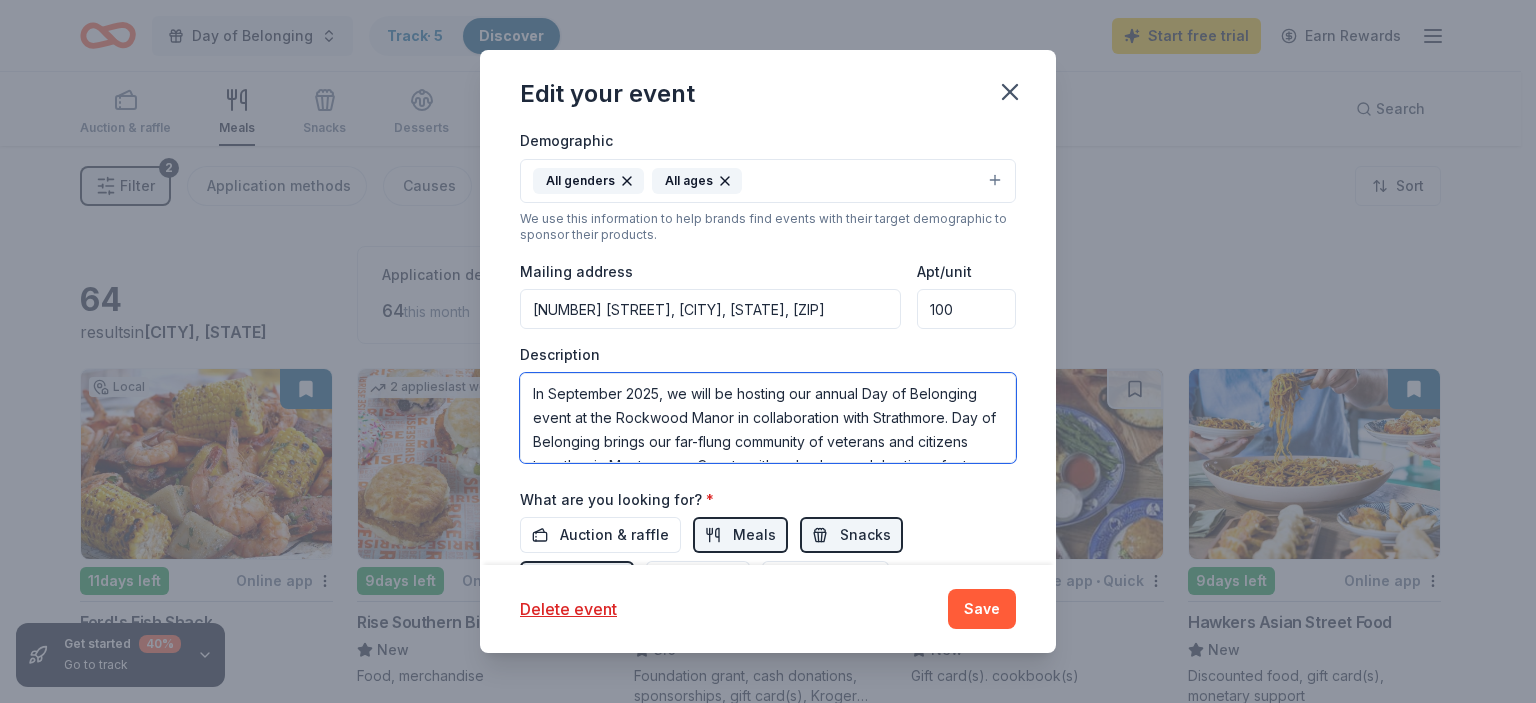 click on "Event type * Performing & visual arts Demographic All genders All ages We use this information to help brands find events with their target demographic to sponsor their products. Mailing address 11140 Rockville Pike, Rockville, MD, 20852 Apt/unit 100 Description In September 2025, we will be hosting our annual Day of Belonging event at the Rockwood Manor in collaboration with Strathmore. Day of Belonging brings our far-flung community of veterans and citizens together in Montgomery County with a day-long celebration of art, resilience, community and military service that features live performances, hands-on creative activities and special guests. Participants create unity from the diversity found across our community, while exploring their own voices through writing, improv, and visual art." at bounding box center [768, 249] 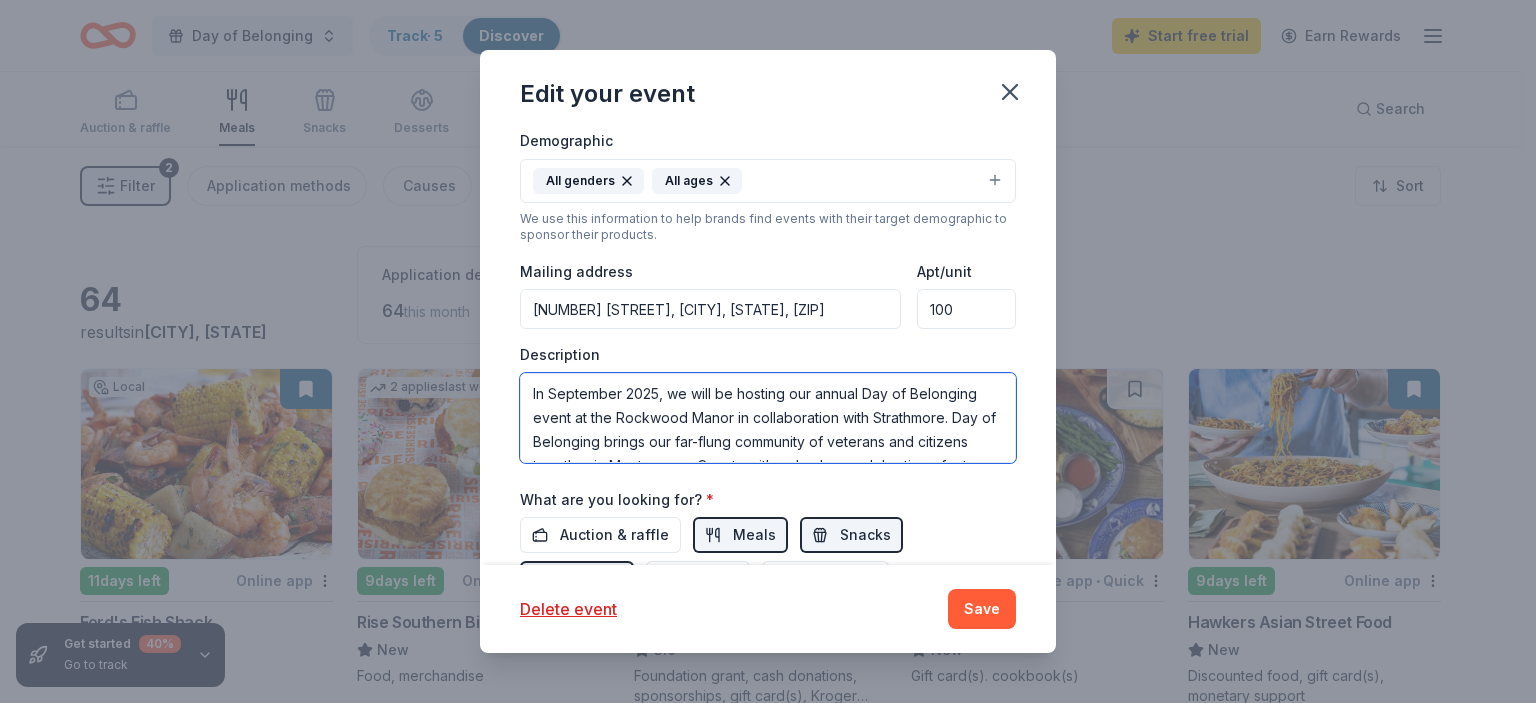 paste on "Our organization, Mission Belonging, is a veterans and military families non-profit that builds bridges between veterans and citizens using creative expression to promote empathy, foster understanding, and build authentic community. Mission Belonging was founded in [CITY], [STATE] in 2017 out of a program that started at Walter Reed Army Hospital and, through the use of our online programs, we now serve a national community of over 7,000 participants each year.
In September 2025, we will be hosting our annual Day of Belonging event at the Rockwood Manor in collaboration with Strathmore. Day of Belonging brings our far-flung community of veterans and citizens together in Montgomery County with a day-long celebration of art, resilience, community and military service that features live performances, hands-on creative activities and special guests. Participants create unity from the diversity found across our community, while exploring their own voices through writing, improv, and visual art.
Mission Belongi..." 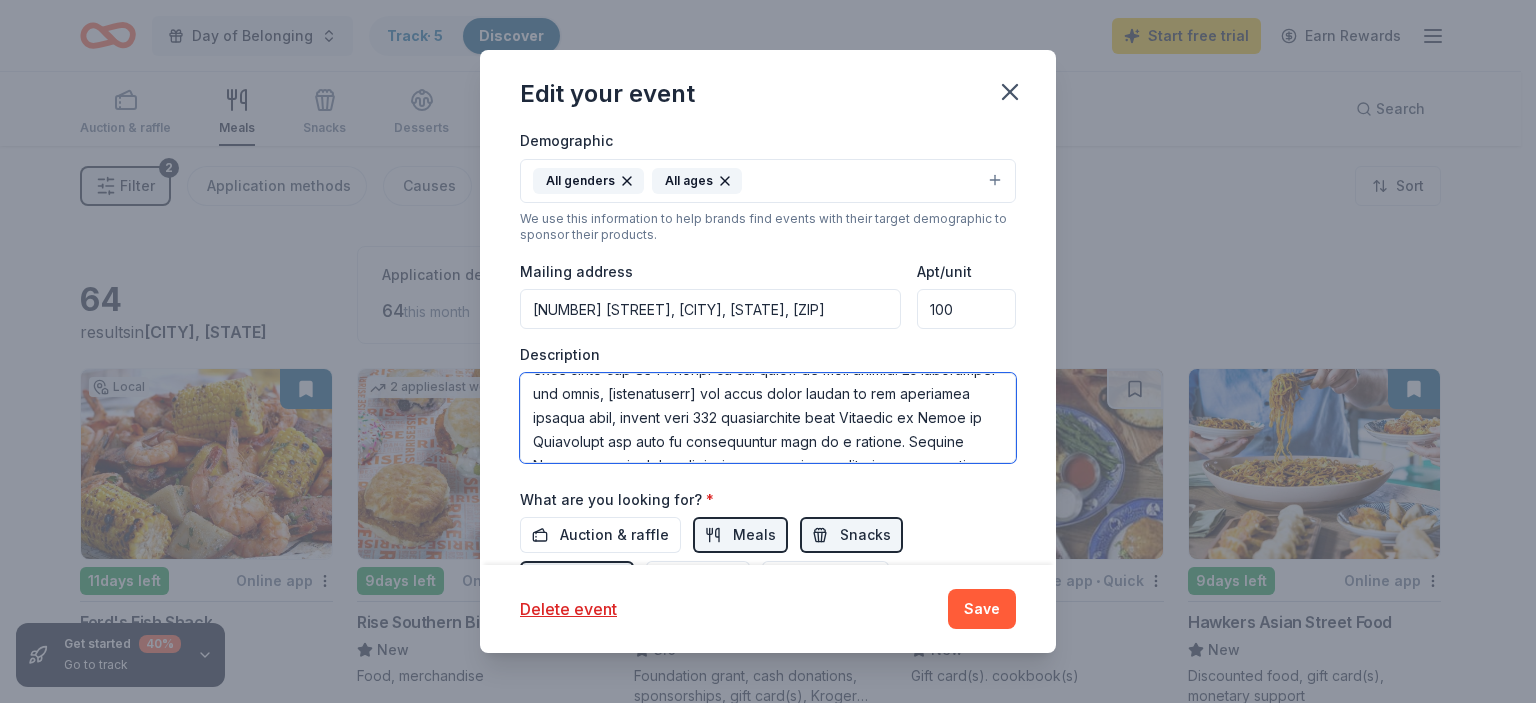 scroll, scrollTop: 507, scrollLeft: 0, axis: vertical 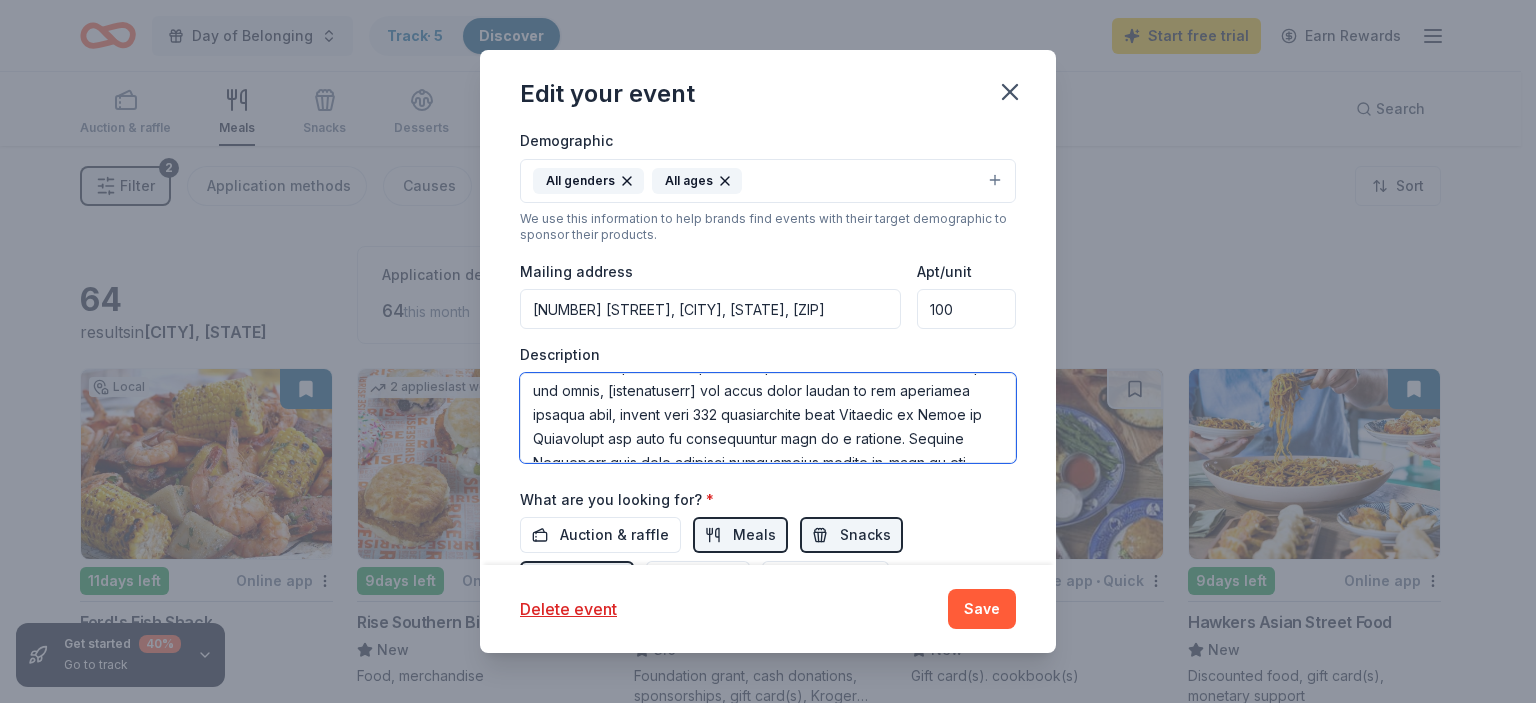 drag, startPoint x: 768, startPoint y: 413, endPoint x: 679, endPoint y: 411, distance: 89.02247 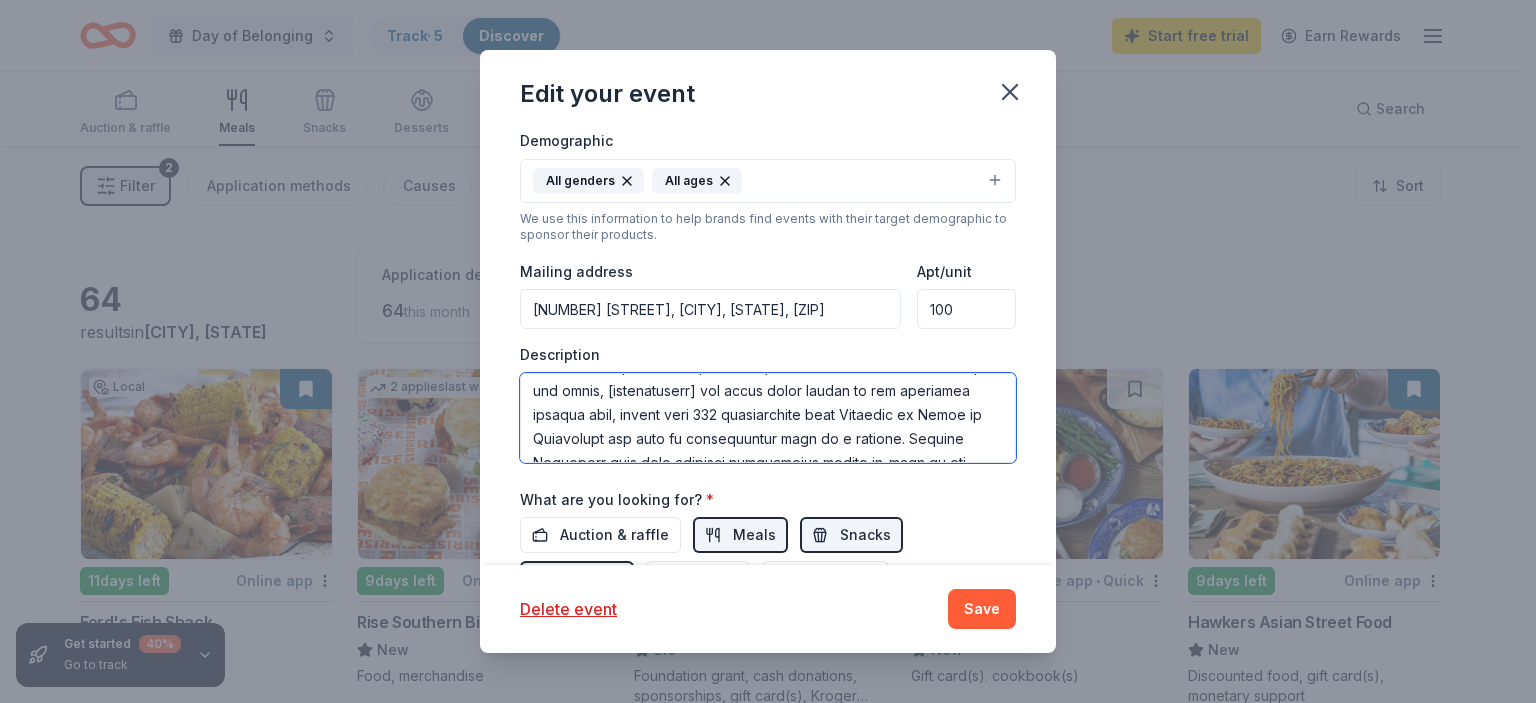 click at bounding box center [768, 418] 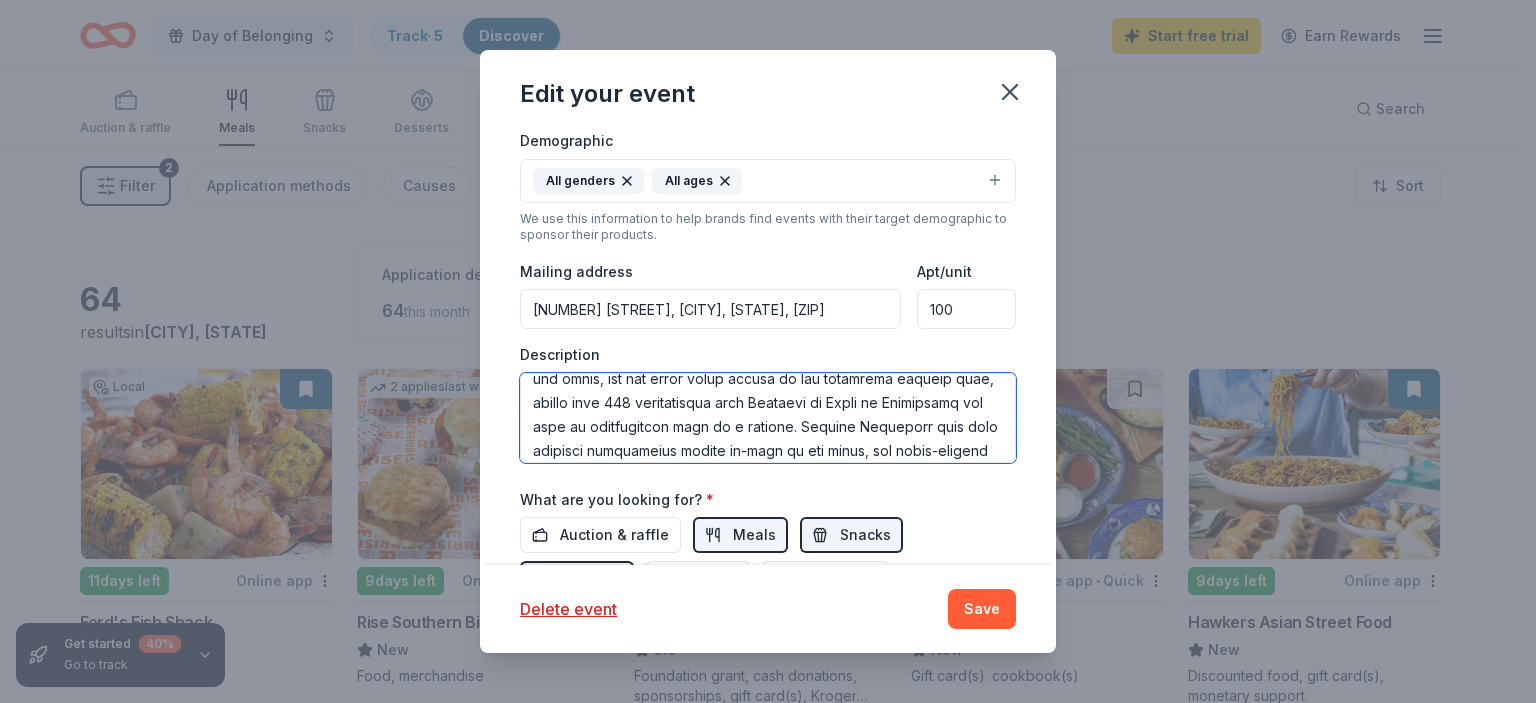 scroll, scrollTop: 522, scrollLeft: 0, axis: vertical 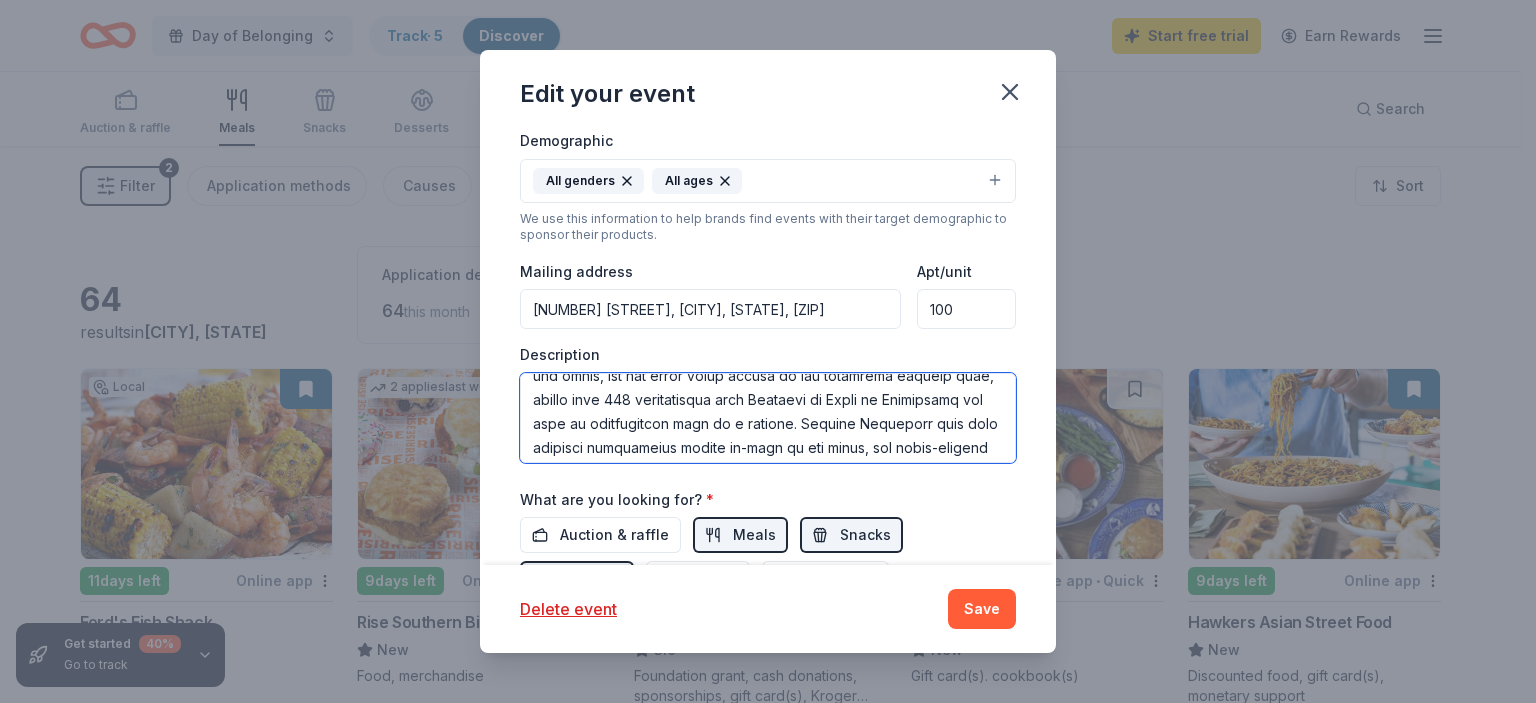click at bounding box center [768, 418] 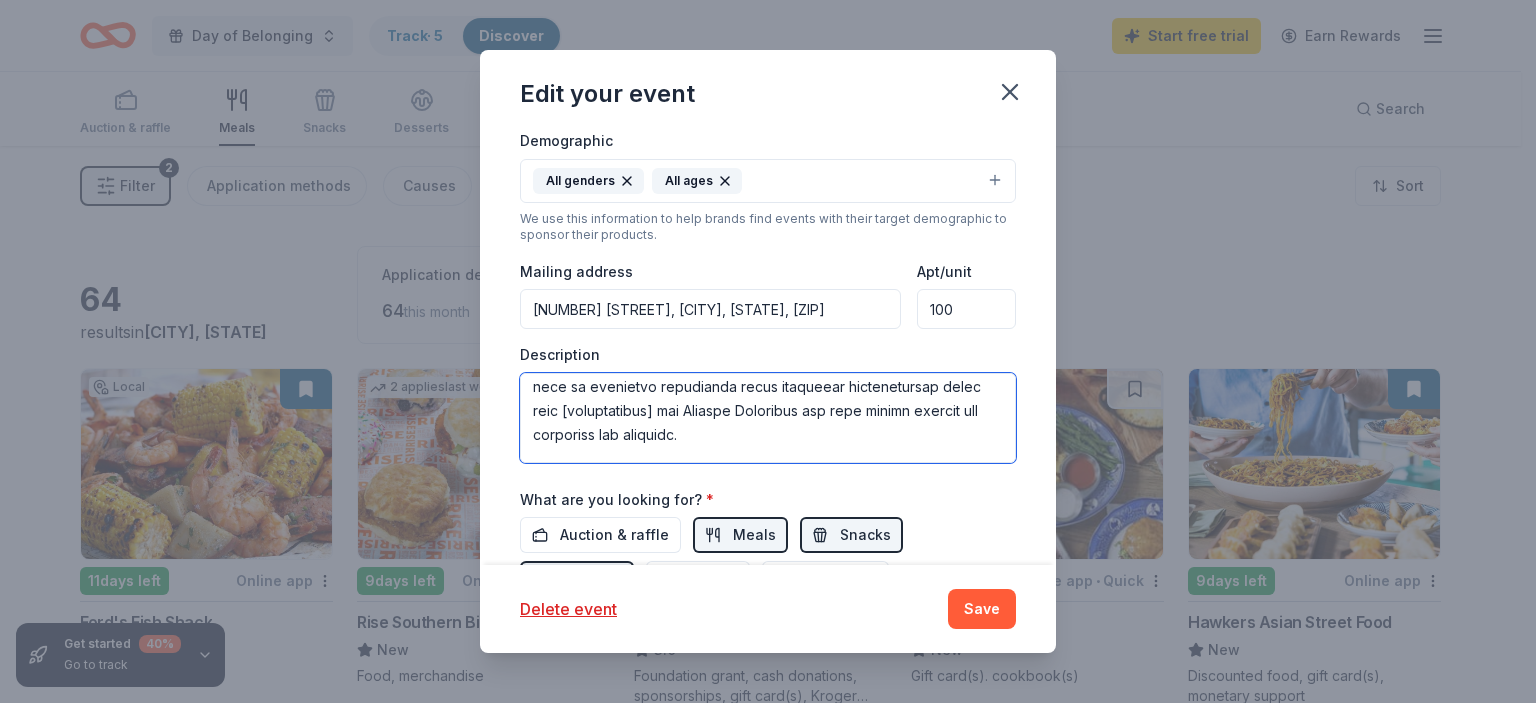 scroll, scrollTop: 636, scrollLeft: 0, axis: vertical 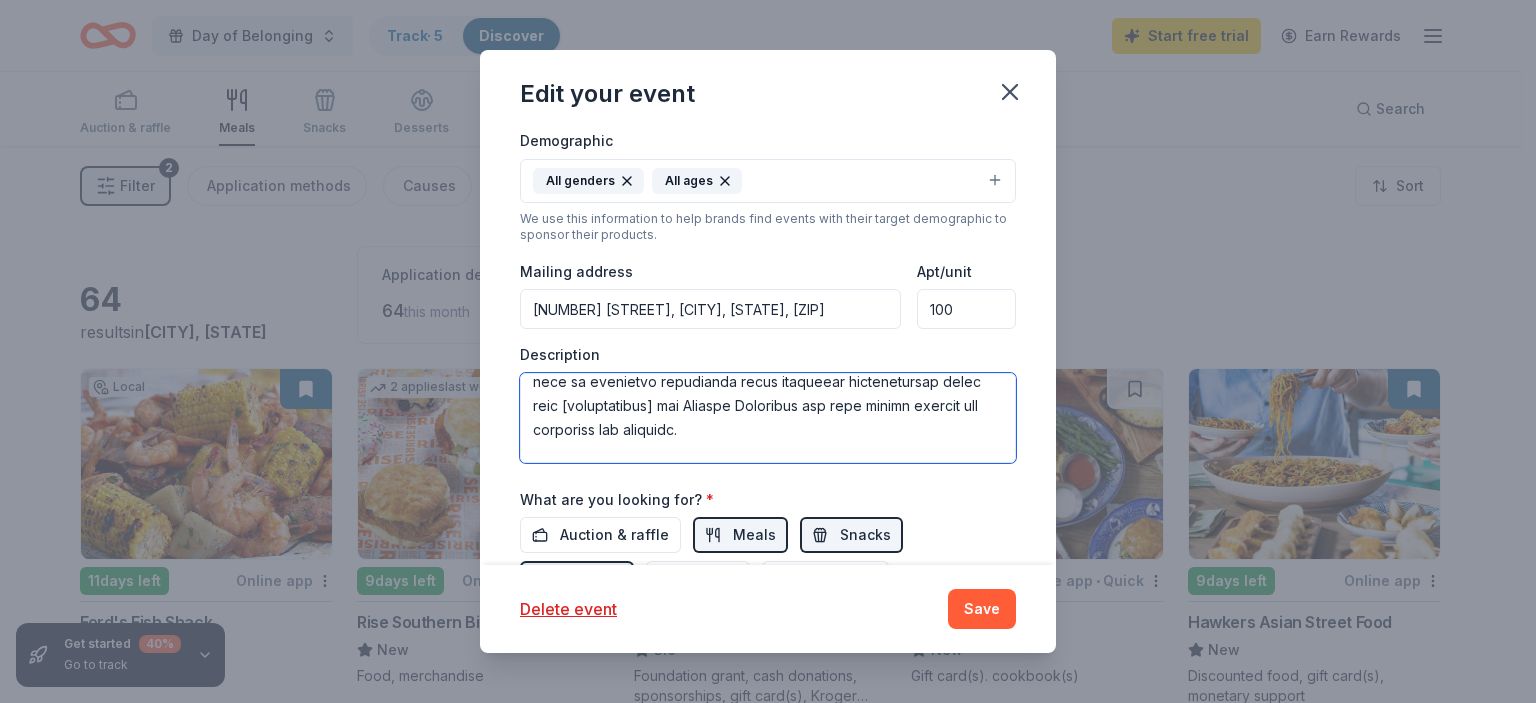 drag, startPoint x: 866, startPoint y: 431, endPoint x: 772, endPoint y: 431, distance: 94 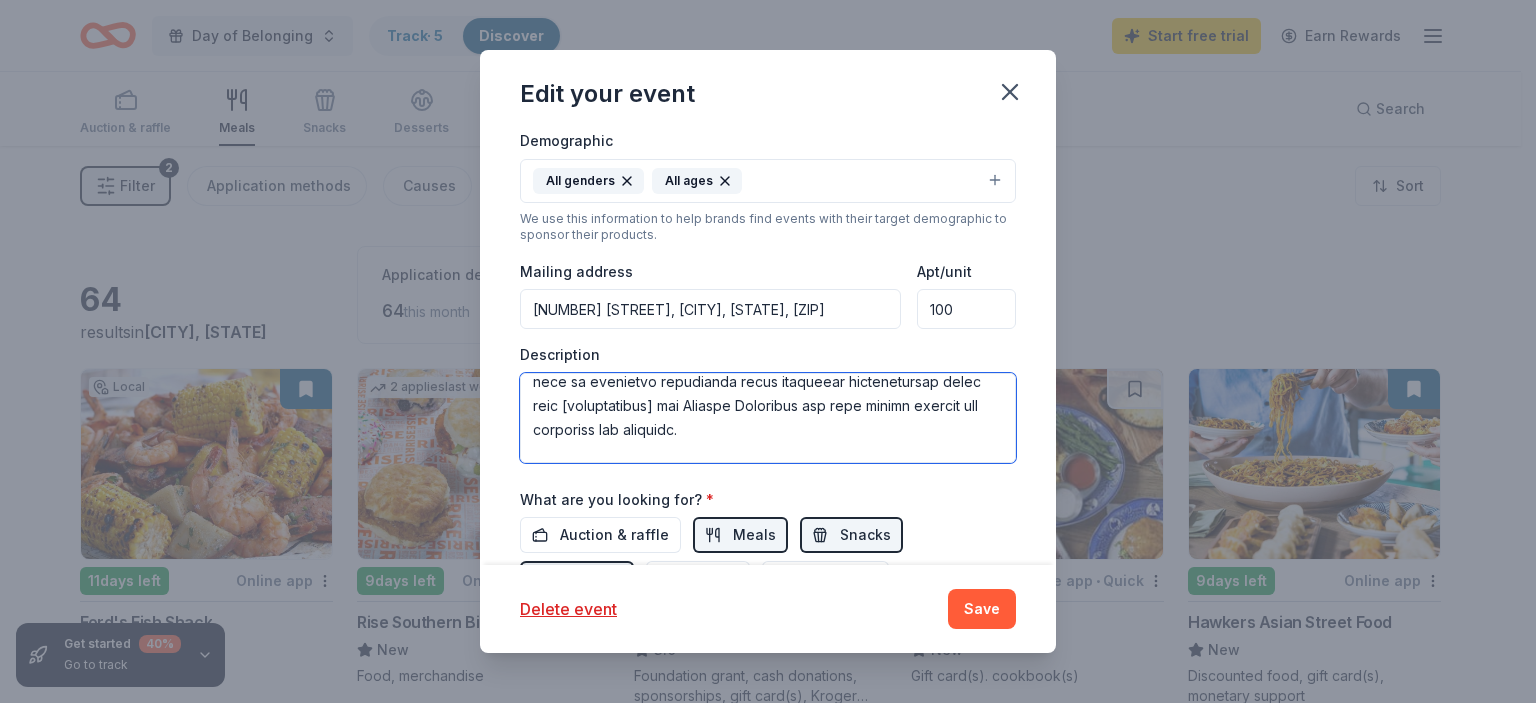 click at bounding box center [768, 418] 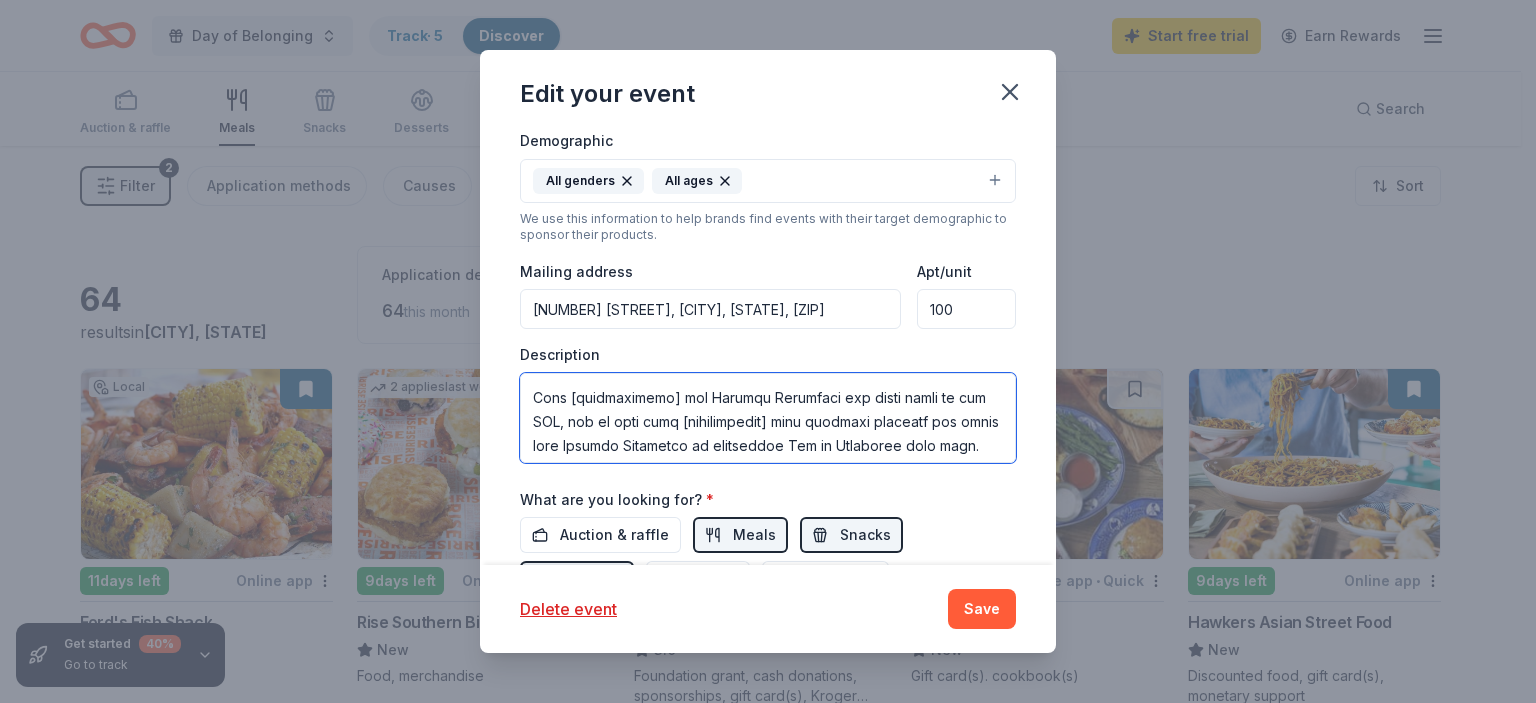 scroll, scrollTop: 740, scrollLeft: 0, axis: vertical 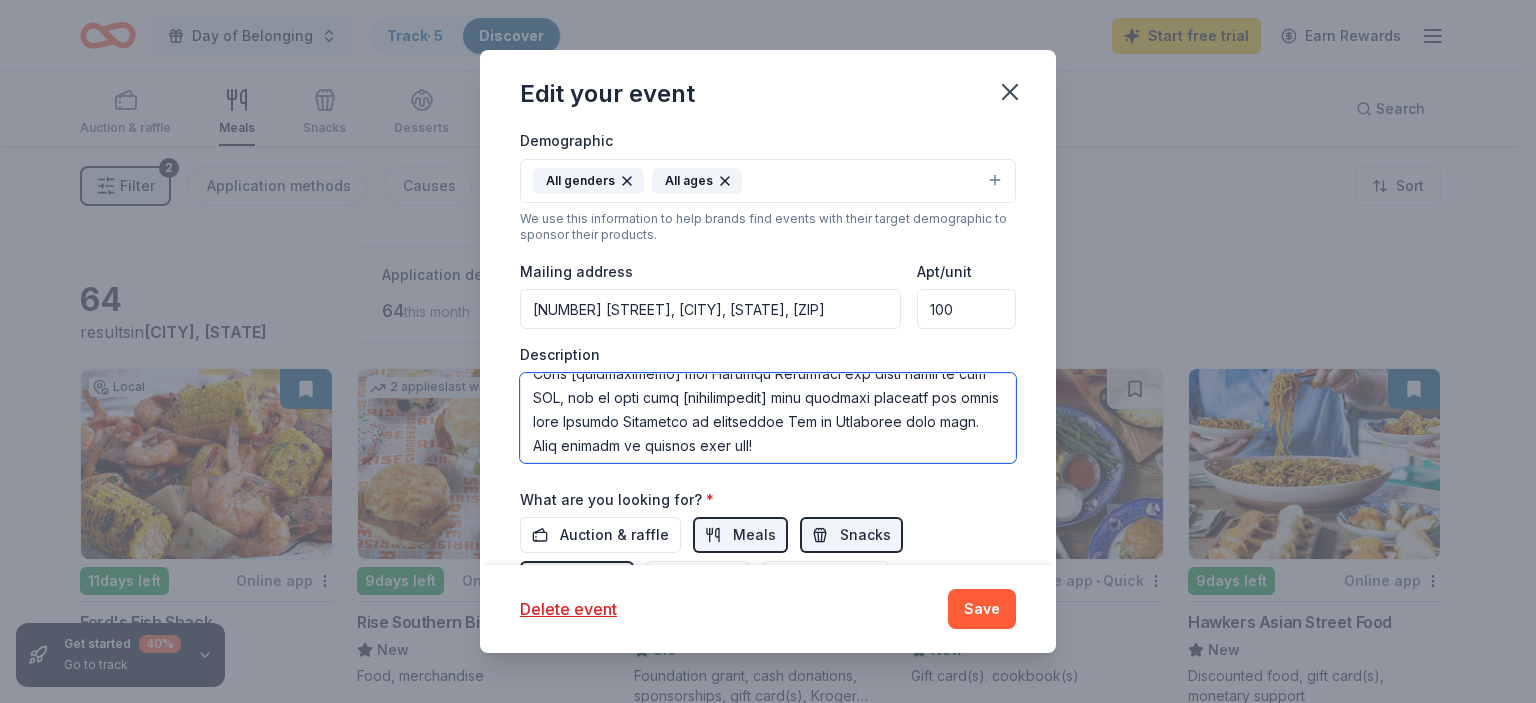 drag, startPoint x: 527, startPoint y: 393, endPoint x: 608, endPoint y: 418, distance: 84.77028 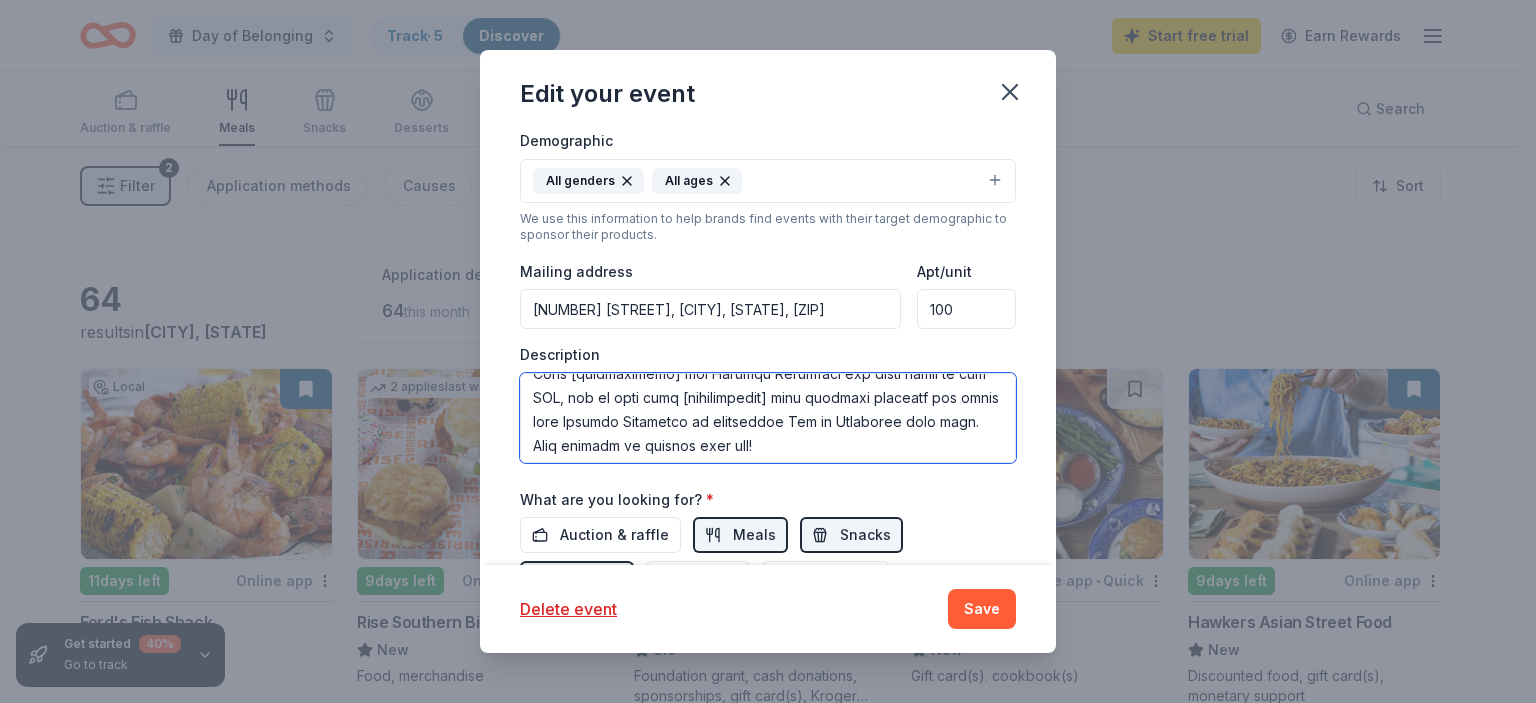 click at bounding box center (768, 418) 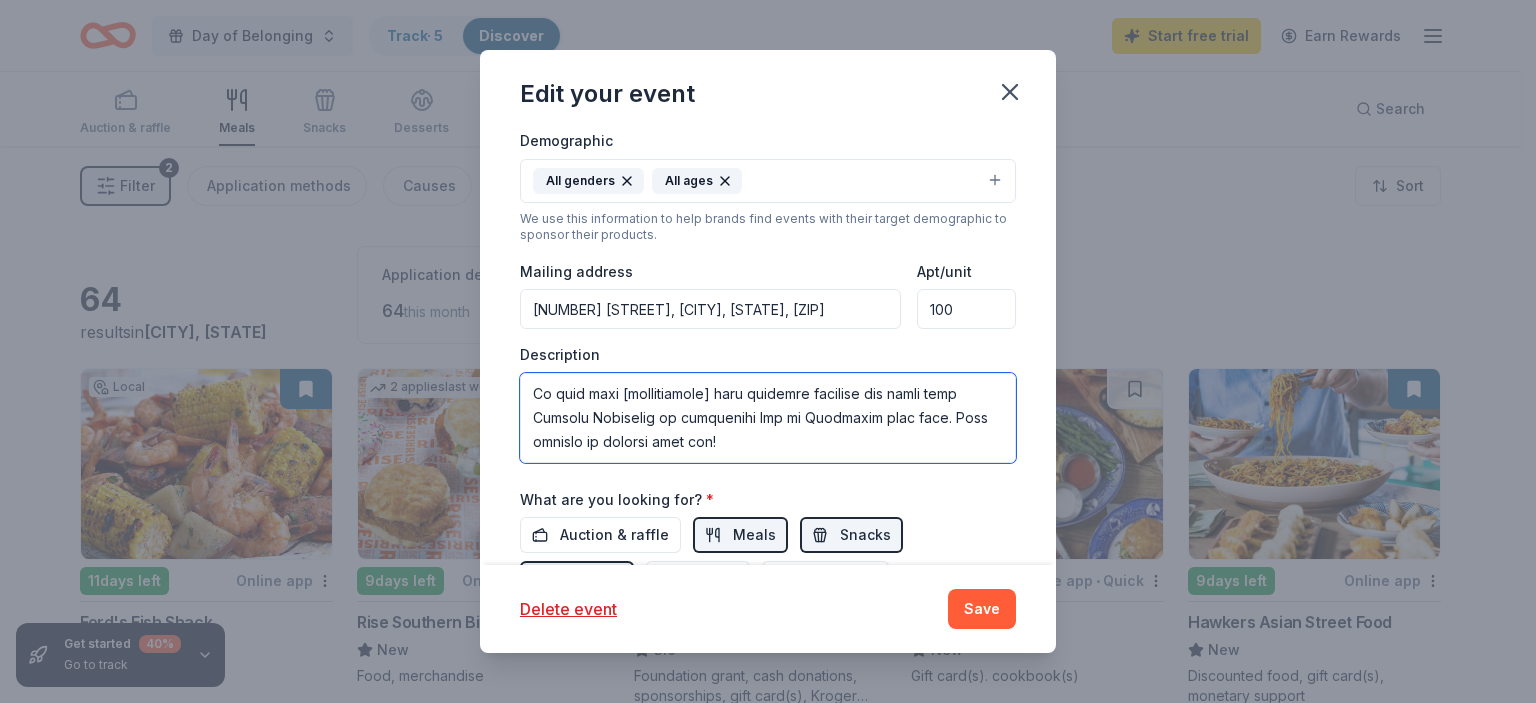 drag, startPoint x: 718, startPoint y: 395, endPoint x: 622, endPoint y: 395, distance: 96 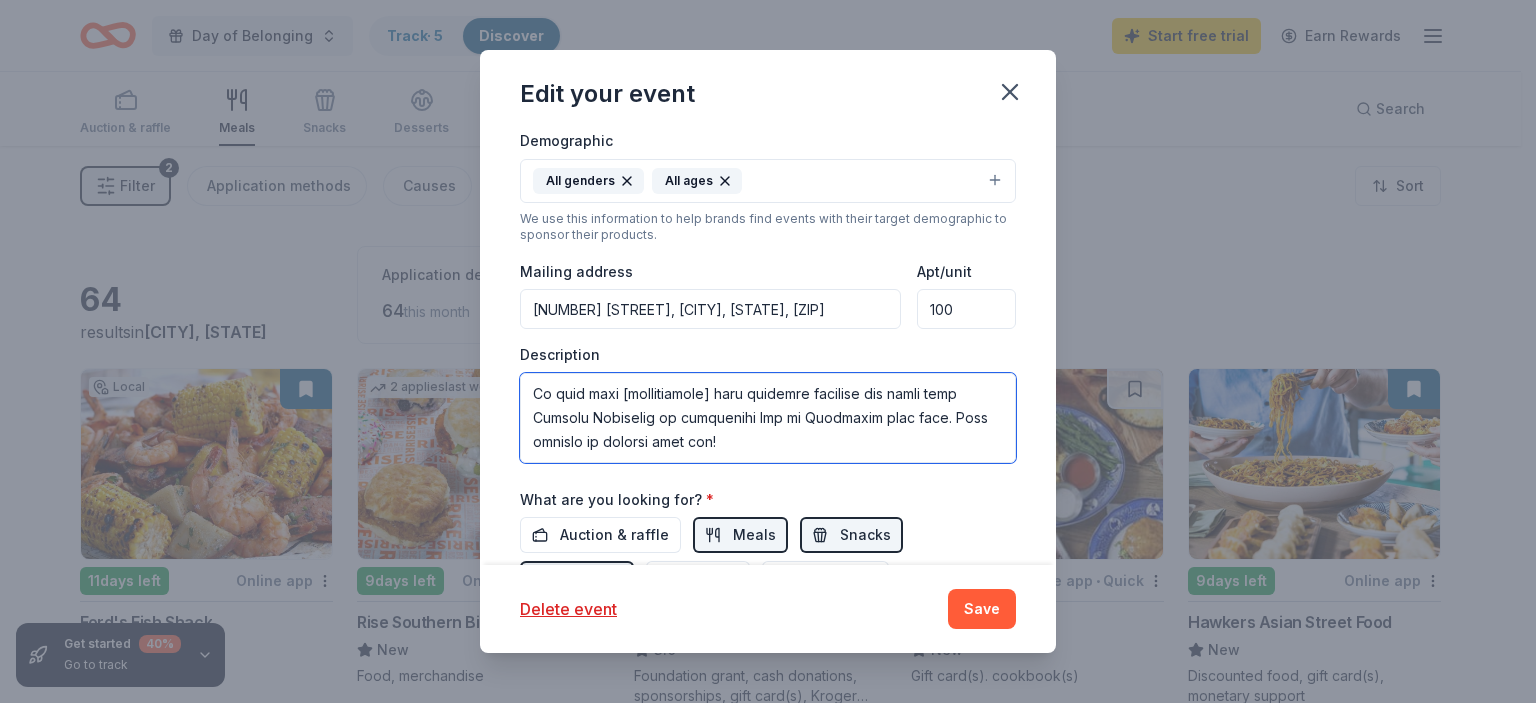 click at bounding box center (768, 418) 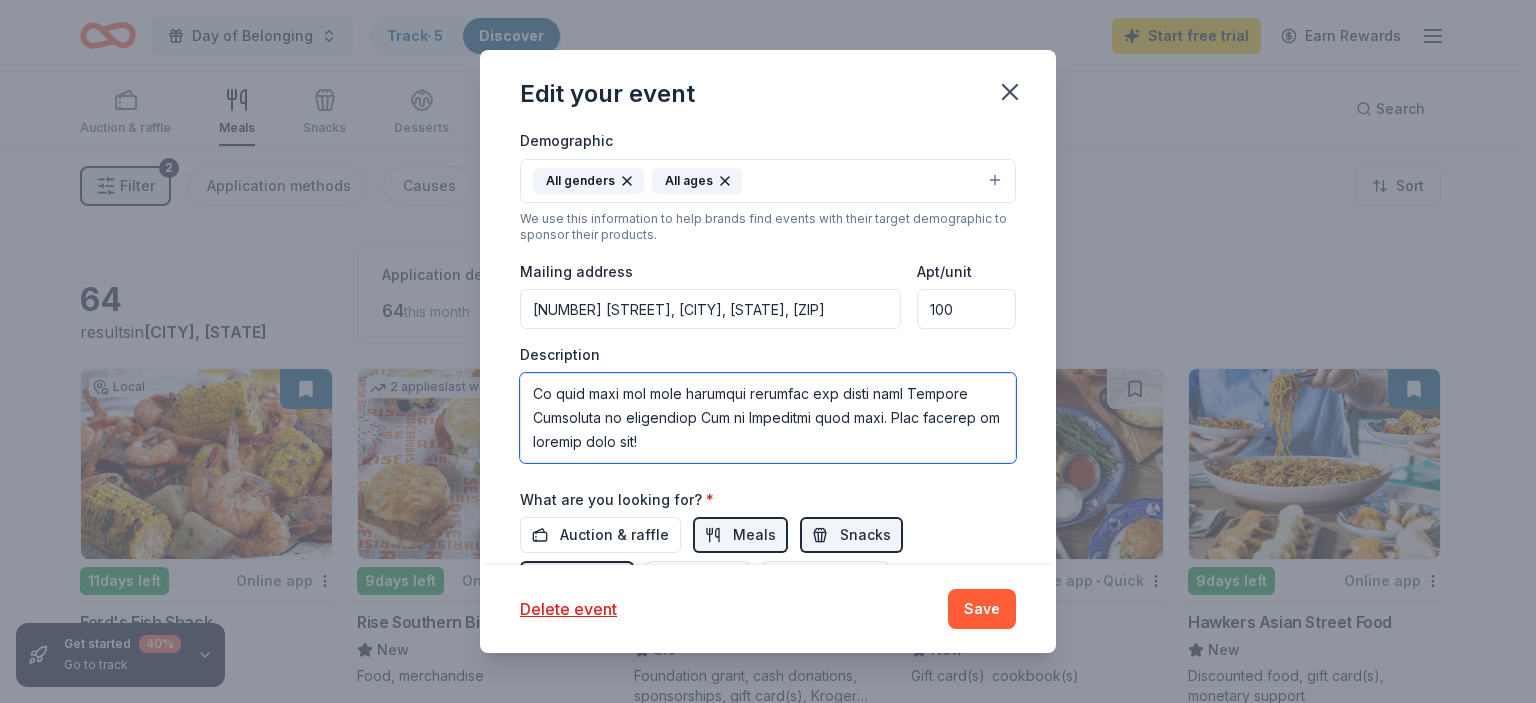 scroll, scrollTop: 744, scrollLeft: 0, axis: vertical 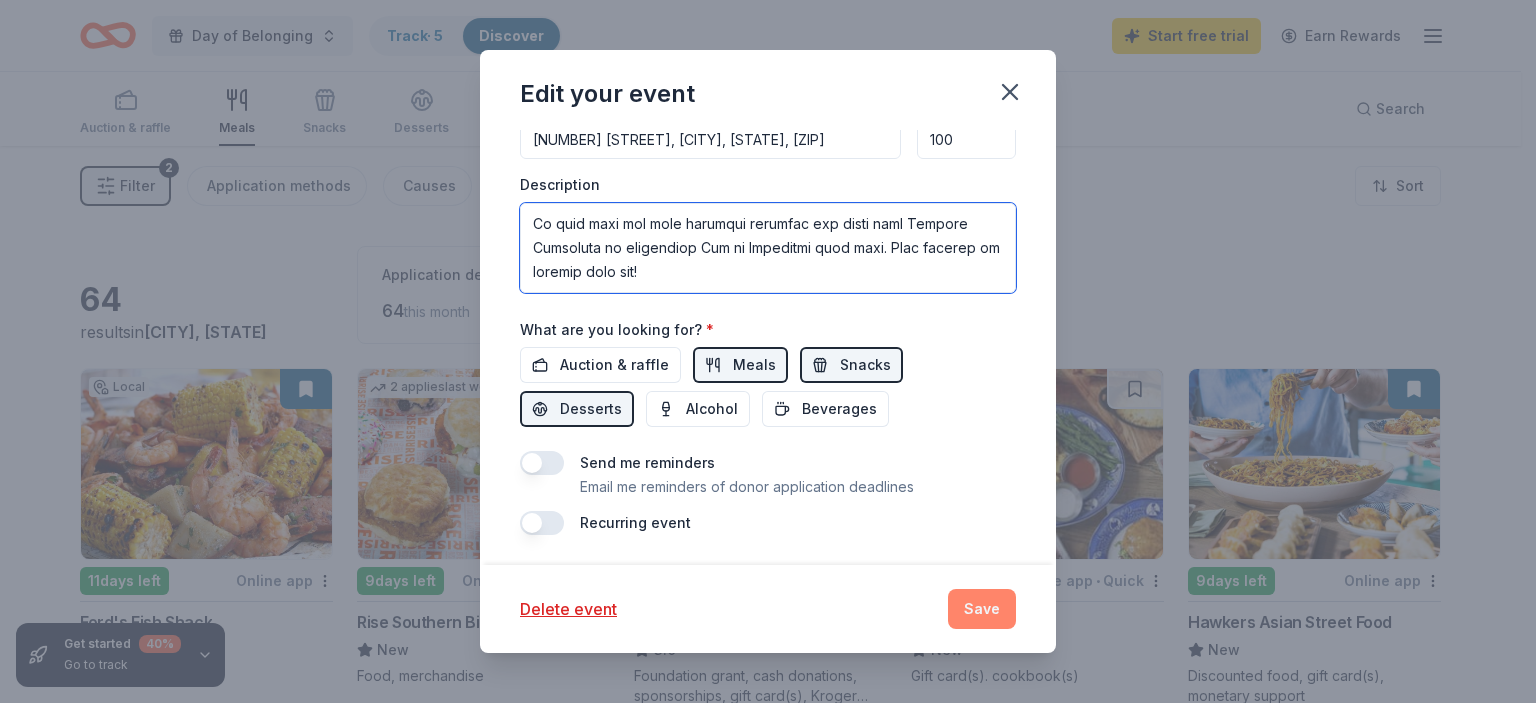 type on "Our organization, Mission Belonging, is a veterans and military families non-profit that builds bridges between veterans and citizens using creative expression to promote empathy, foster understanding, and build authentic community. Mission Belonging was founded in [CITY], [STATE] in 2017 out of a program that started at Walter Reed Army Hospital and, through the use of our online programs, we now serve a national community of over 7,000 participants each year.
In September 2025, we will be hosting our annual Day of Belonging event at the Rockwood Manor in collaboration with Strathmore. Day of Belonging brings our far-flung community of veterans and citizens together in Montgomery County with a day-long celebration of art, resilience, community and military service that features live performances, hands-on creative activities and special guests. Participants create unity from the diversity found across our community, while exploring their own voices through writing, improv, and visual art.
Mission Belongi..." 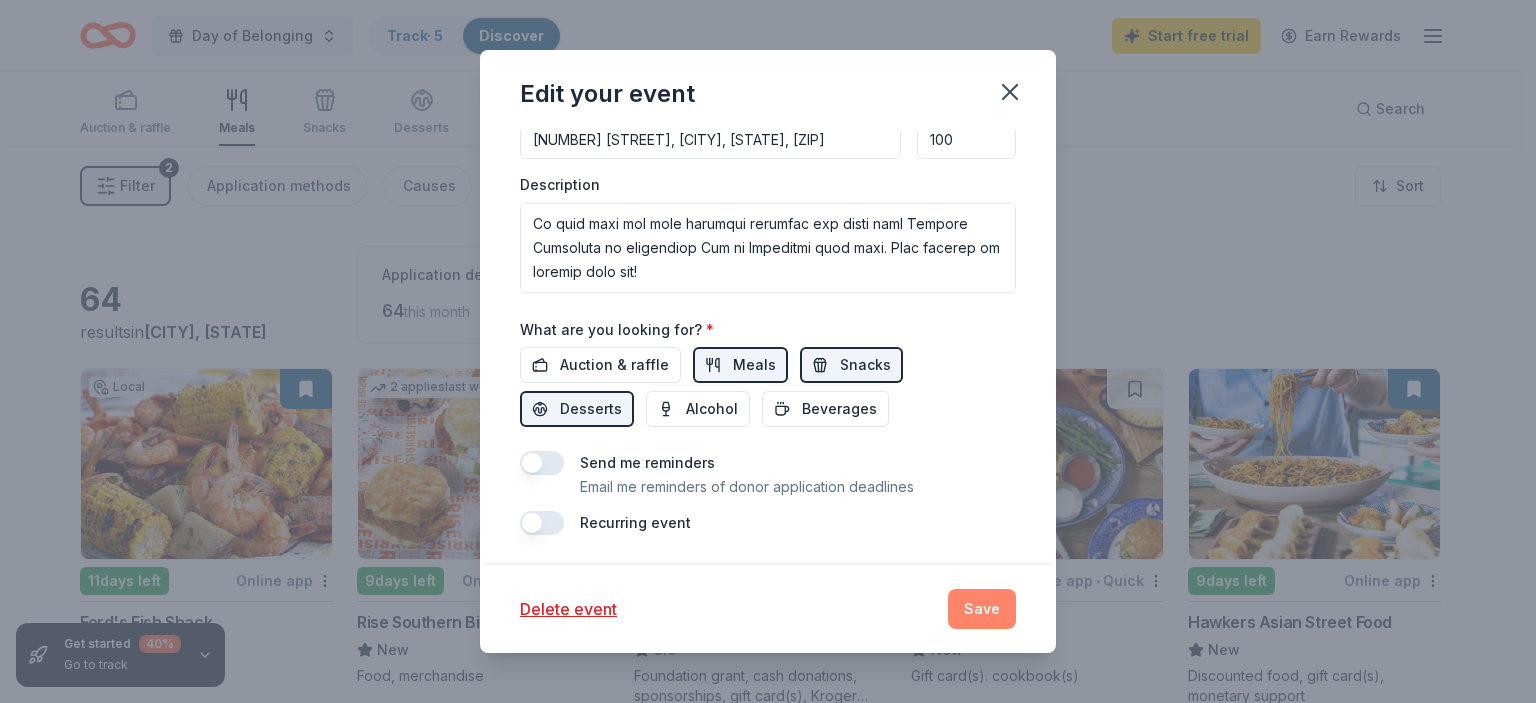 click on "Save" at bounding box center [982, 609] 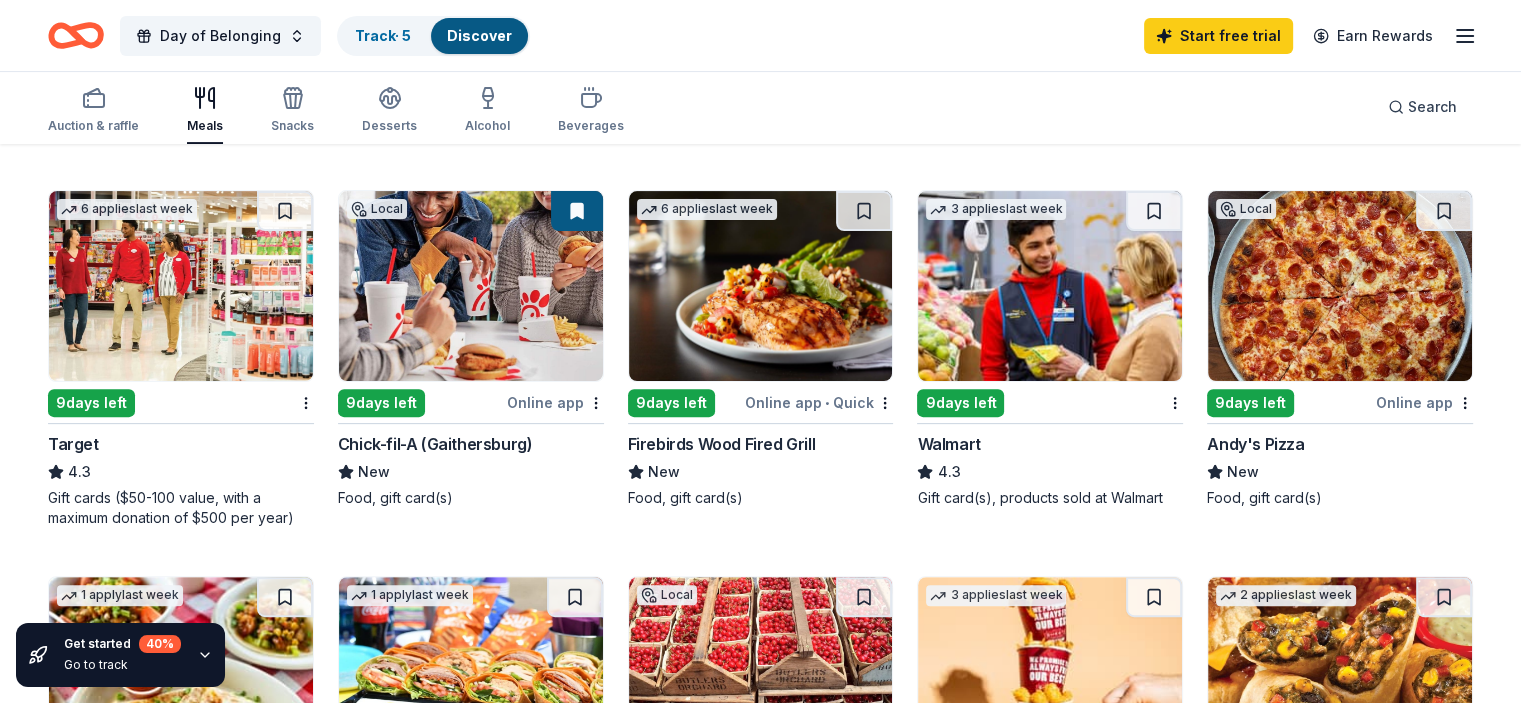scroll, scrollTop: 564, scrollLeft: 0, axis: vertical 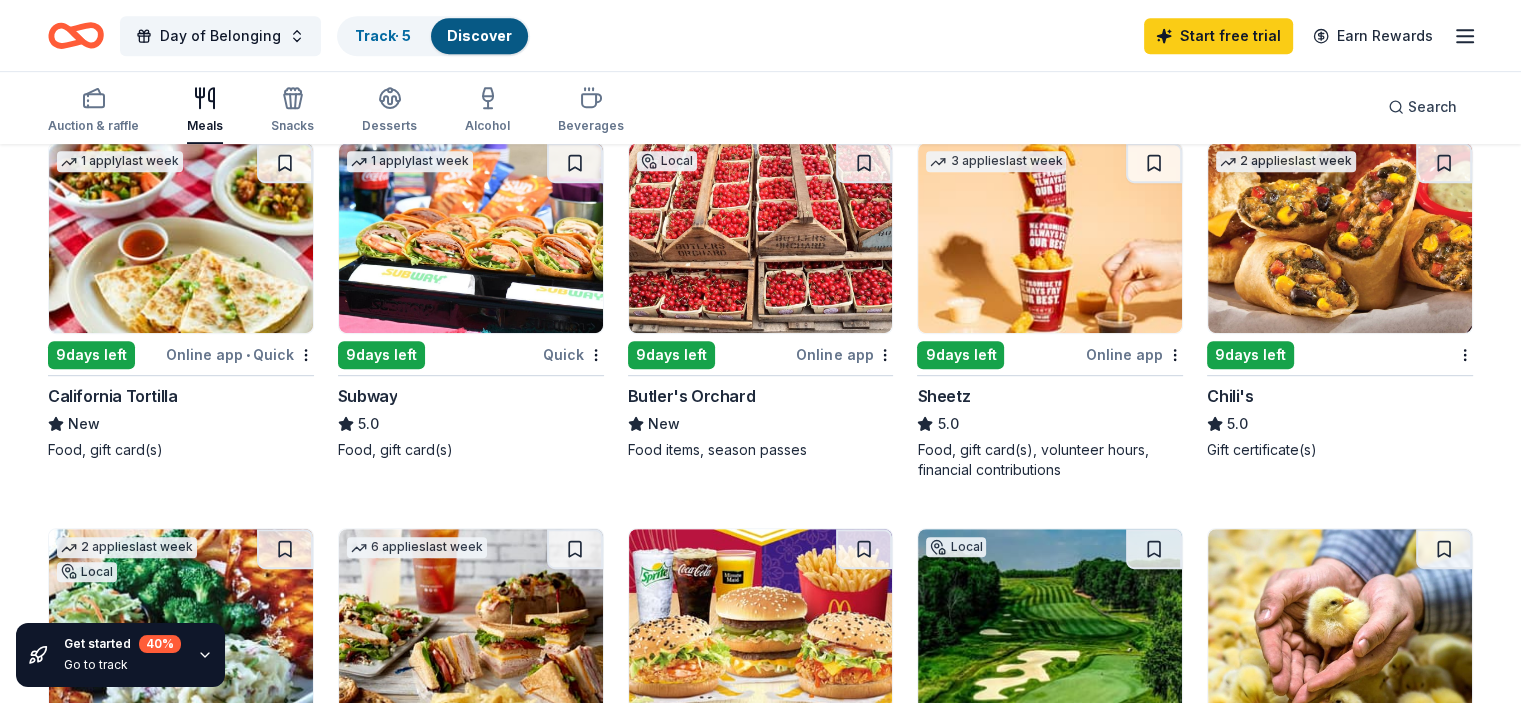 click on "Butler's Orchard" at bounding box center [692, 396] 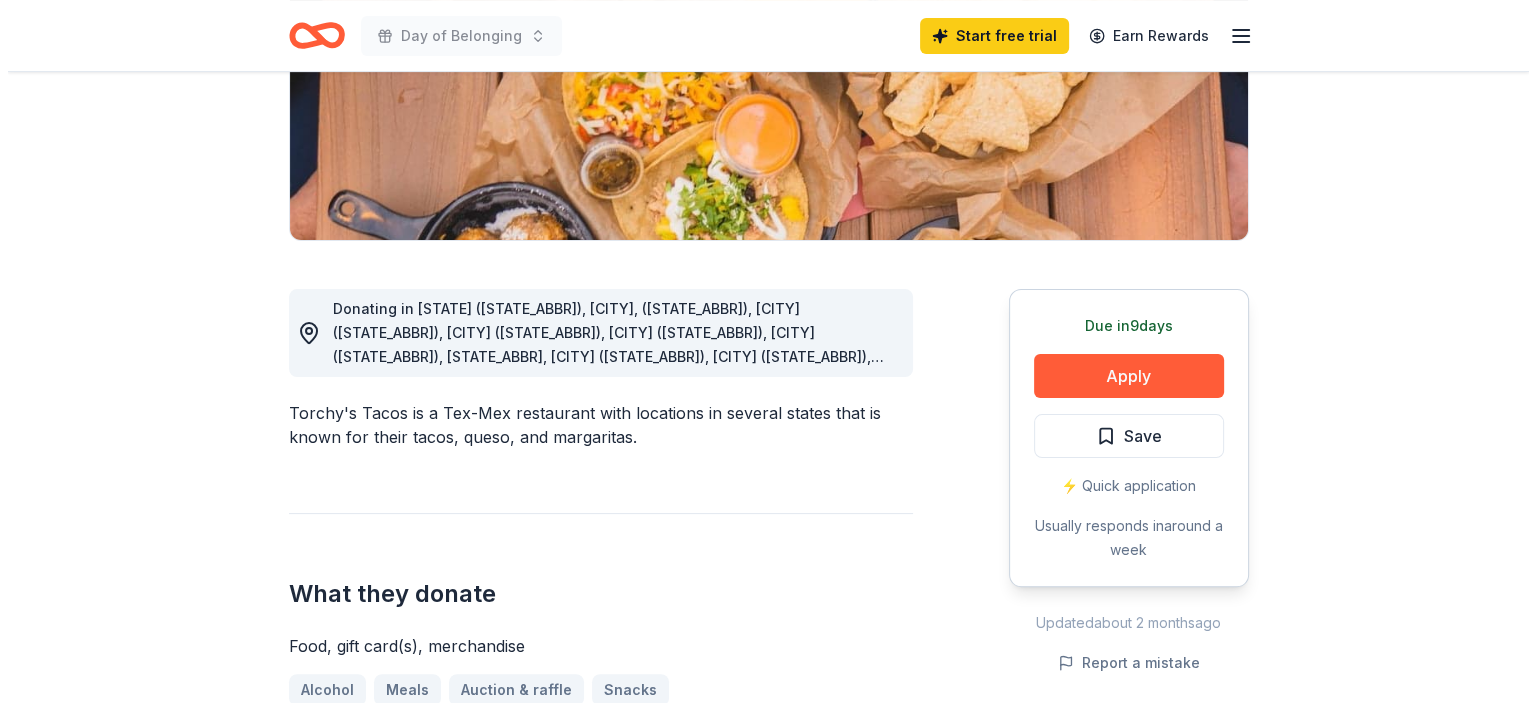 scroll, scrollTop: 408, scrollLeft: 0, axis: vertical 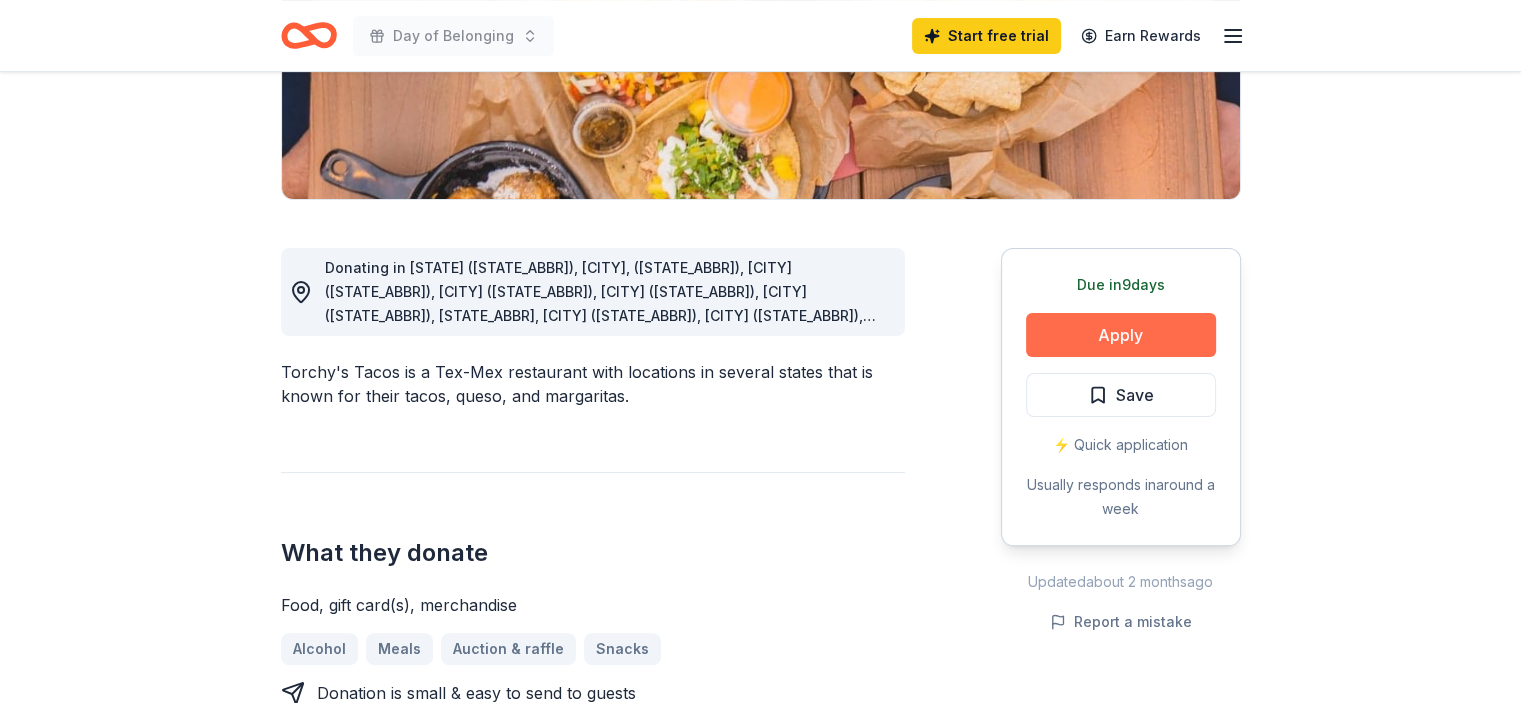 click on "Apply" at bounding box center (1121, 335) 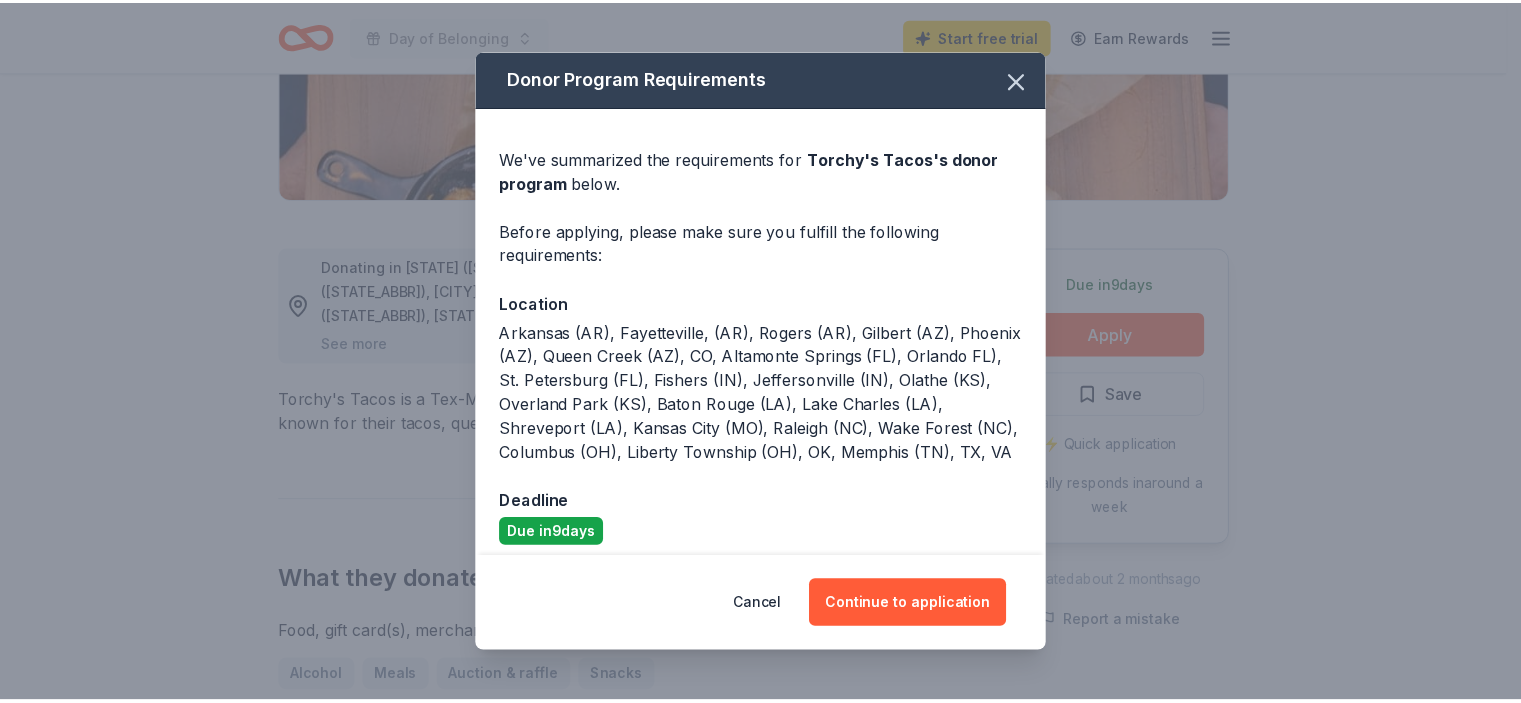 scroll, scrollTop: 37, scrollLeft: 0, axis: vertical 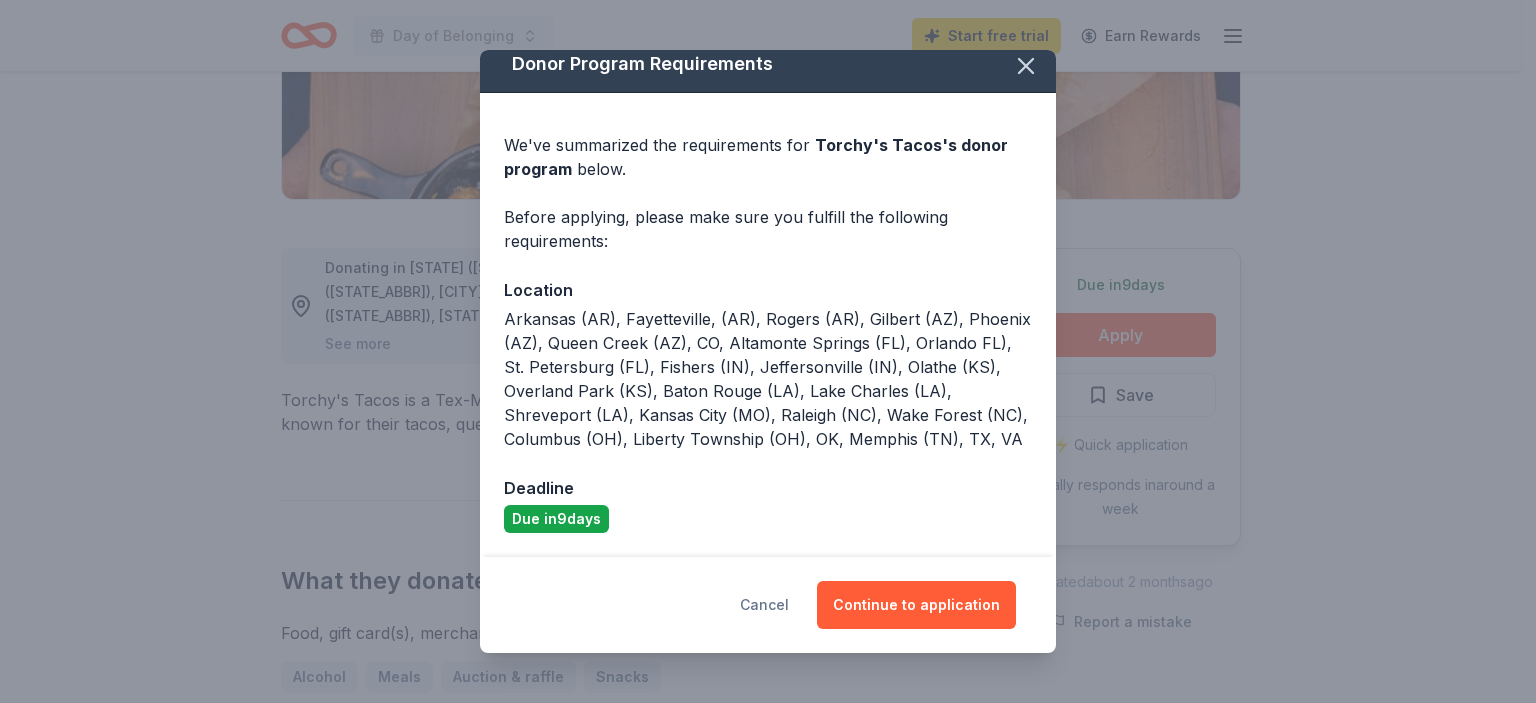 click on "Cancel" at bounding box center [764, 605] 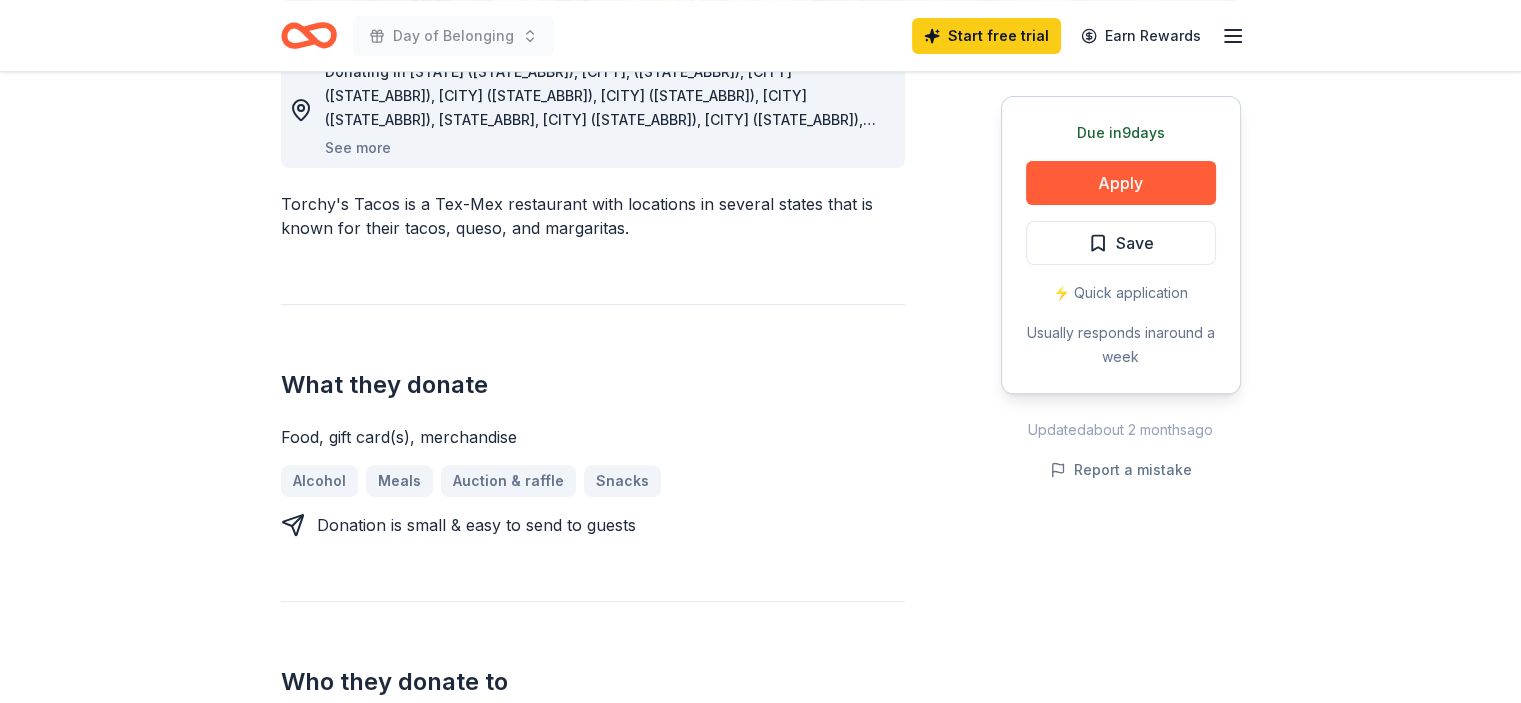 scroll, scrollTop: 606, scrollLeft: 0, axis: vertical 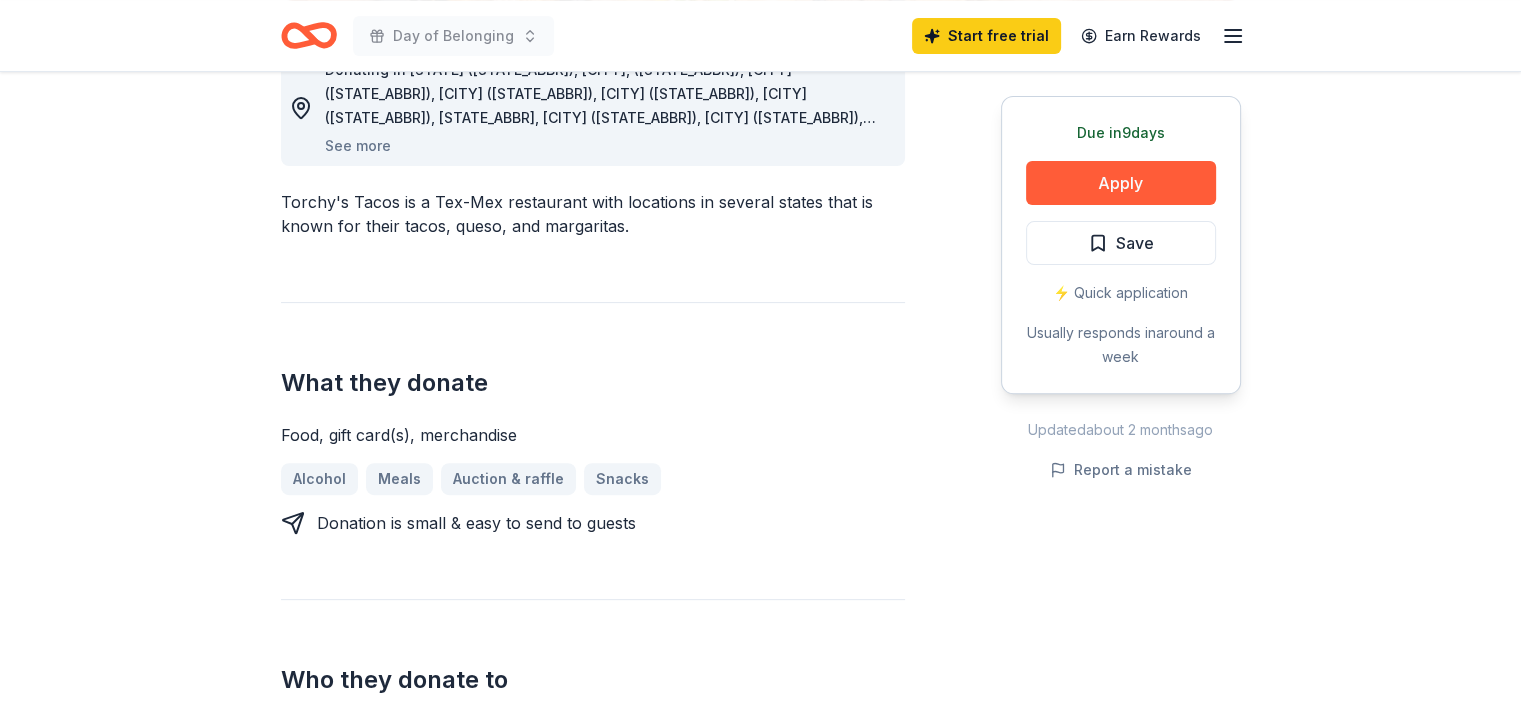 type 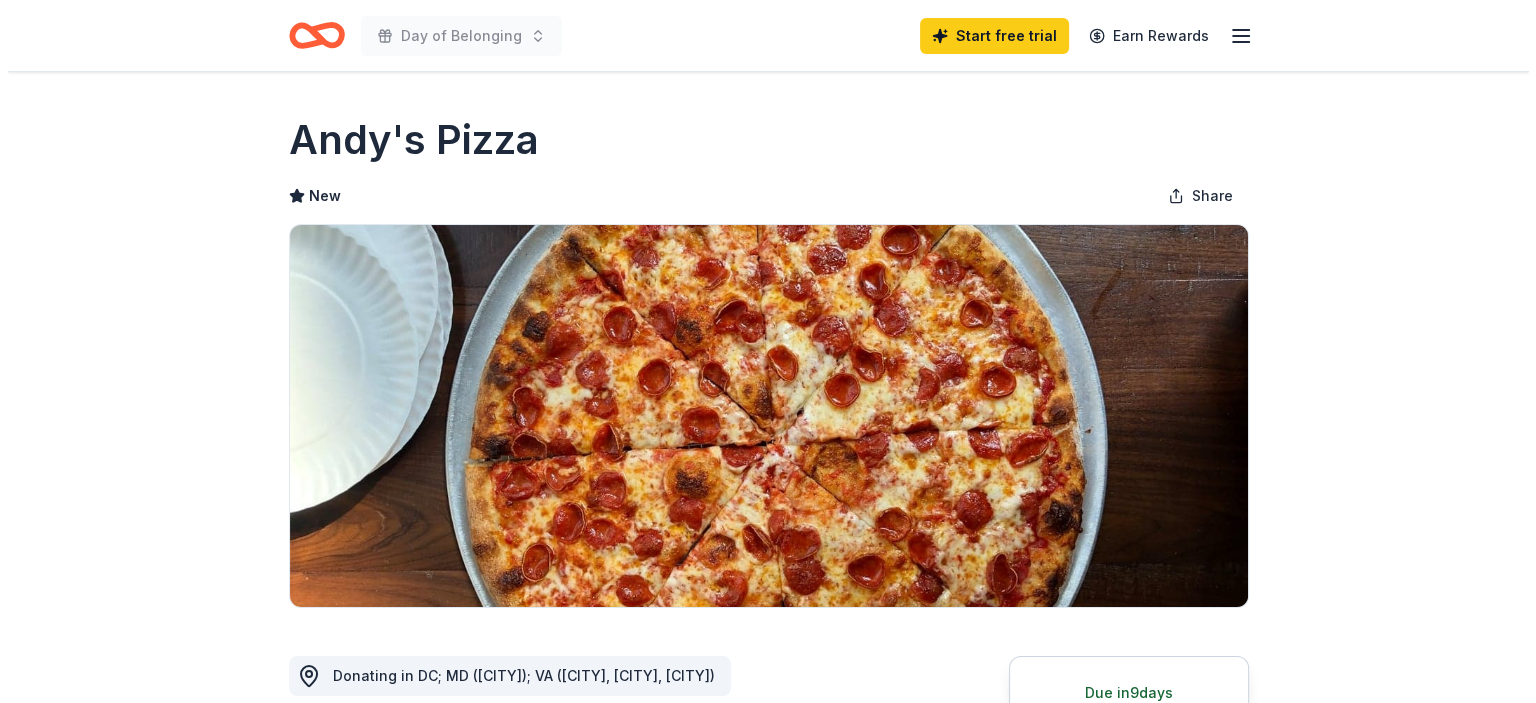 scroll, scrollTop: 376, scrollLeft: 0, axis: vertical 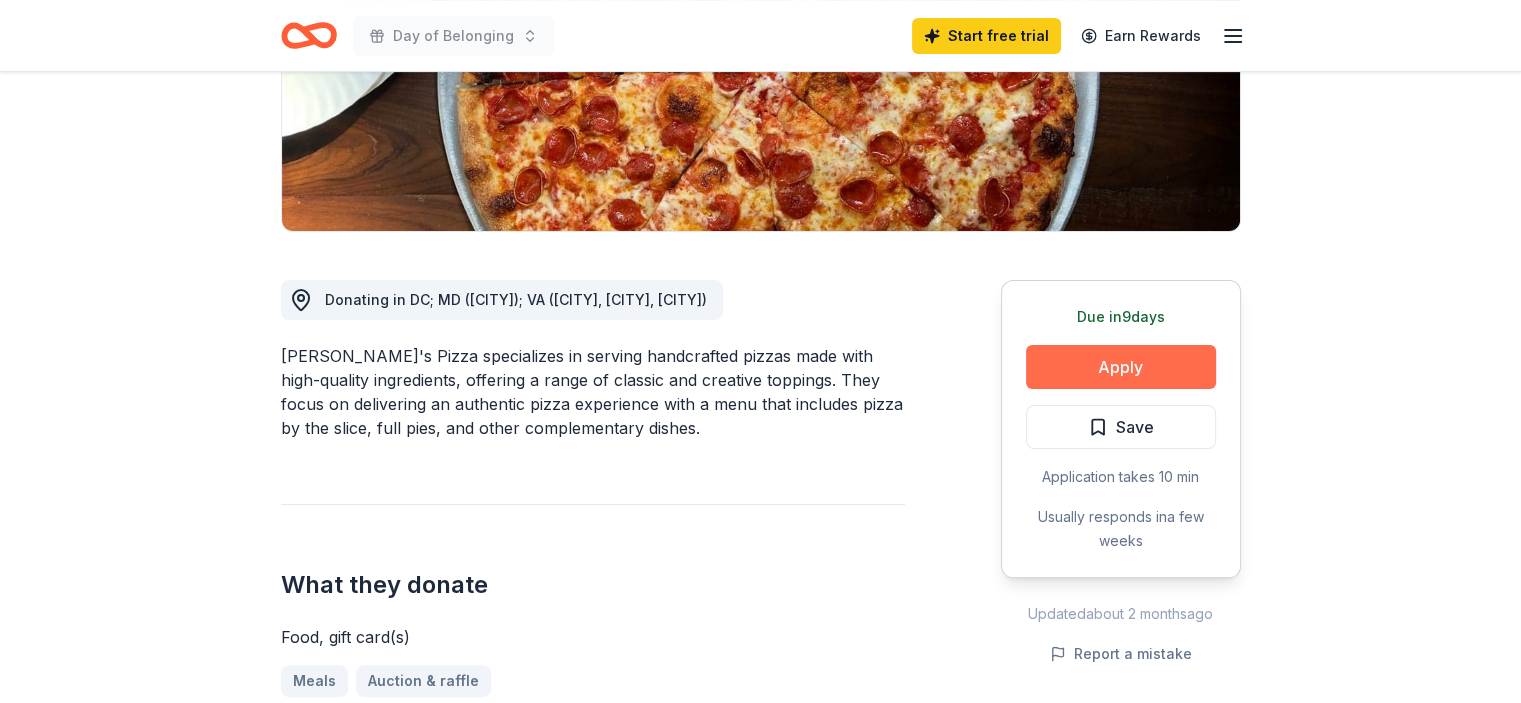 click on "Apply" at bounding box center (1121, 367) 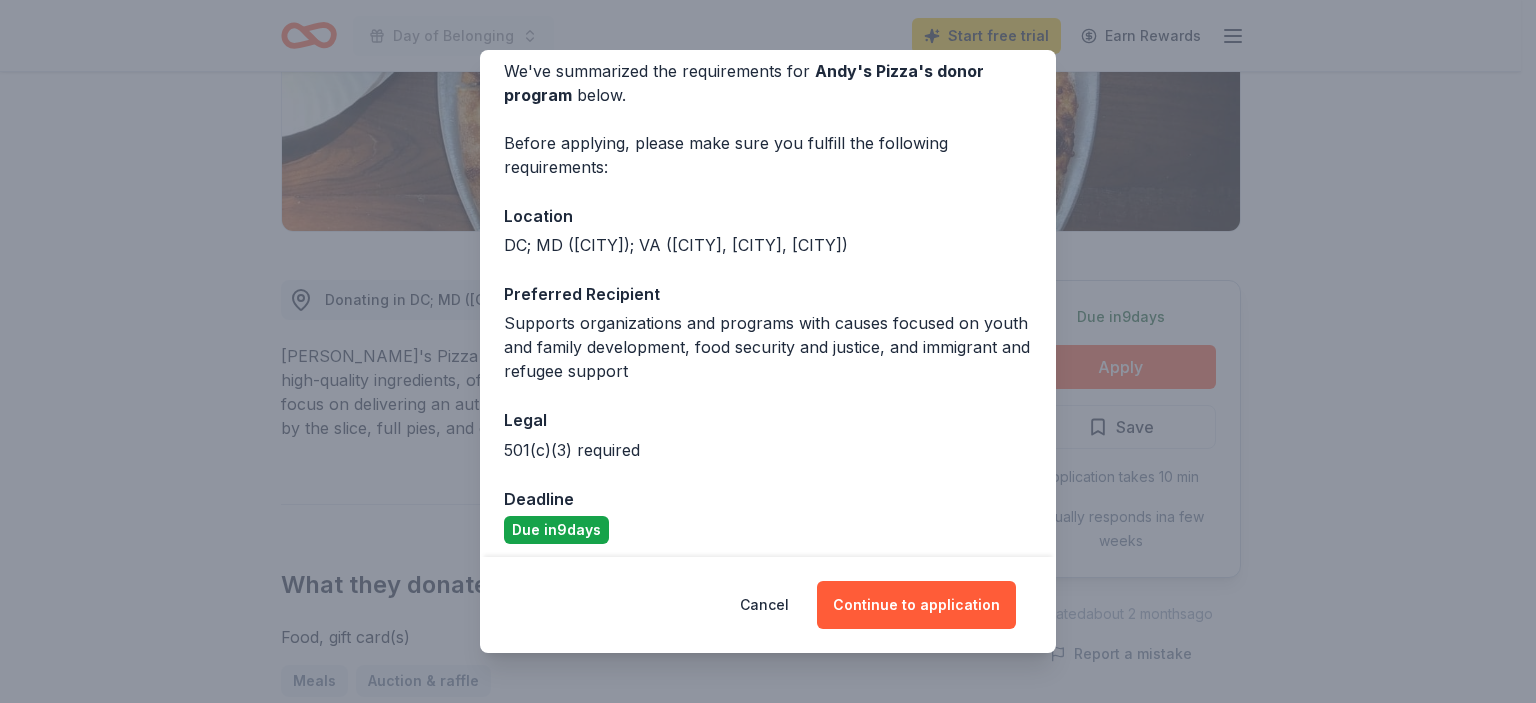 scroll, scrollTop: 88, scrollLeft: 0, axis: vertical 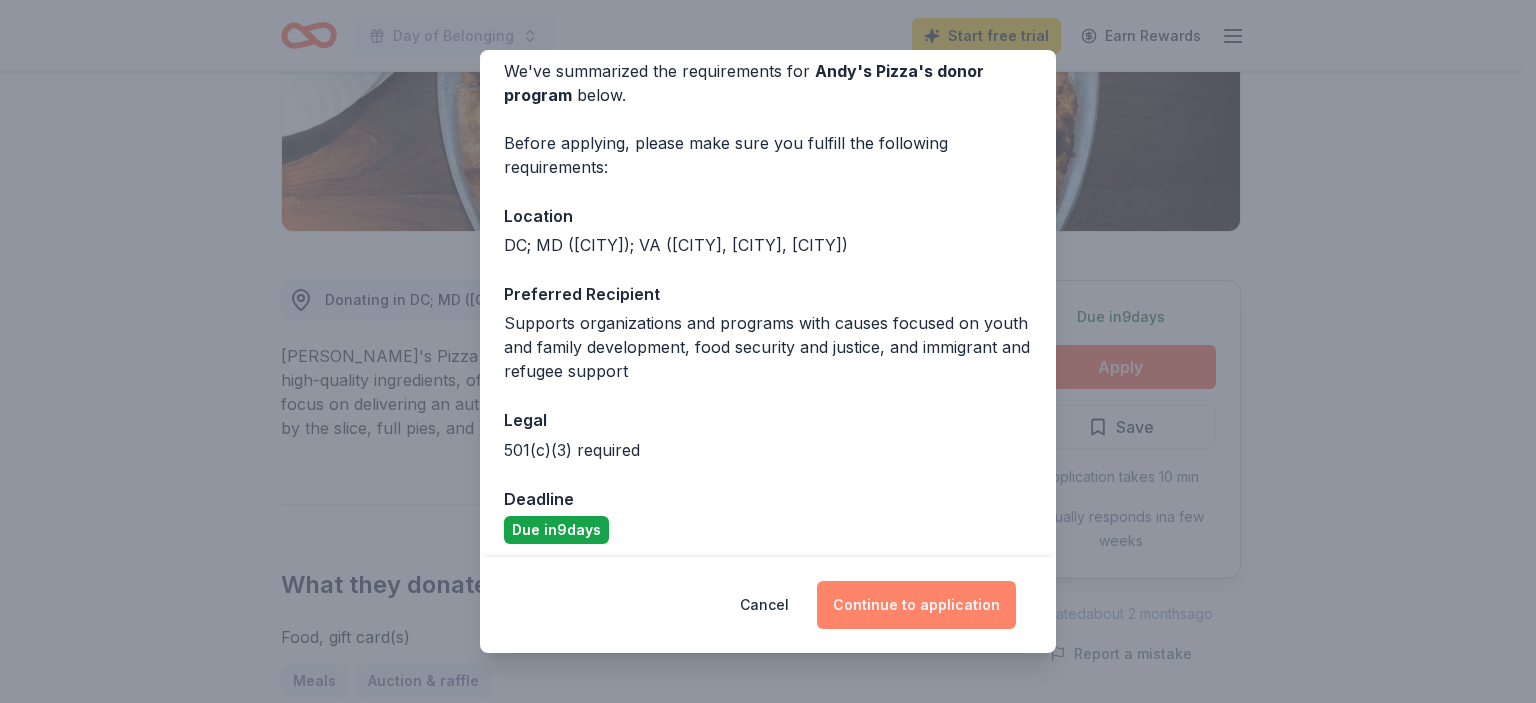 click on "Continue to application" at bounding box center (916, 605) 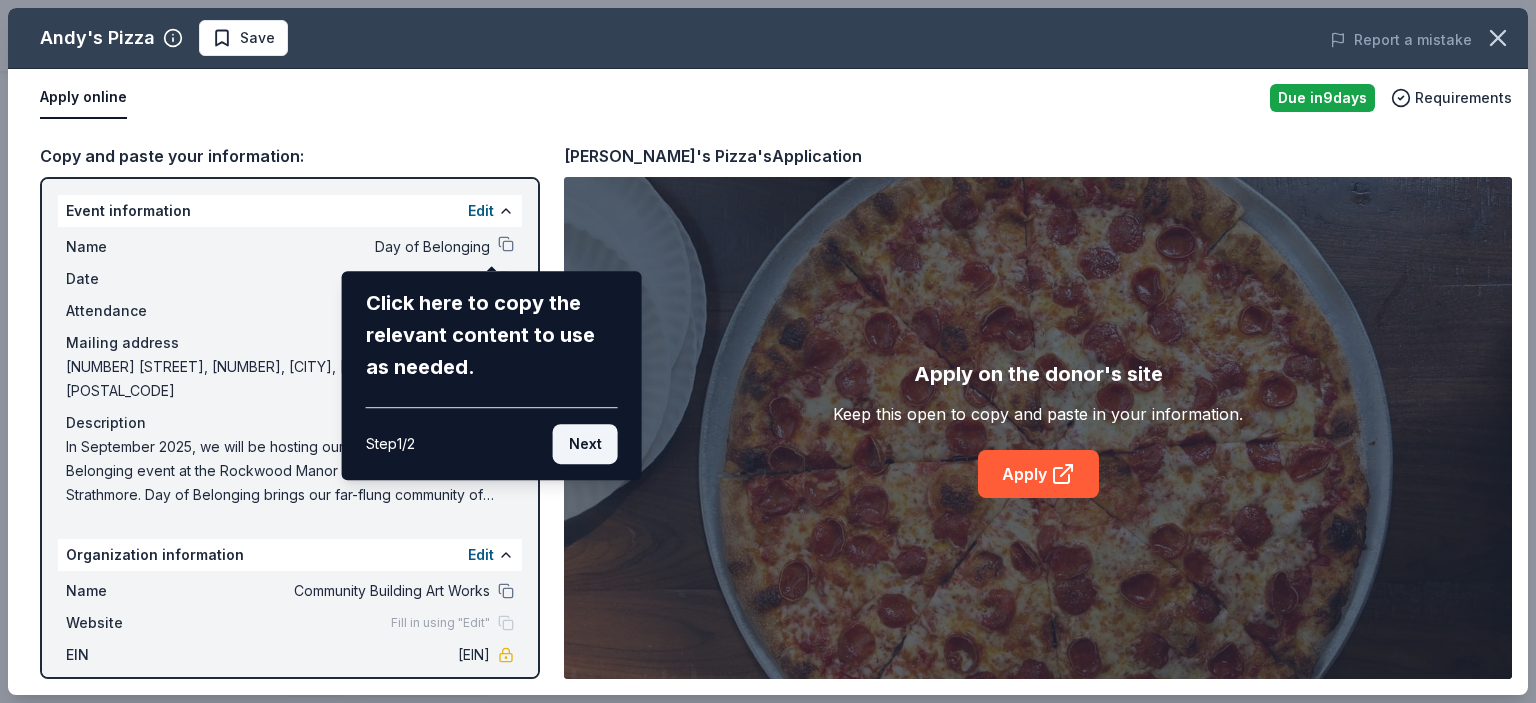 click on "Next" at bounding box center [585, 444] 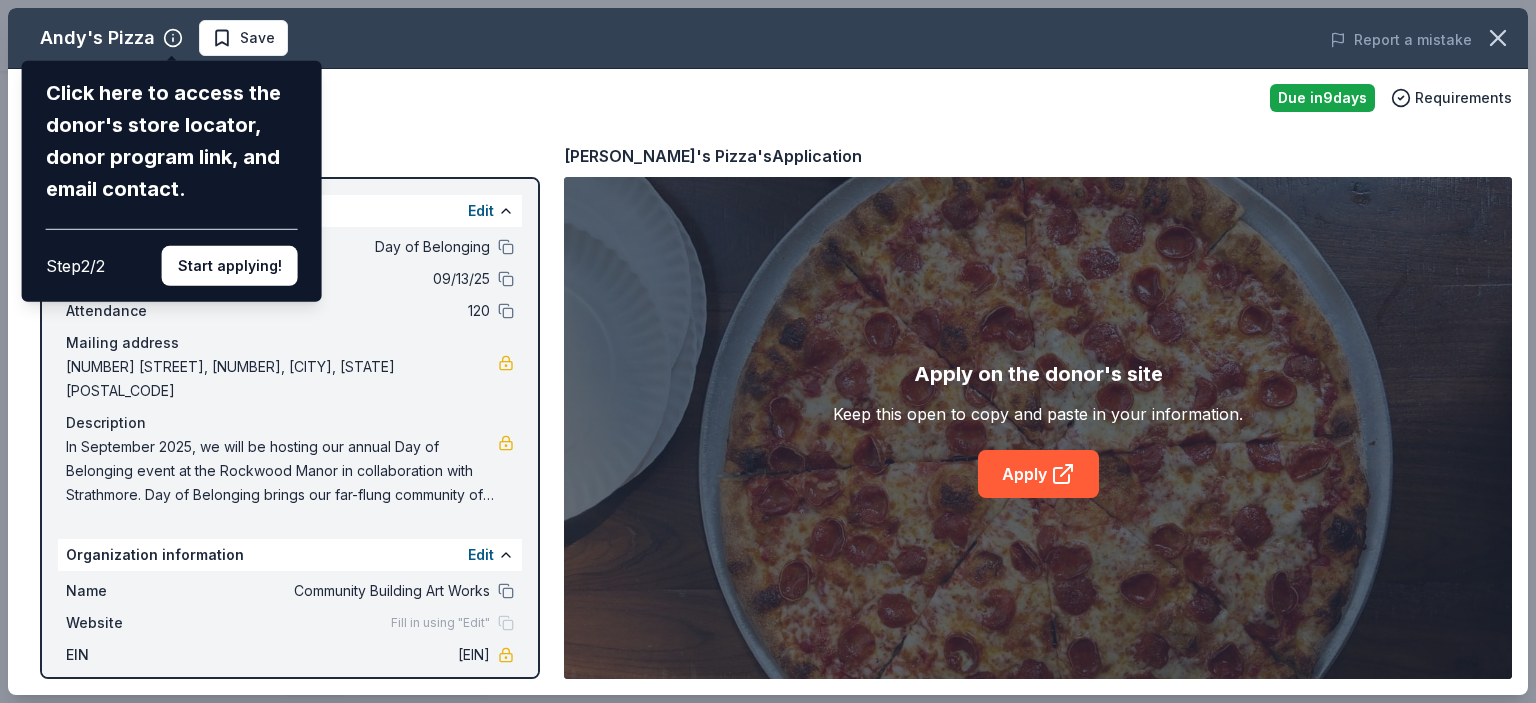 click on "Andy's Pizza Click here to access the donor's store locator, donor program link, and email contact. Step  2 / 2 Start applying! Save Report a mistake Apply online Due in  9  days Requirements Copy and paste your information: Event information Edit Name Day of Belonging Date 09/13/25 Attendance 120 Mailing address 11140 Rockville Pike, 100, Rockville, MD 20852 Description In September 2025, we will be hosting our annual Day of Belonging event at the Rockwood Manor in collaboration with Strathmore. Day of Belonging brings our far-flung community of veterans and citizens together in Montgomery County with a day-long celebration of art, resilience, community and military service that features live performances, hands-on creative activities and special guests. Participants create unity from the diversity found across our community, while exploring their own voices through writing, improv, and visual art. Organization information Edit Name Community Building Art Works Website Fill in using "Edit" EIN 81-4784695" at bounding box center (768, 351) 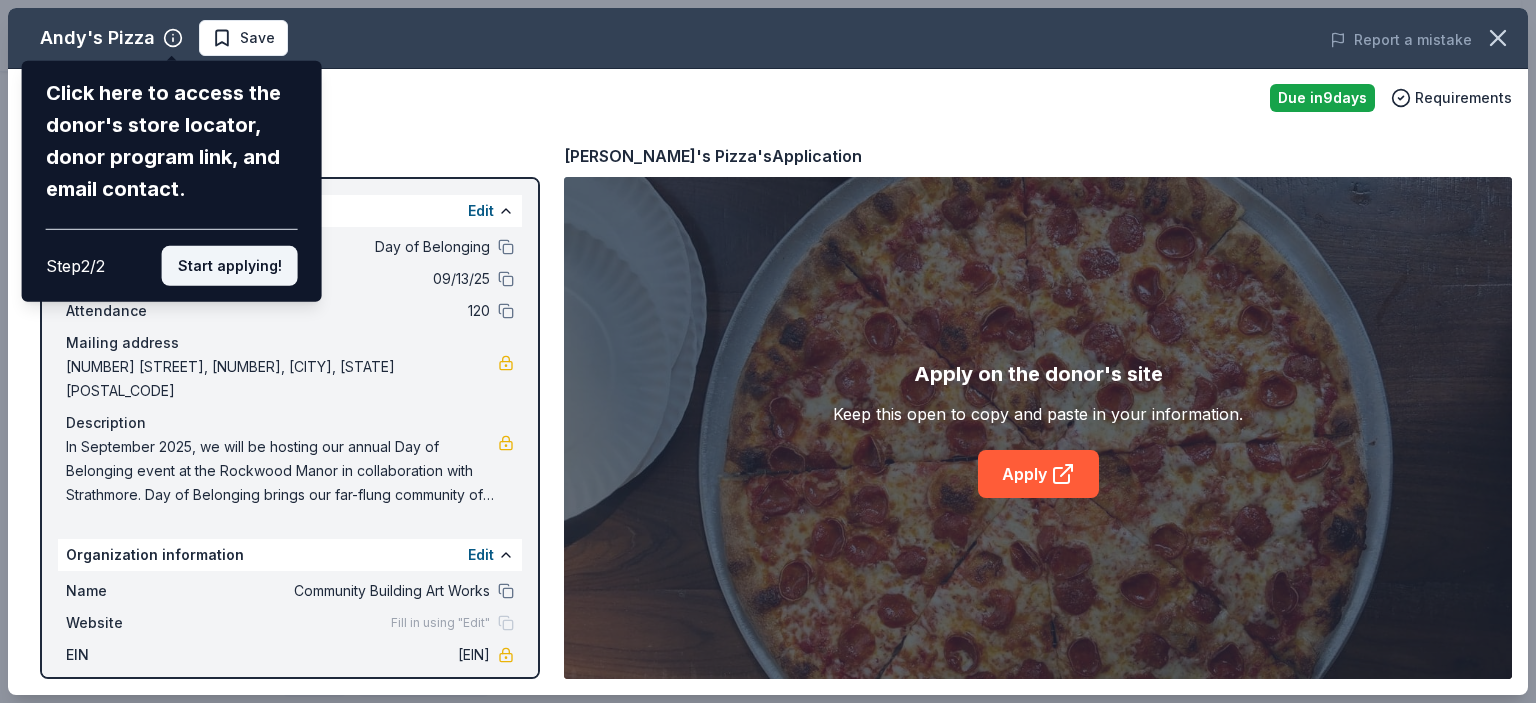 click on "Start applying!" at bounding box center (230, 266) 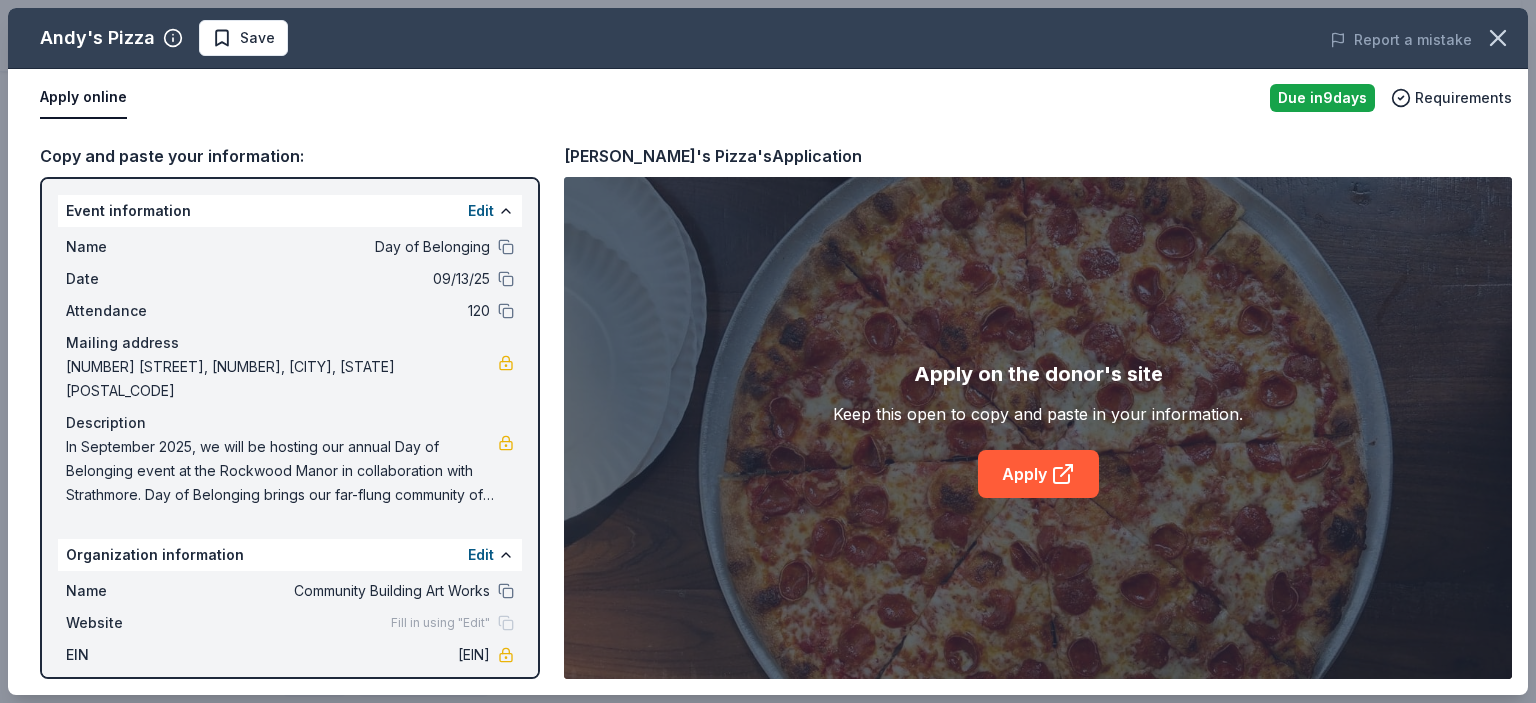 scroll, scrollTop: 40, scrollLeft: 0, axis: vertical 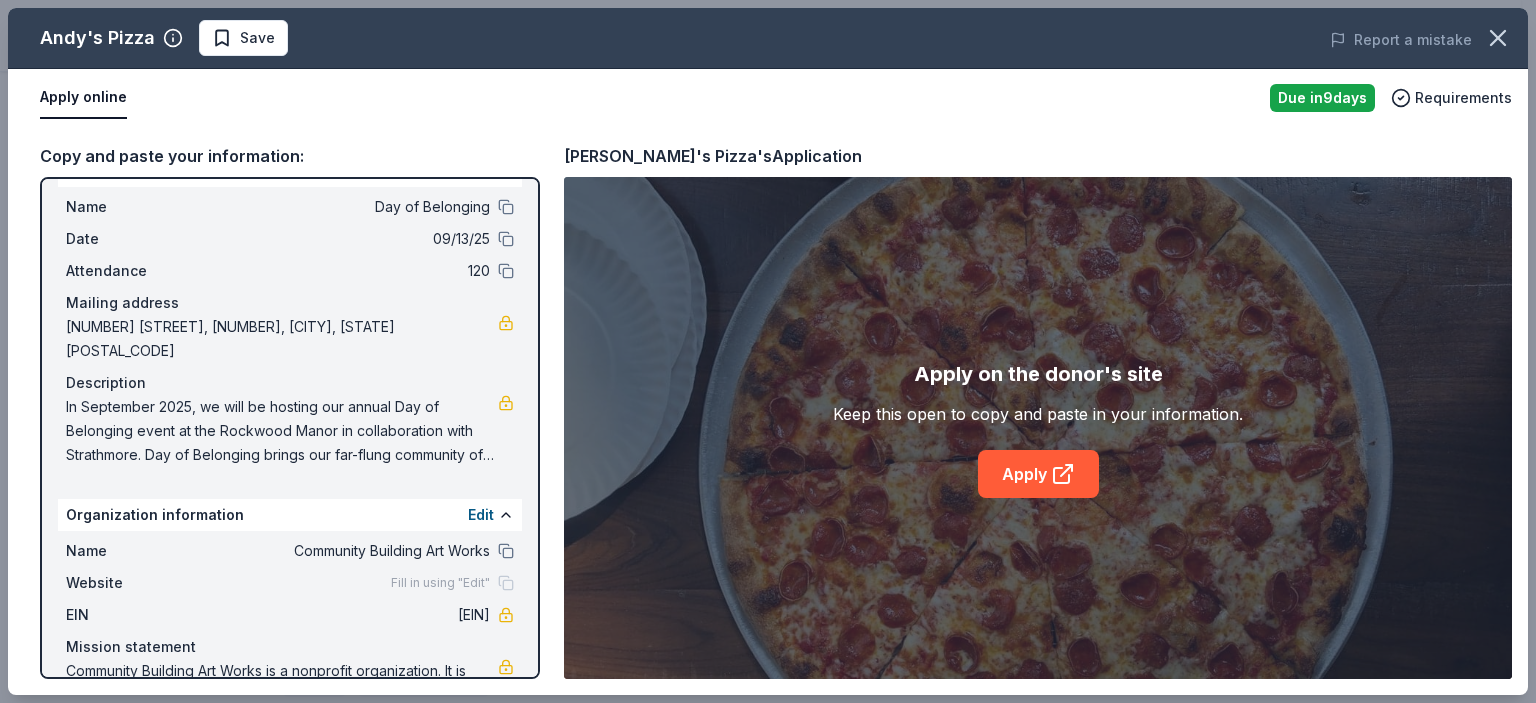 click on "In September 2025, we will be hosting our annual Day of Belonging event at the Rockwood Manor in collaboration with Strathmore. Day of Belonging brings our far-flung community of veterans and citizens together in Montgomery County with a day-long celebration of art, resilience, community and military service that features live performances, hands-on creative activities and special guests. Participants create unity from the diversity found across our community, while exploring their own voices through writing, improv, and visual art." at bounding box center (282, 431) 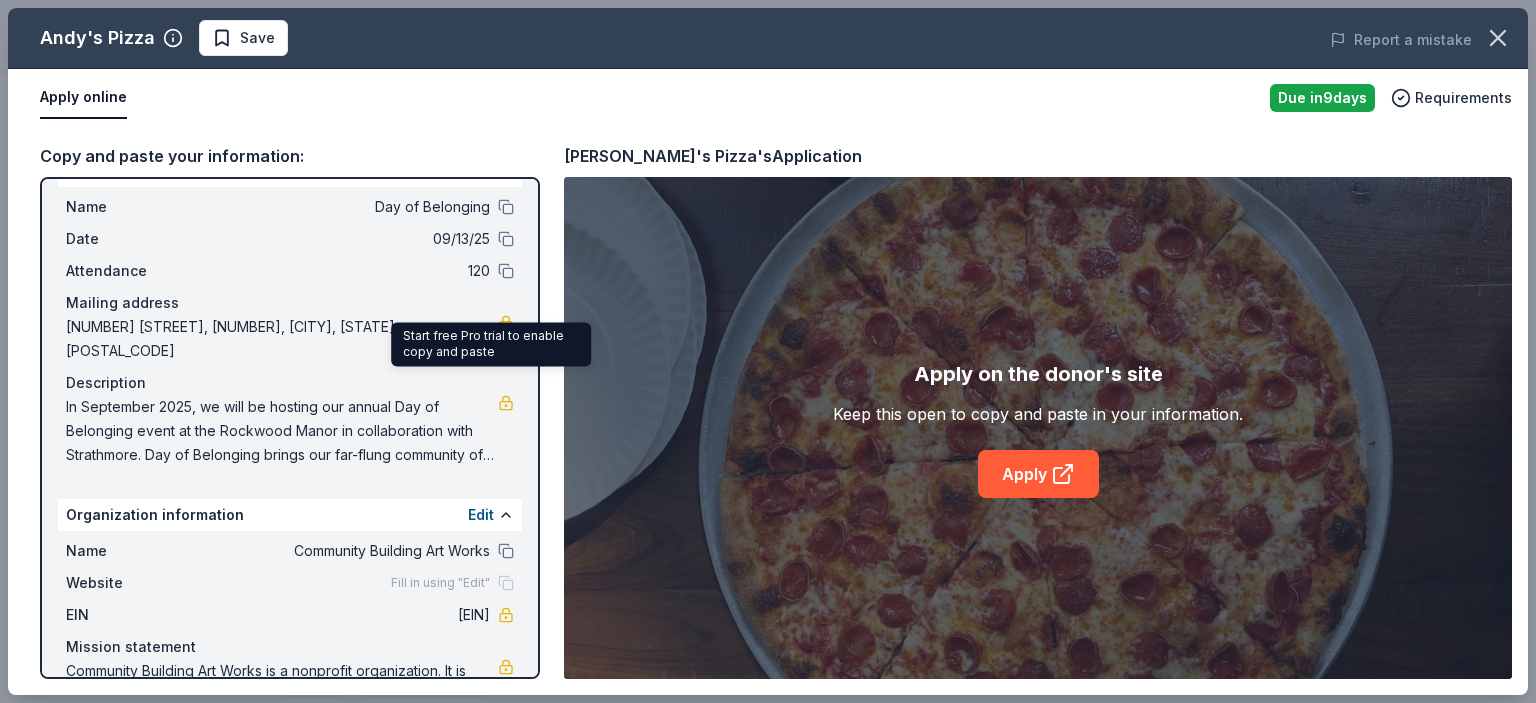 click at bounding box center [506, 403] 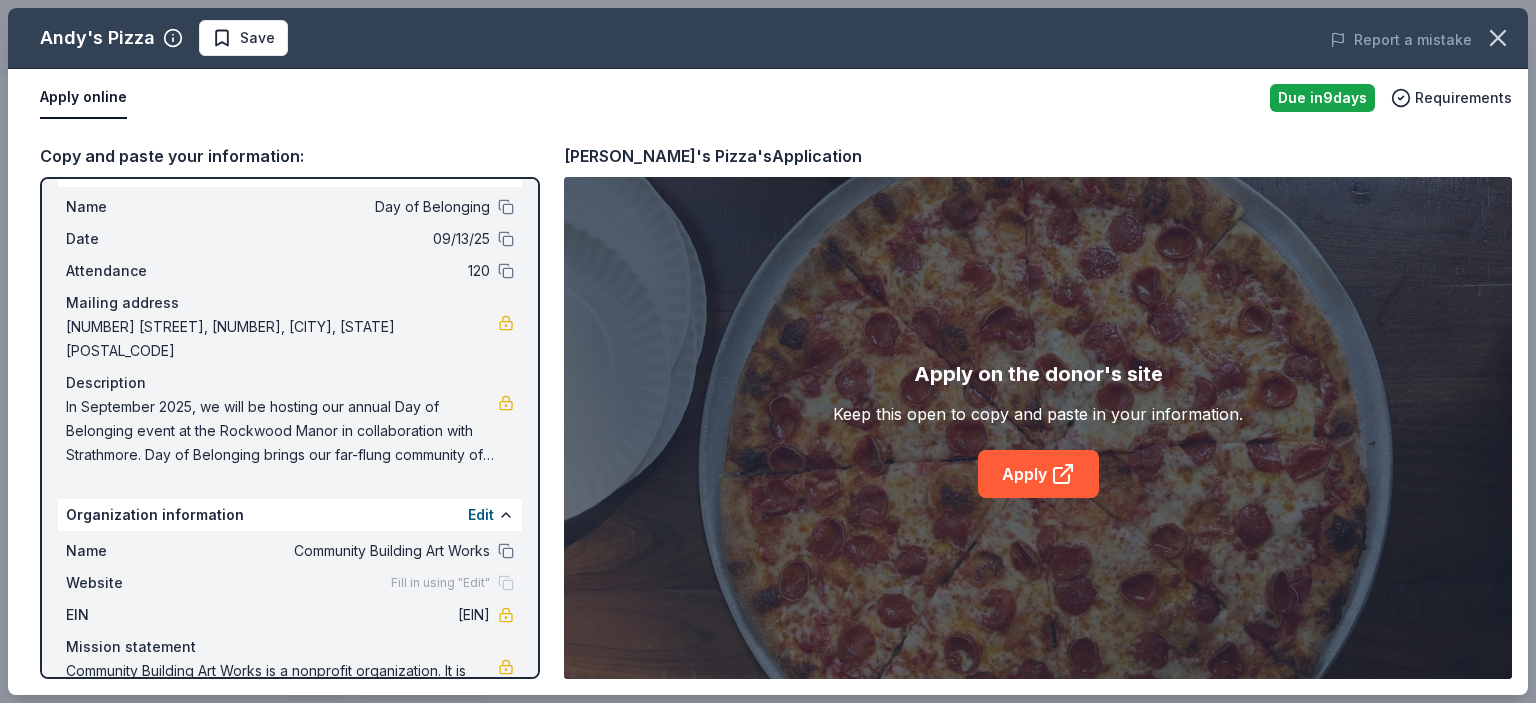scroll, scrollTop: 68, scrollLeft: 0, axis: vertical 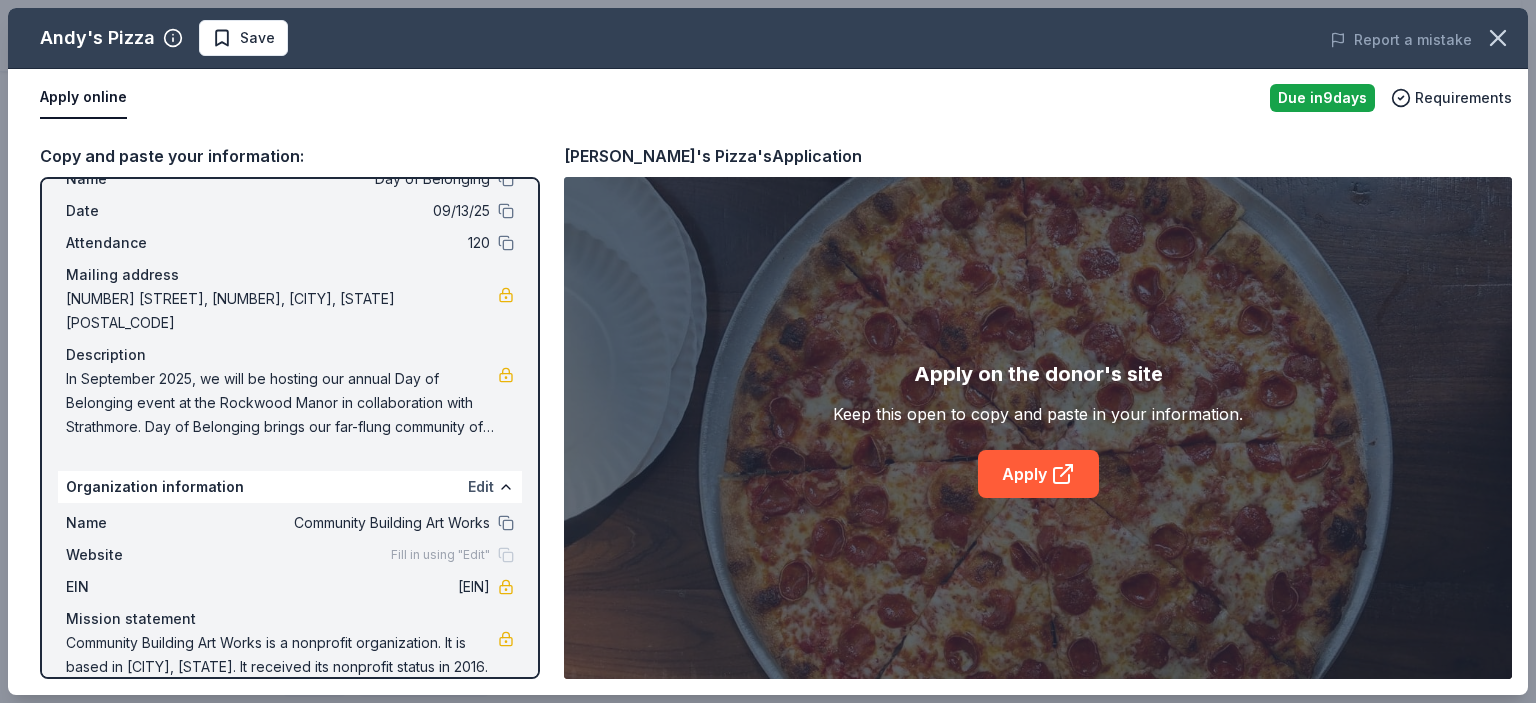 click on "Edit" at bounding box center (481, 487) 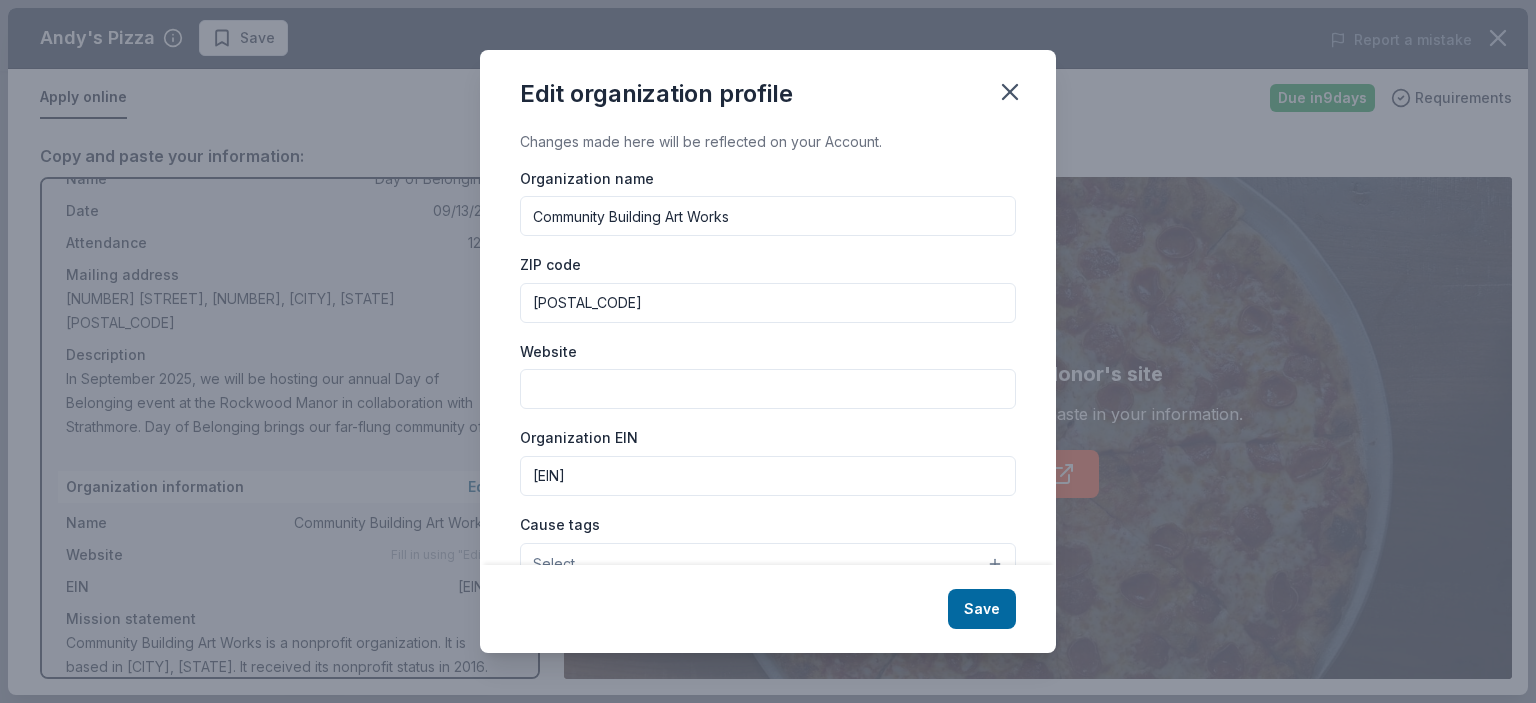 scroll, scrollTop: 232, scrollLeft: 0, axis: vertical 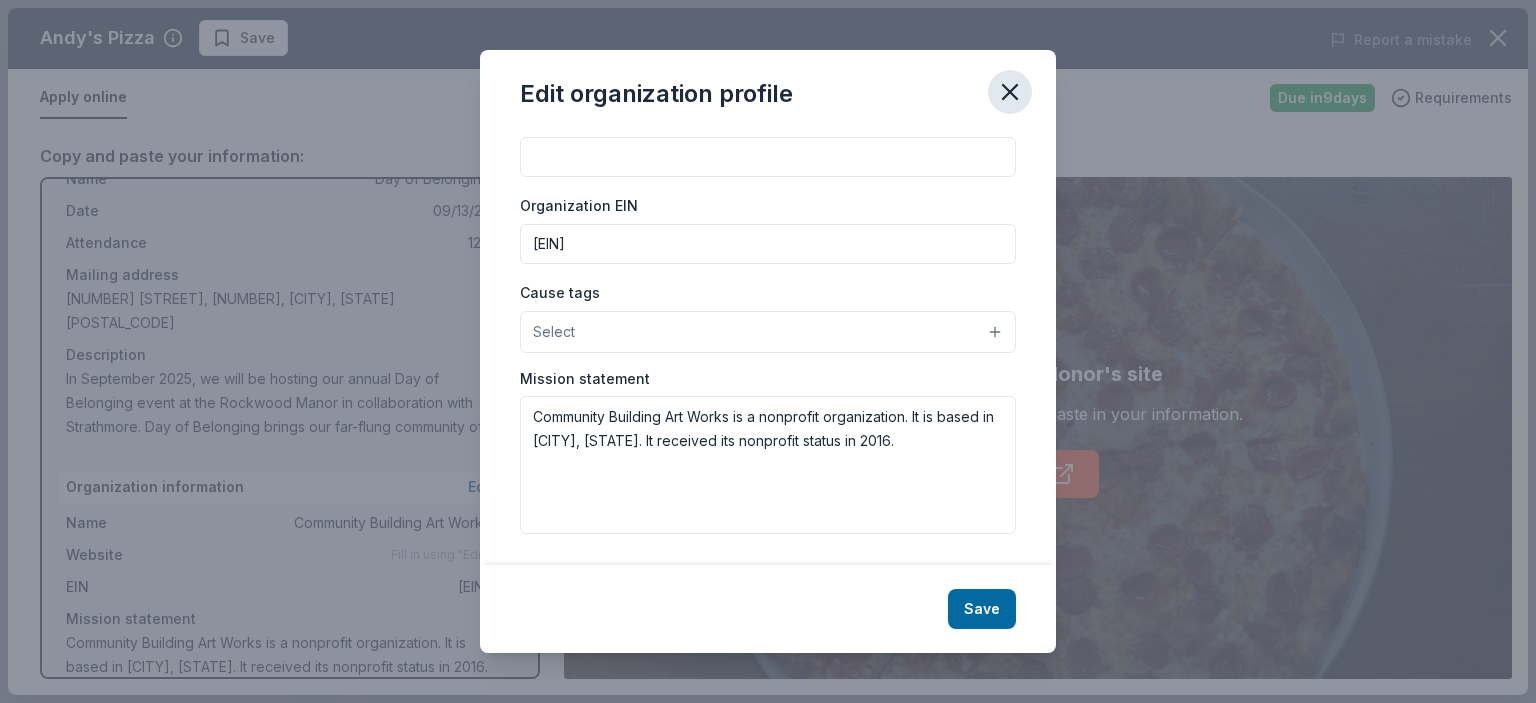 click 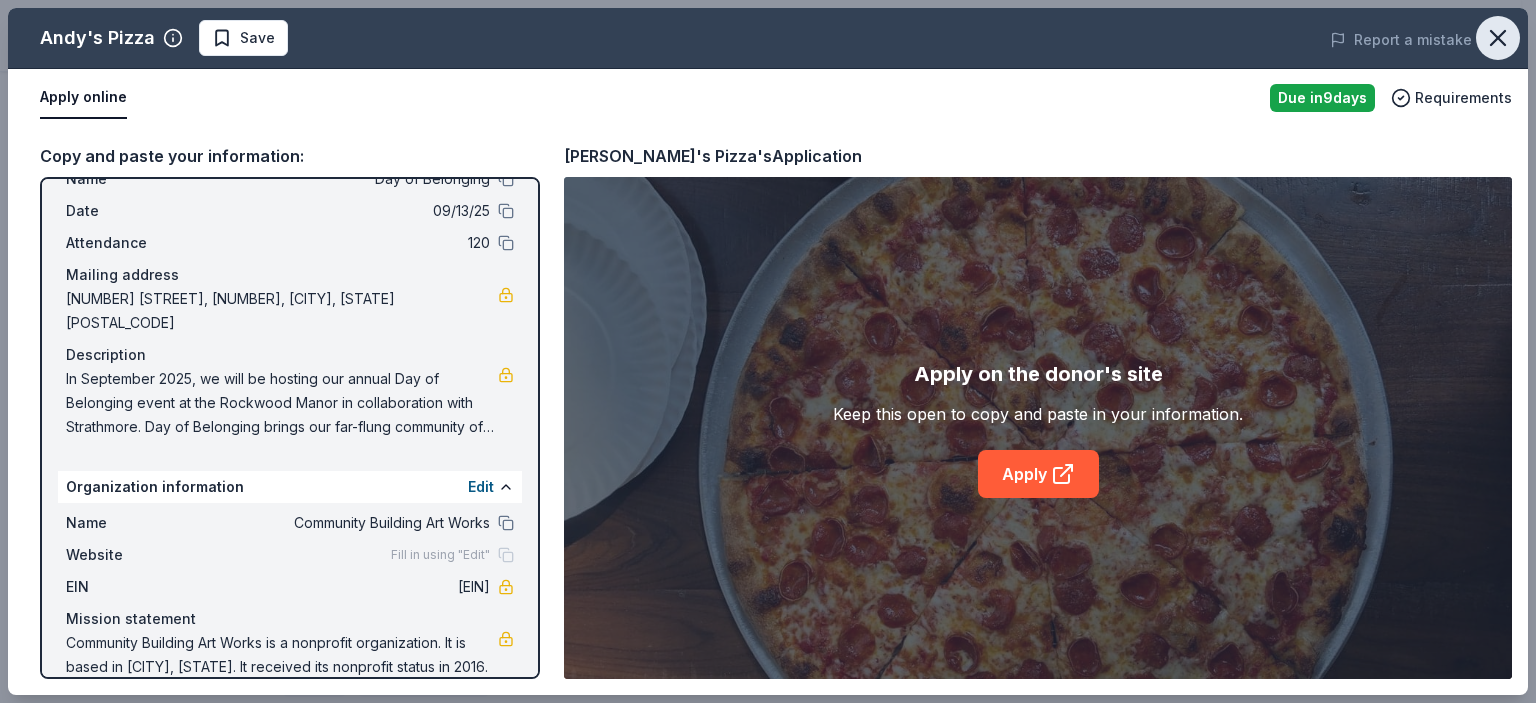 click 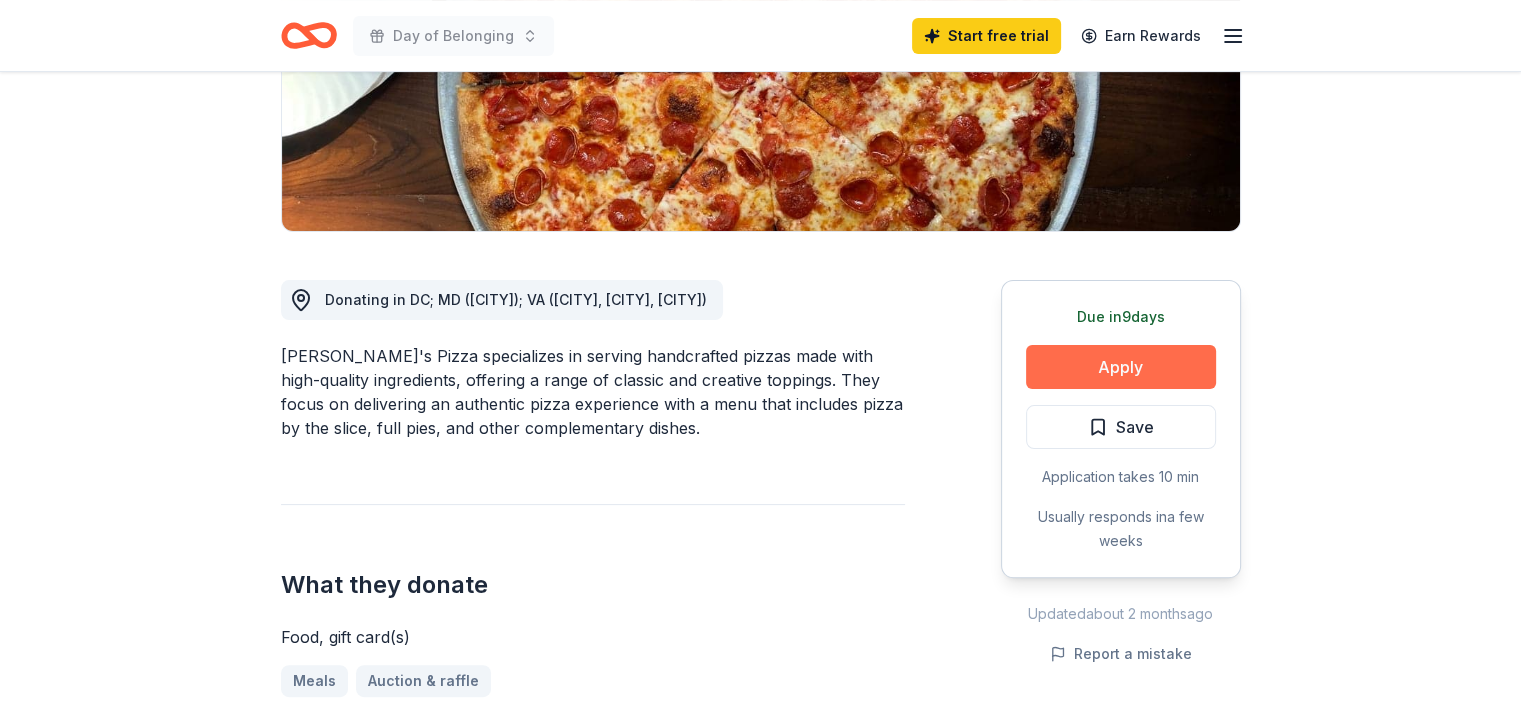 click on "Apply" at bounding box center (1121, 367) 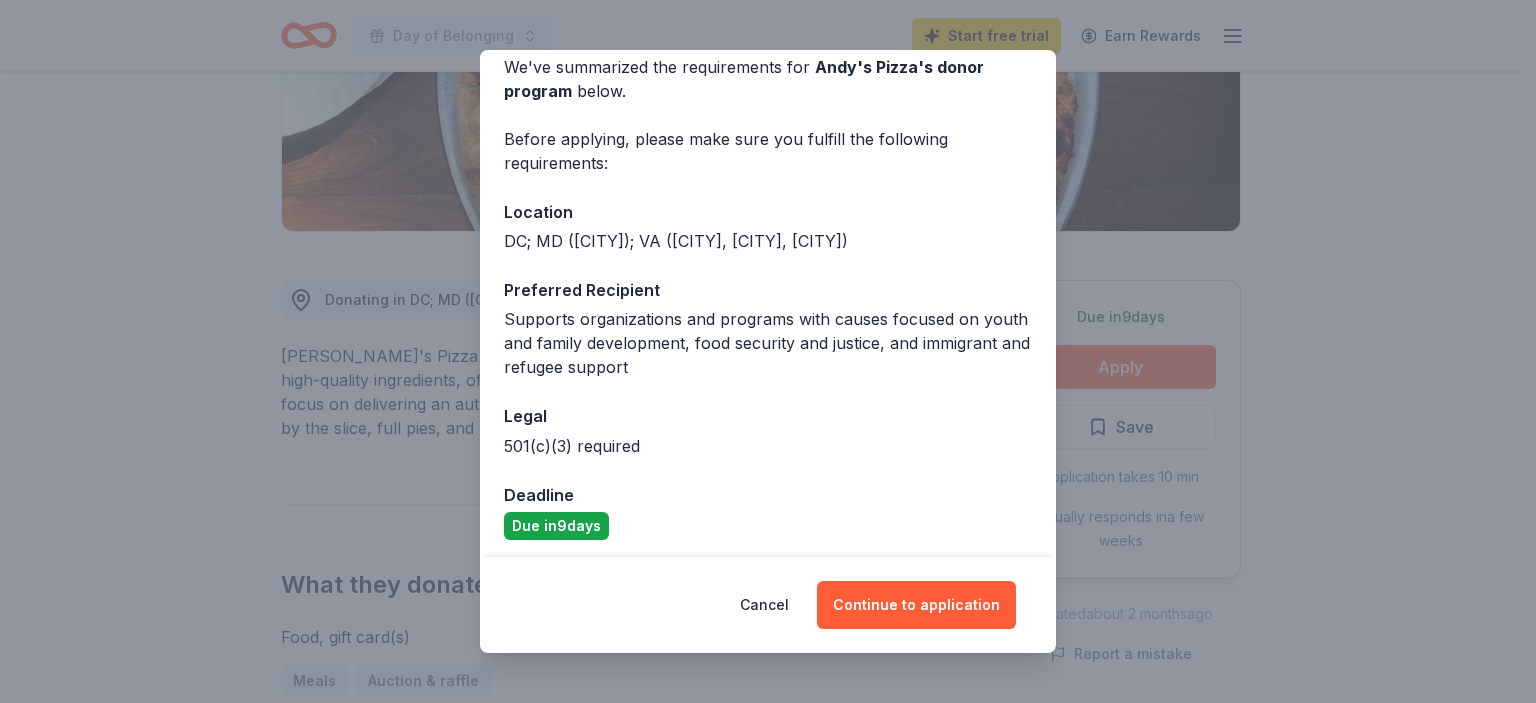 scroll, scrollTop: 98, scrollLeft: 0, axis: vertical 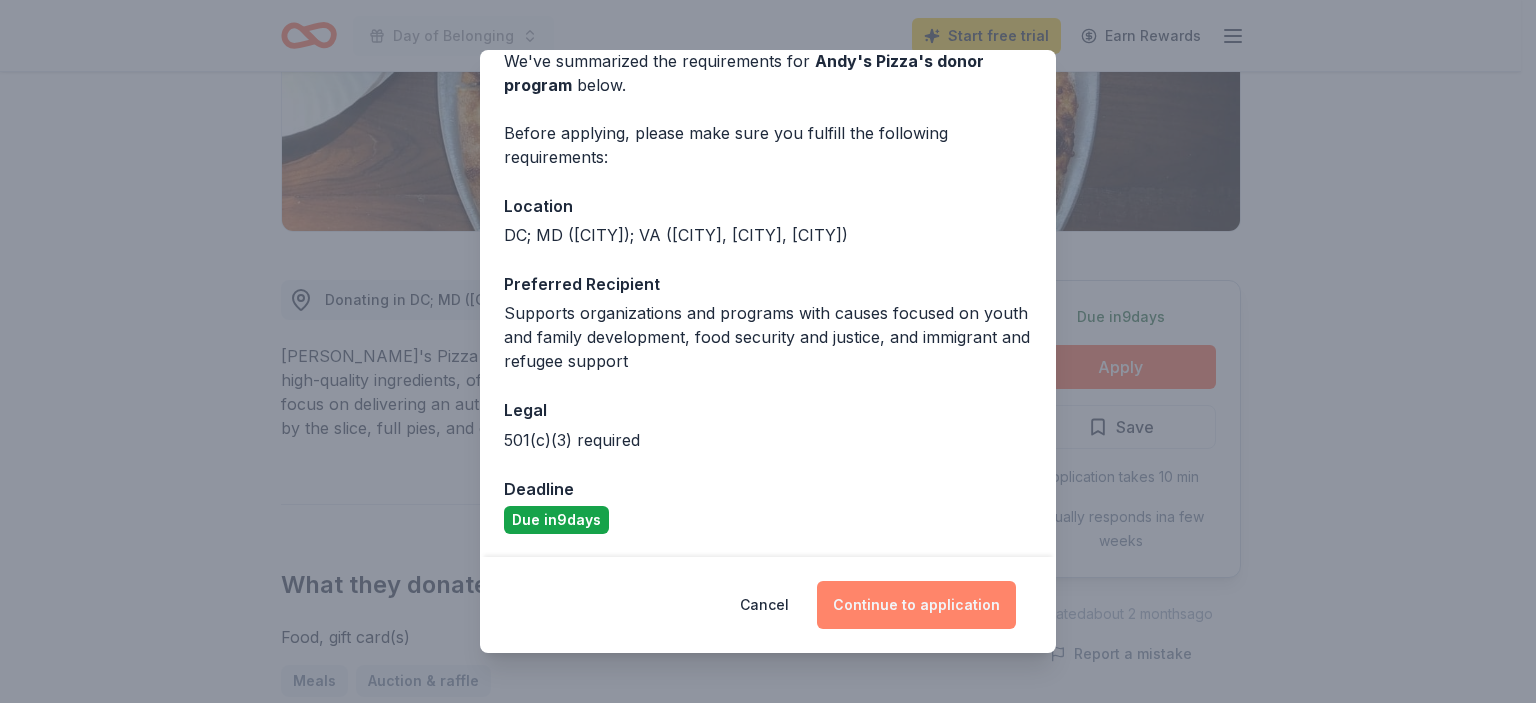 click on "Continue to application" at bounding box center [916, 605] 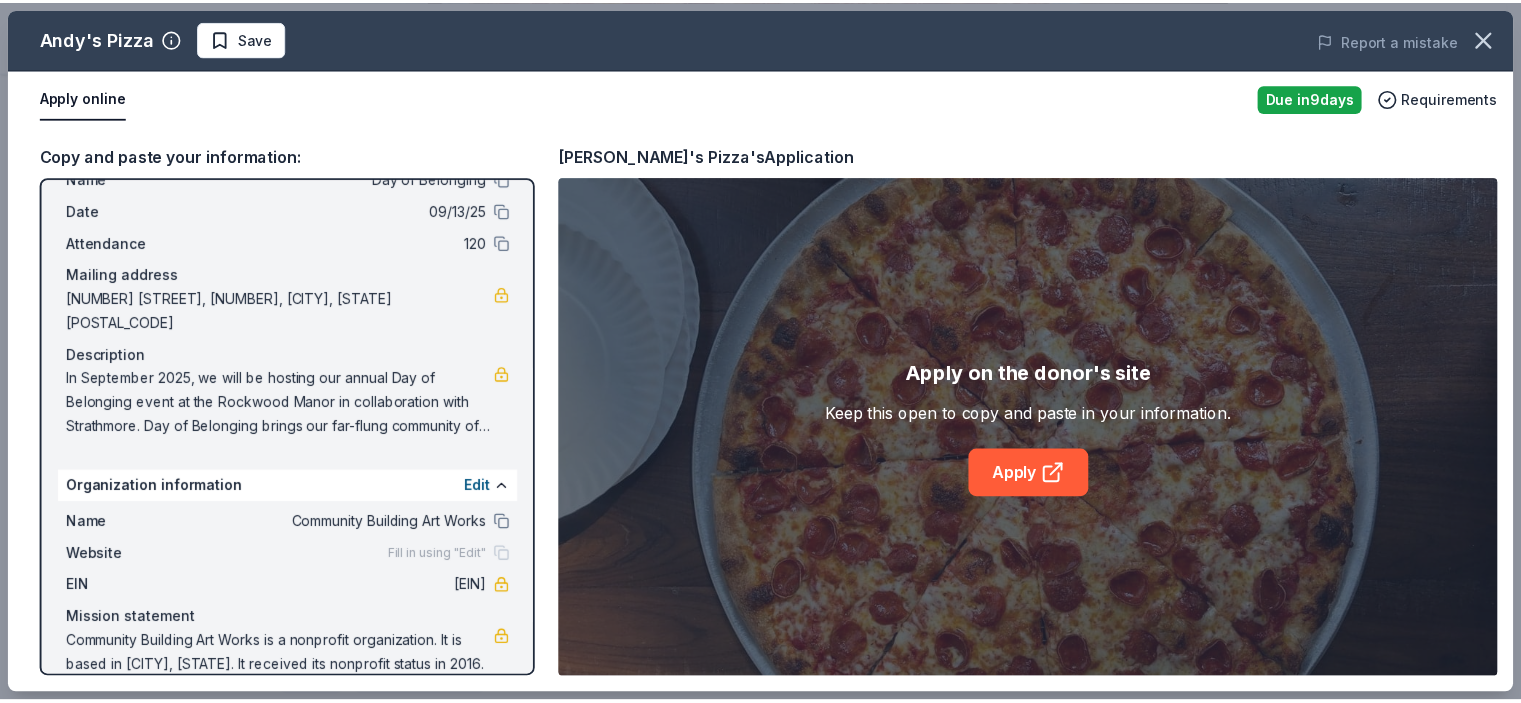 scroll, scrollTop: 0, scrollLeft: 0, axis: both 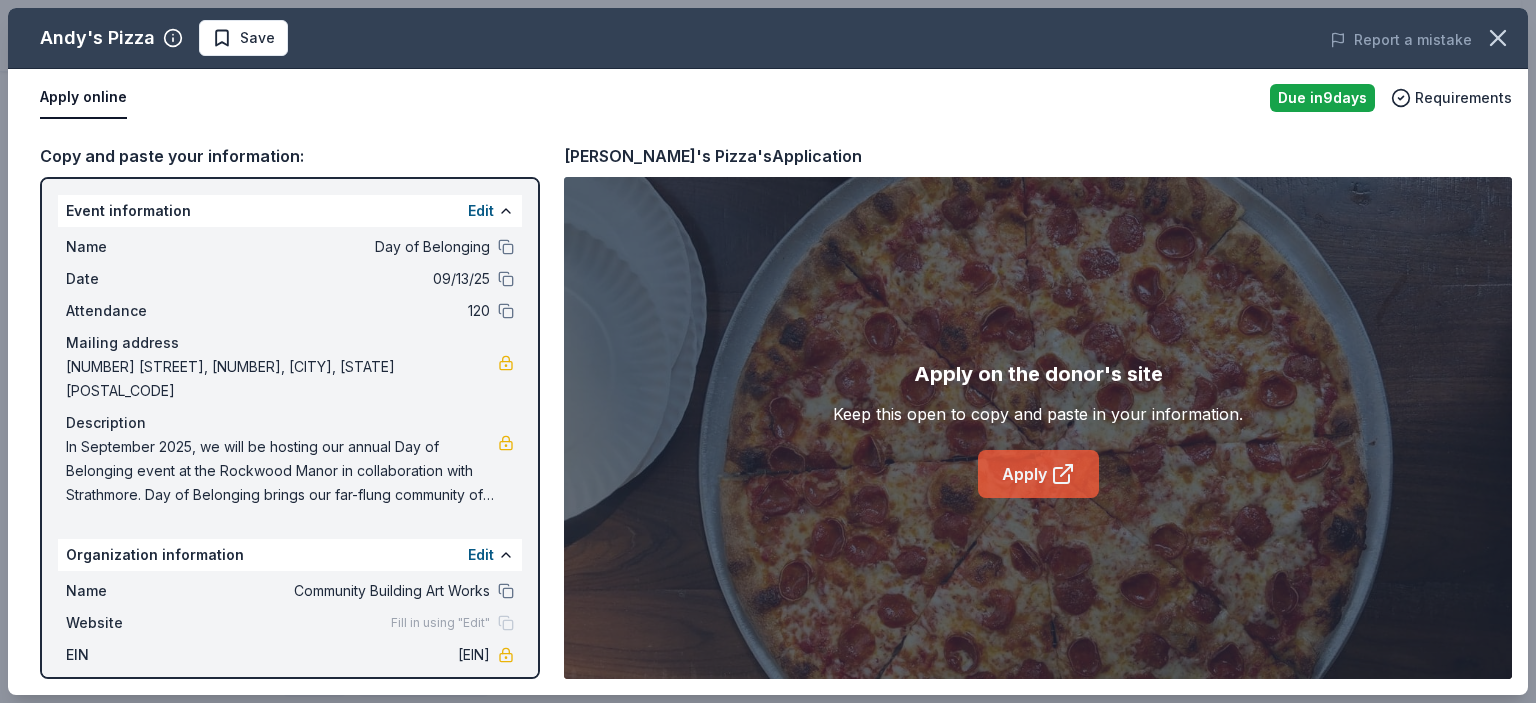 click on "Apply" at bounding box center [1038, 474] 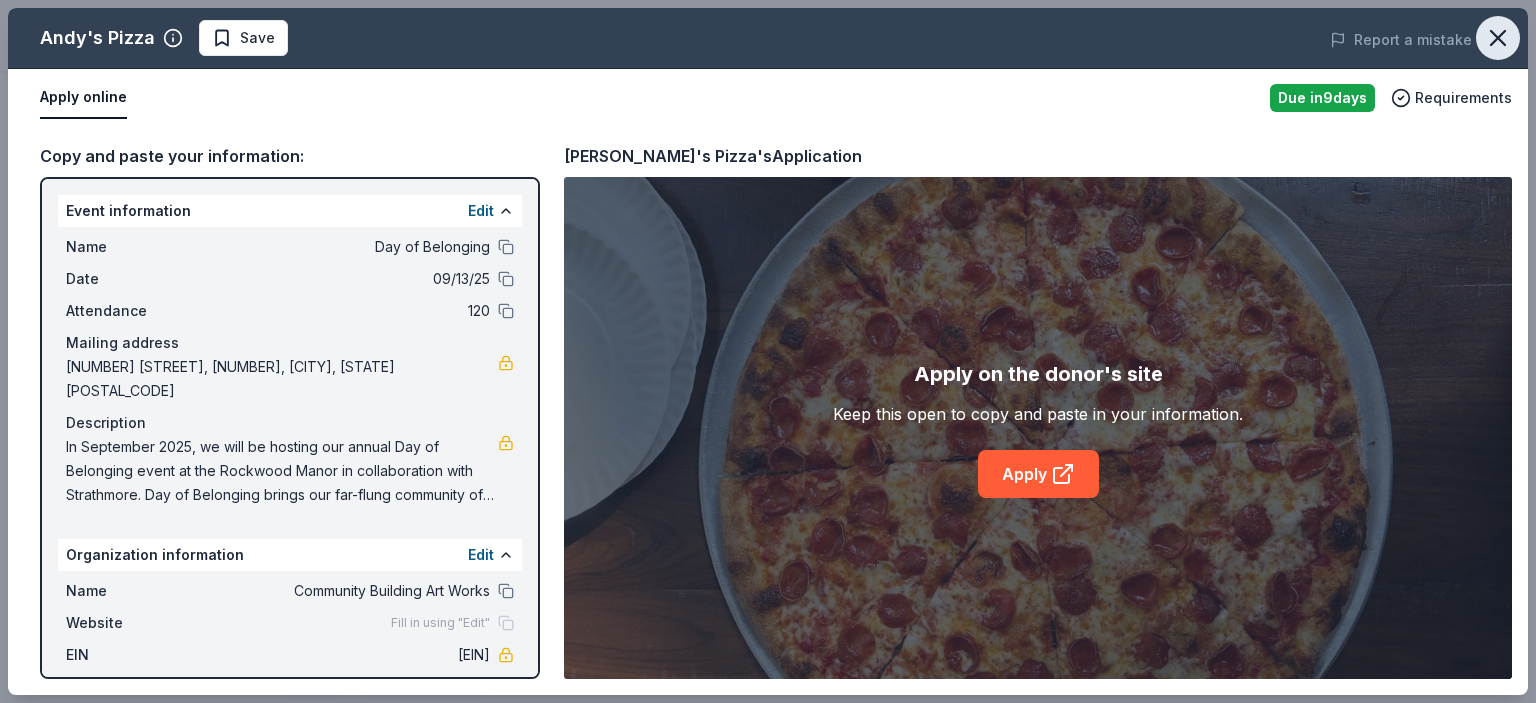 click 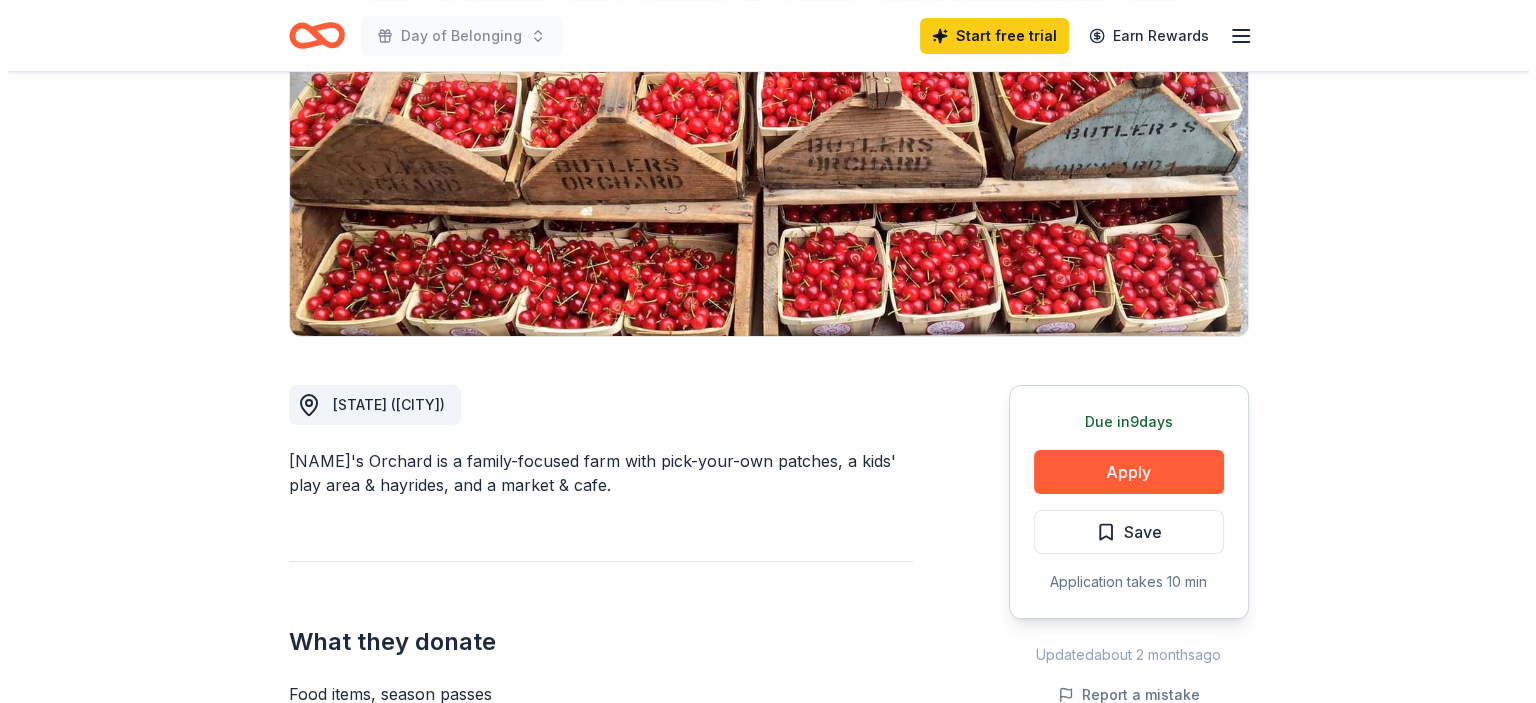 scroll, scrollTop: 272, scrollLeft: 0, axis: vertical 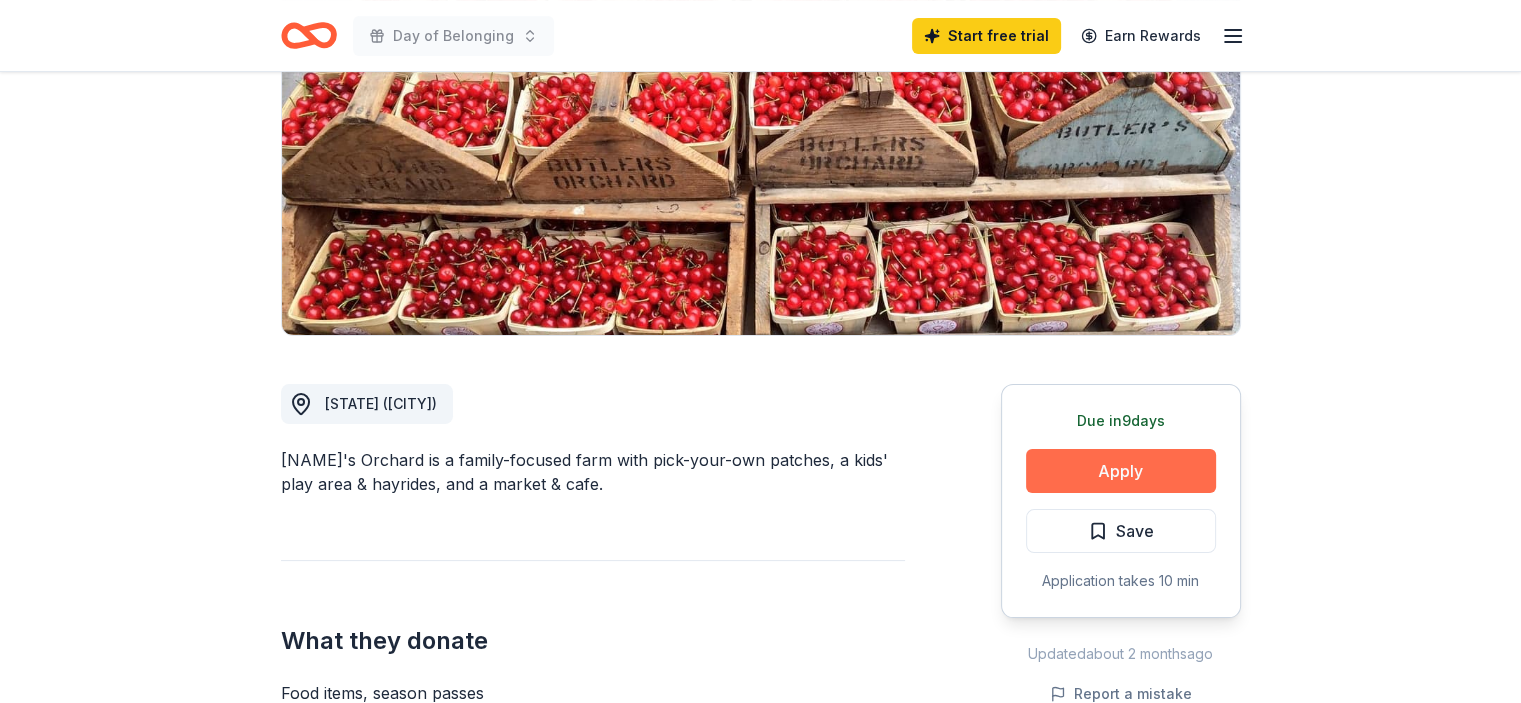 click on "Apply" at bounding box center (1121, 471) 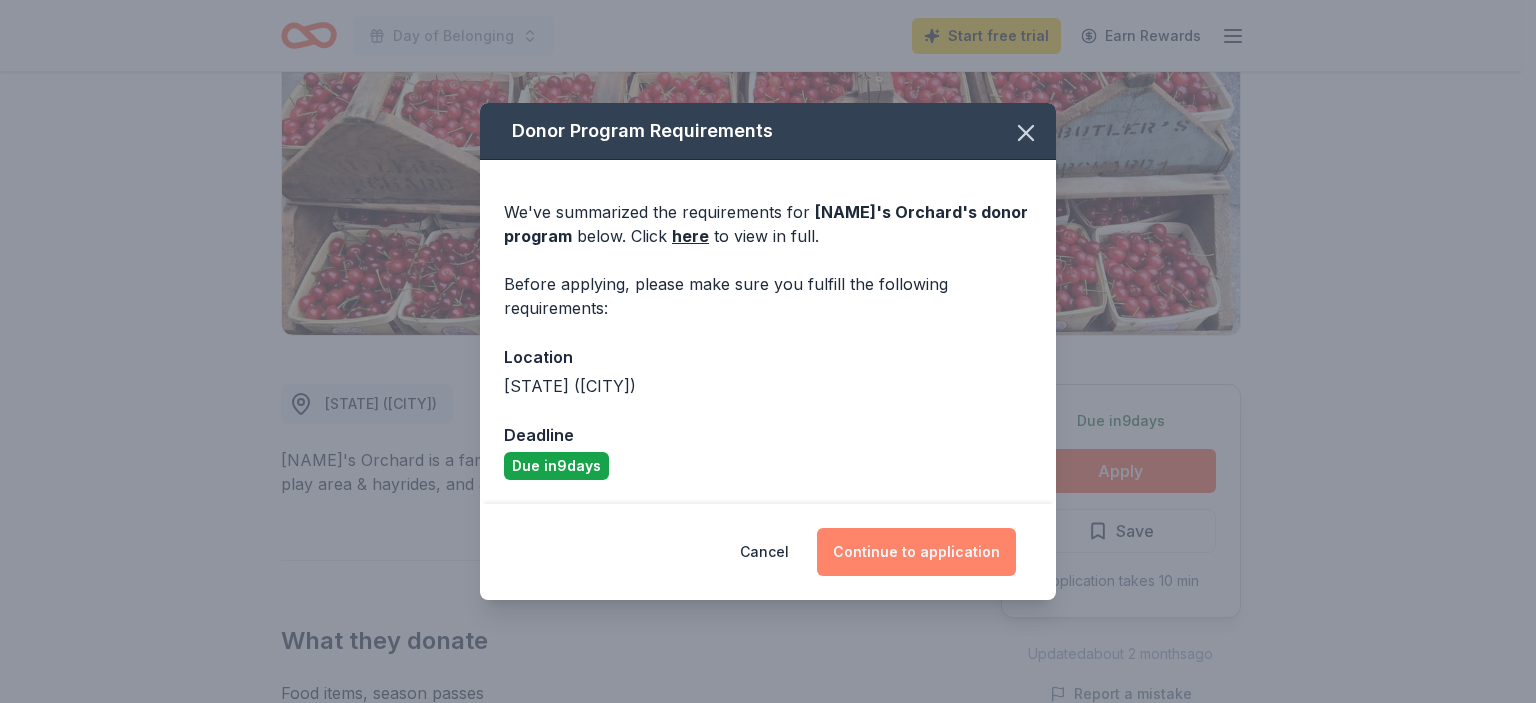 click on "Continue to application" at bounding box center [916, 552] 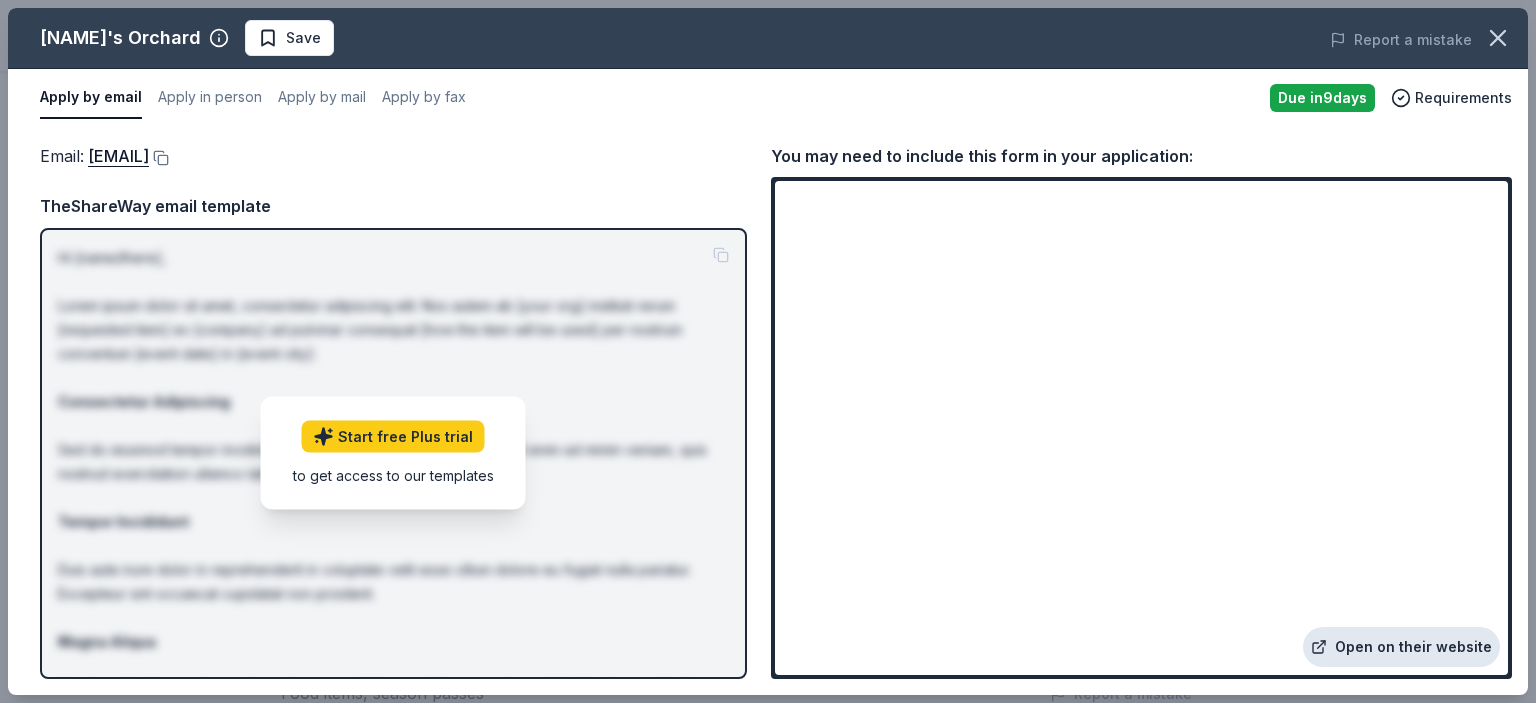 click on "Open on their website" at bounding box center [1401, 647] 